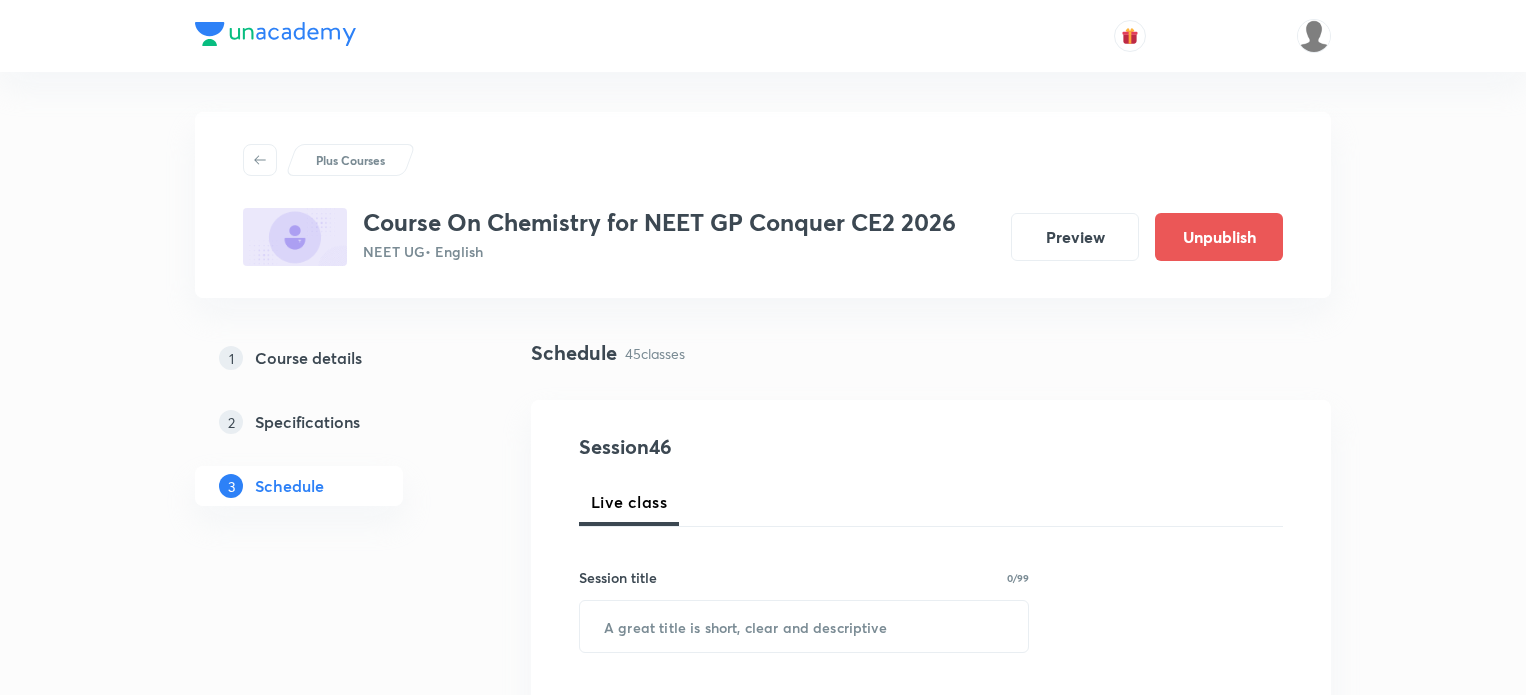 scroll, scrollTop: 0, scrollLeft: 0, axis: both 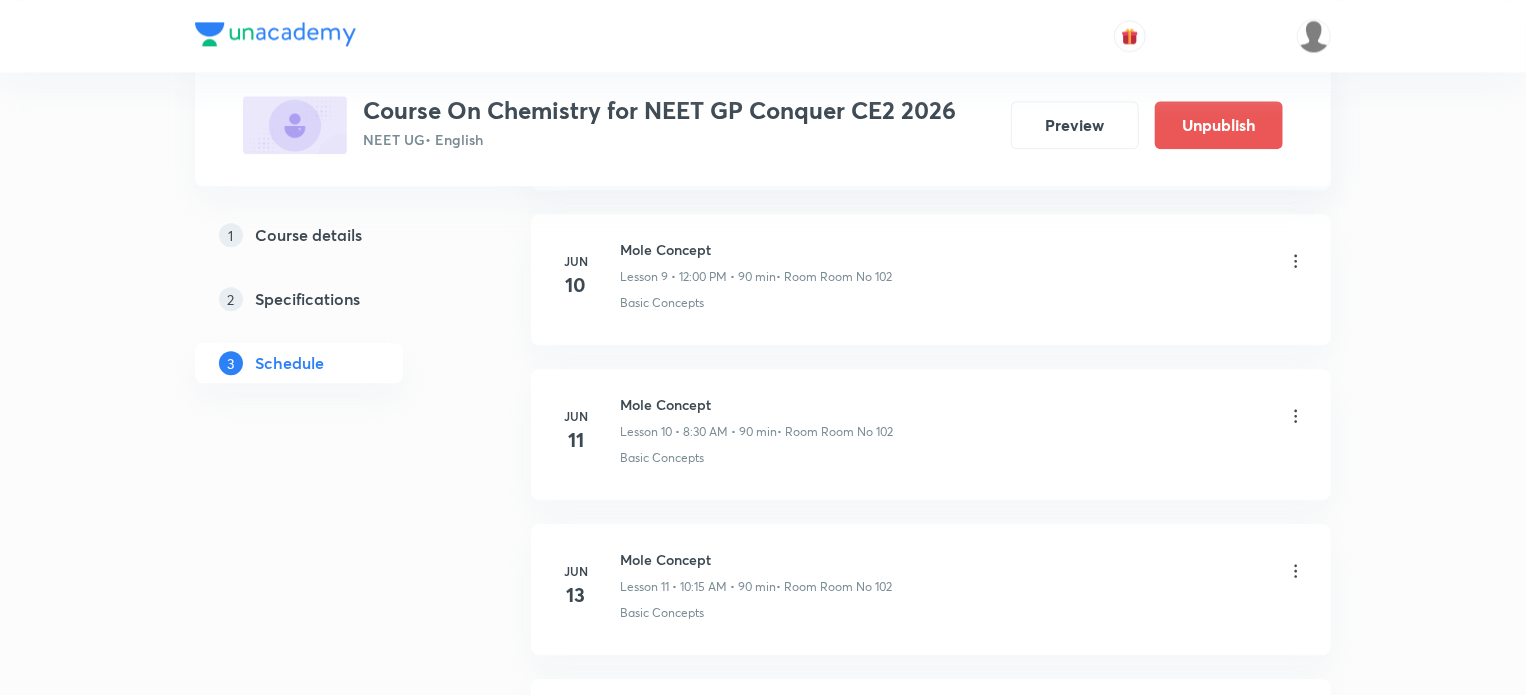 click on "1 Course details" at bounding box center [331, 235] 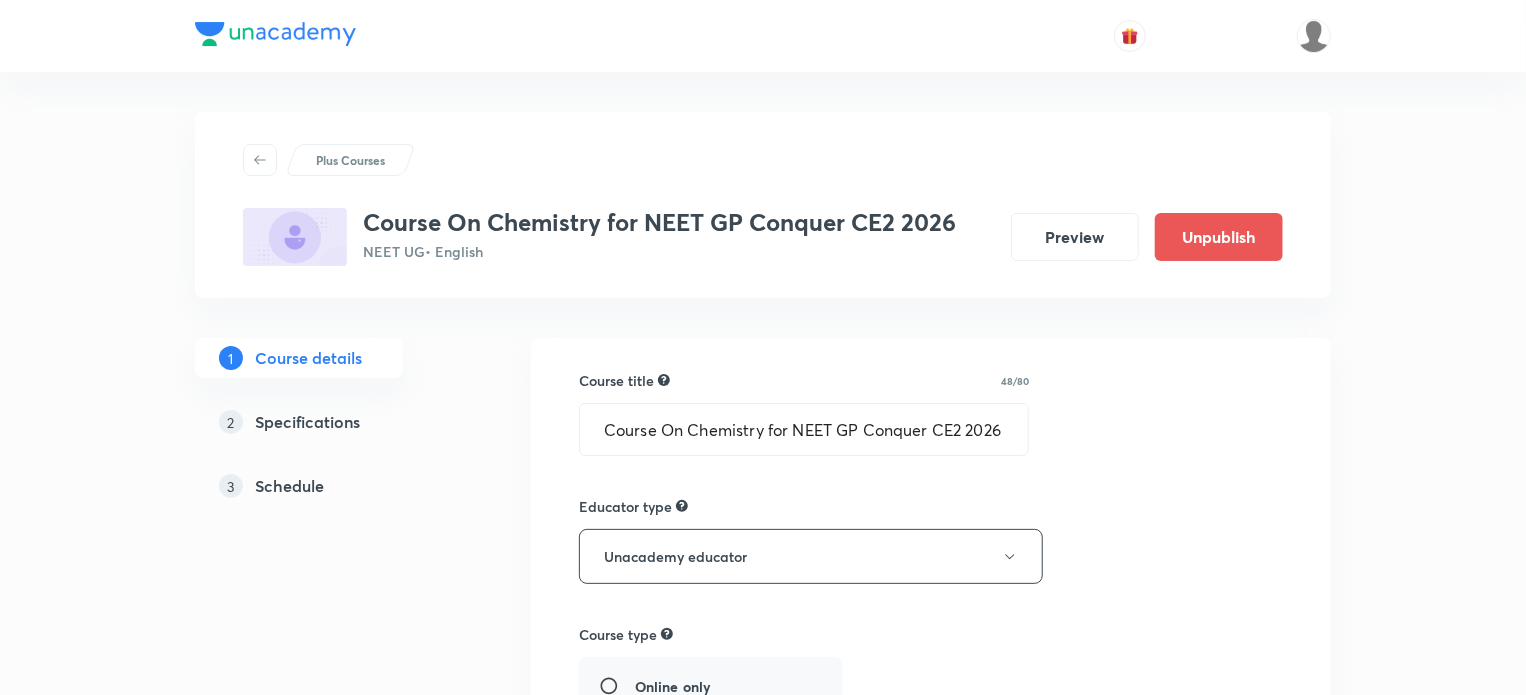 scroll, scrollTop: 1280, scrollLeft: 0, axis: vertical 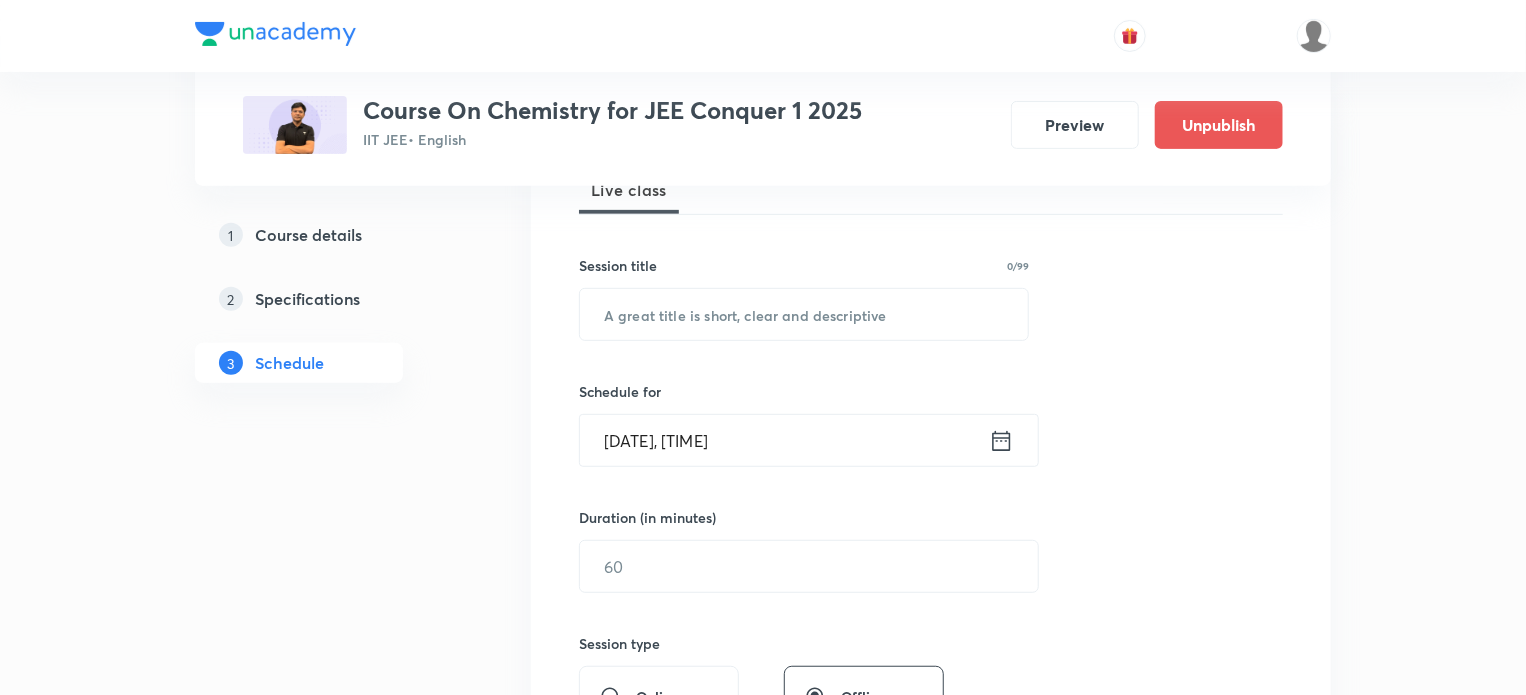 click 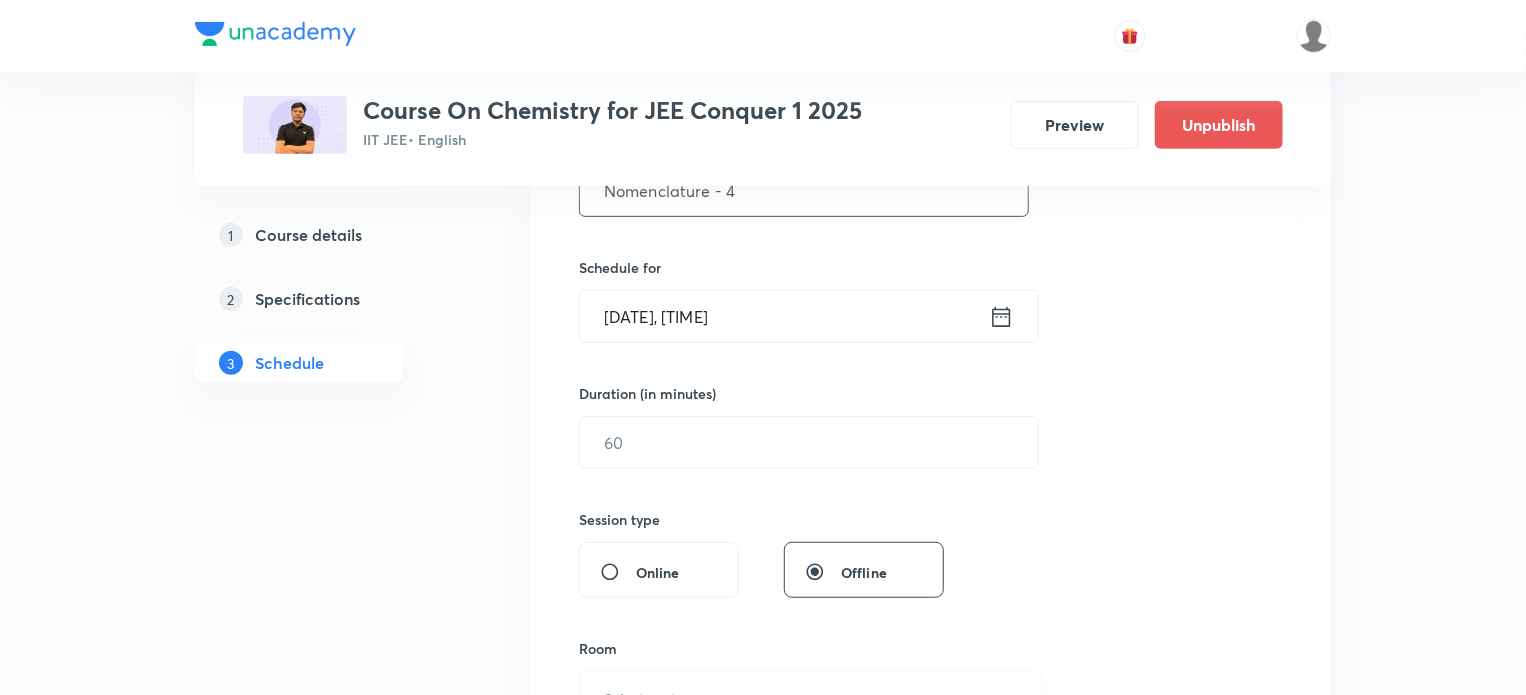scroll, scrollTop: 436, scrollLeft: 0, axis: vertical 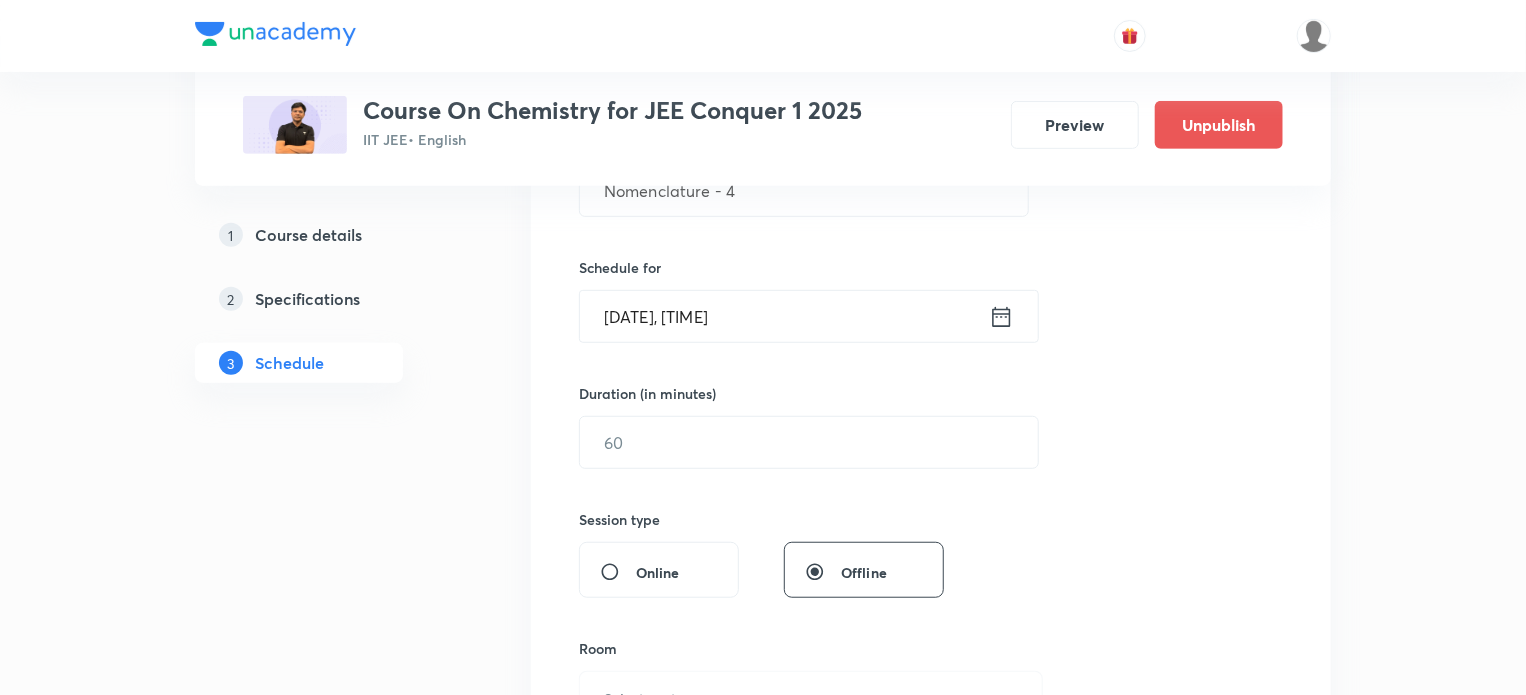 click 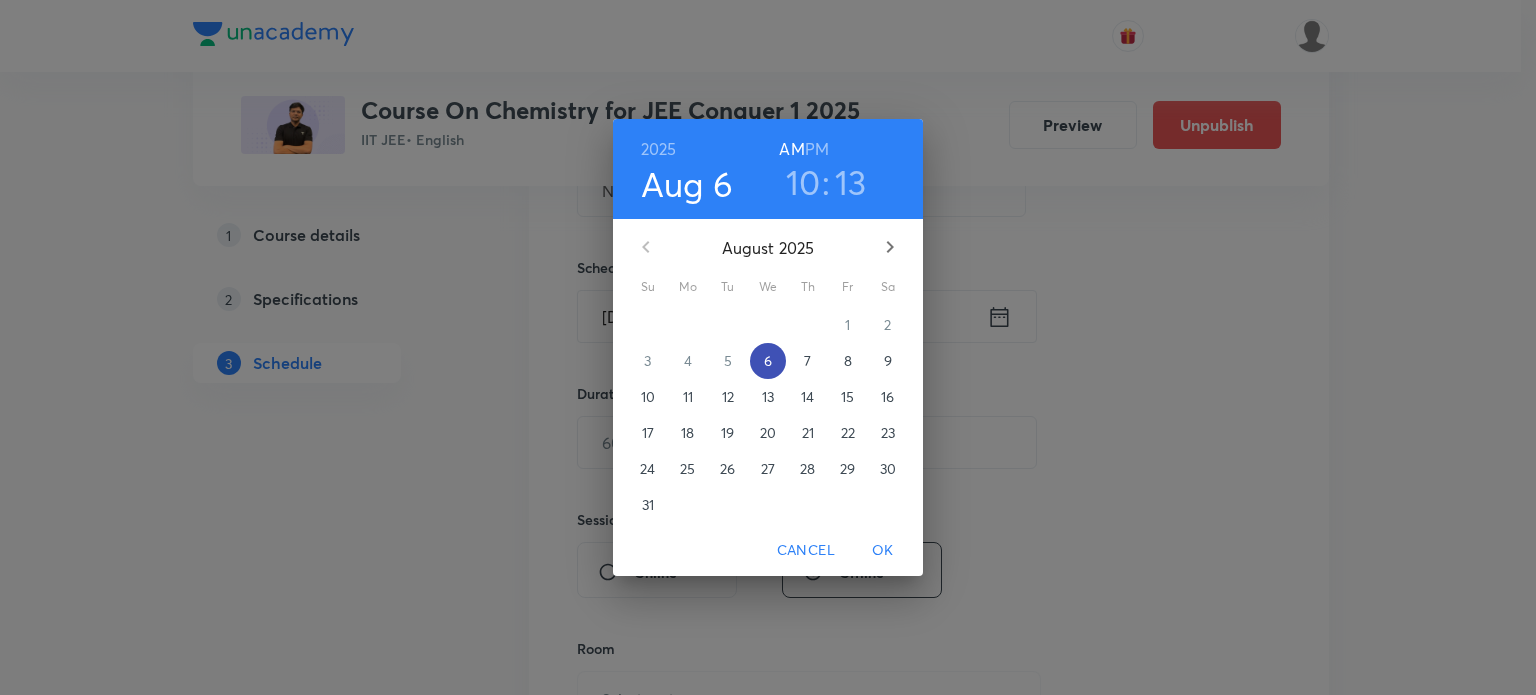 click on "6" at bounding box center [768, 361] 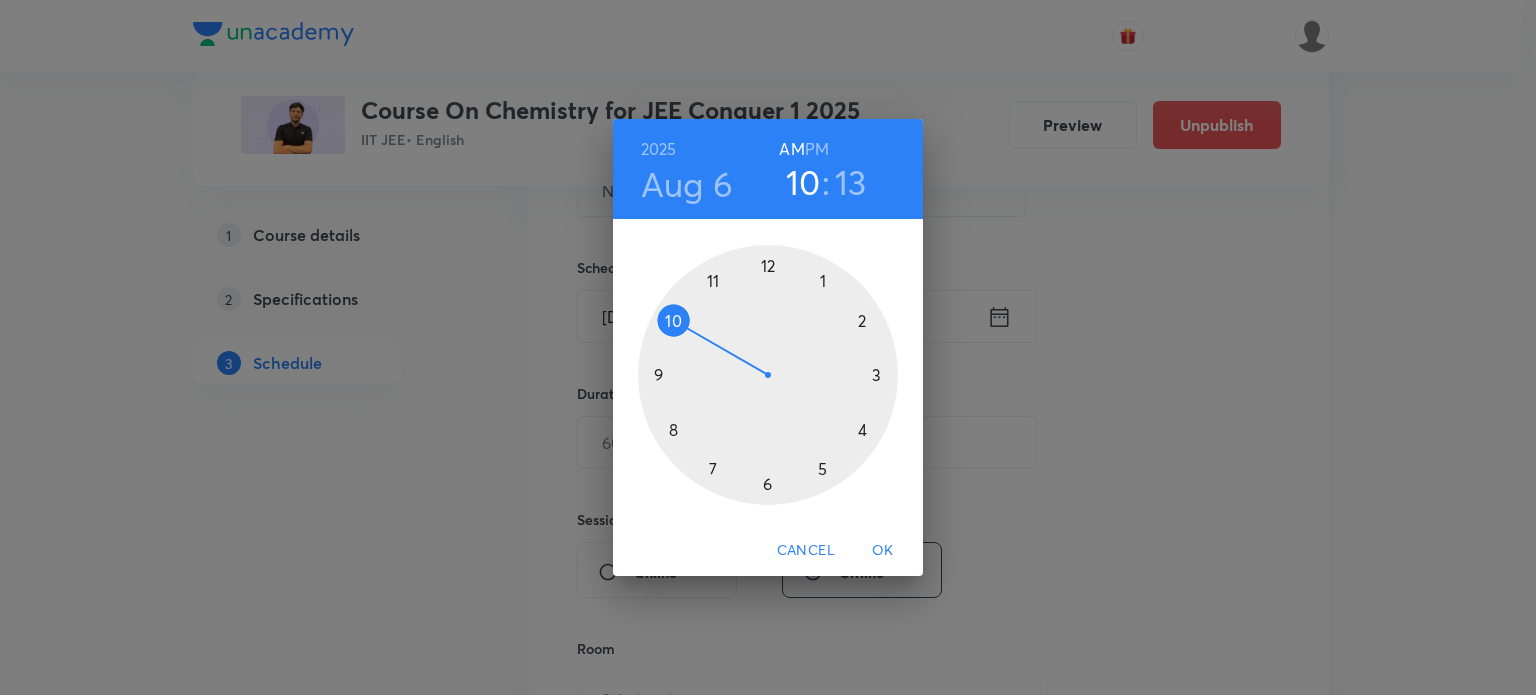 click at bounding box center (768, 375) 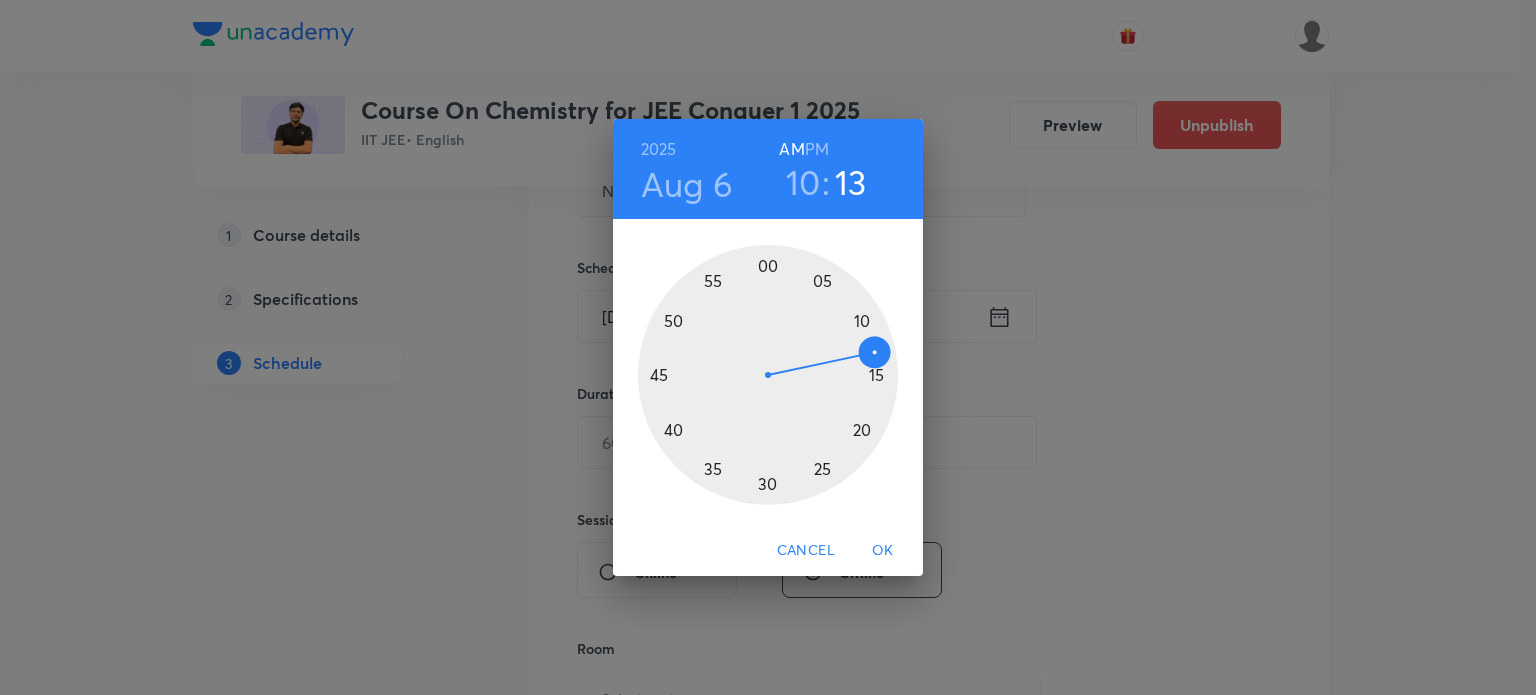 click at bounding box center [768, 375] 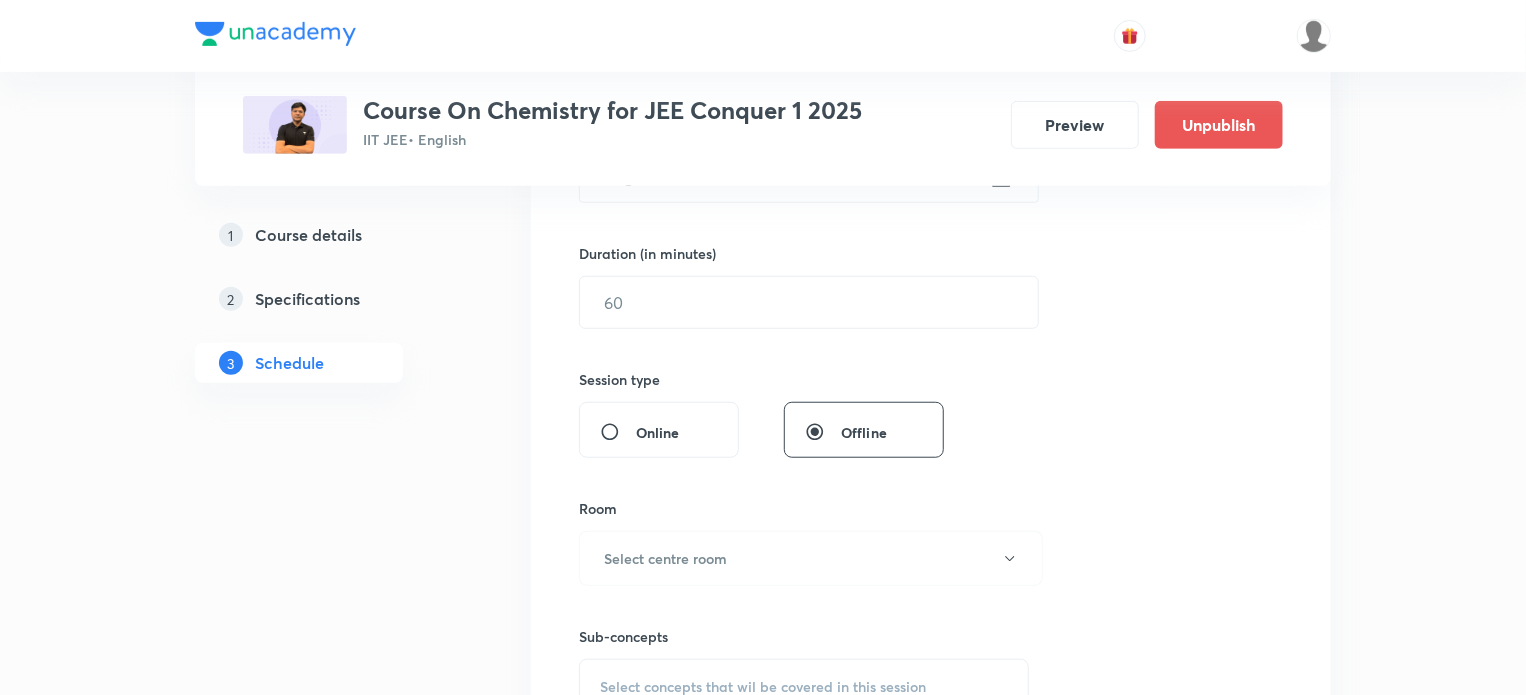scroll, scrollTop: 576, scrollLeft: 0, axis: vertical 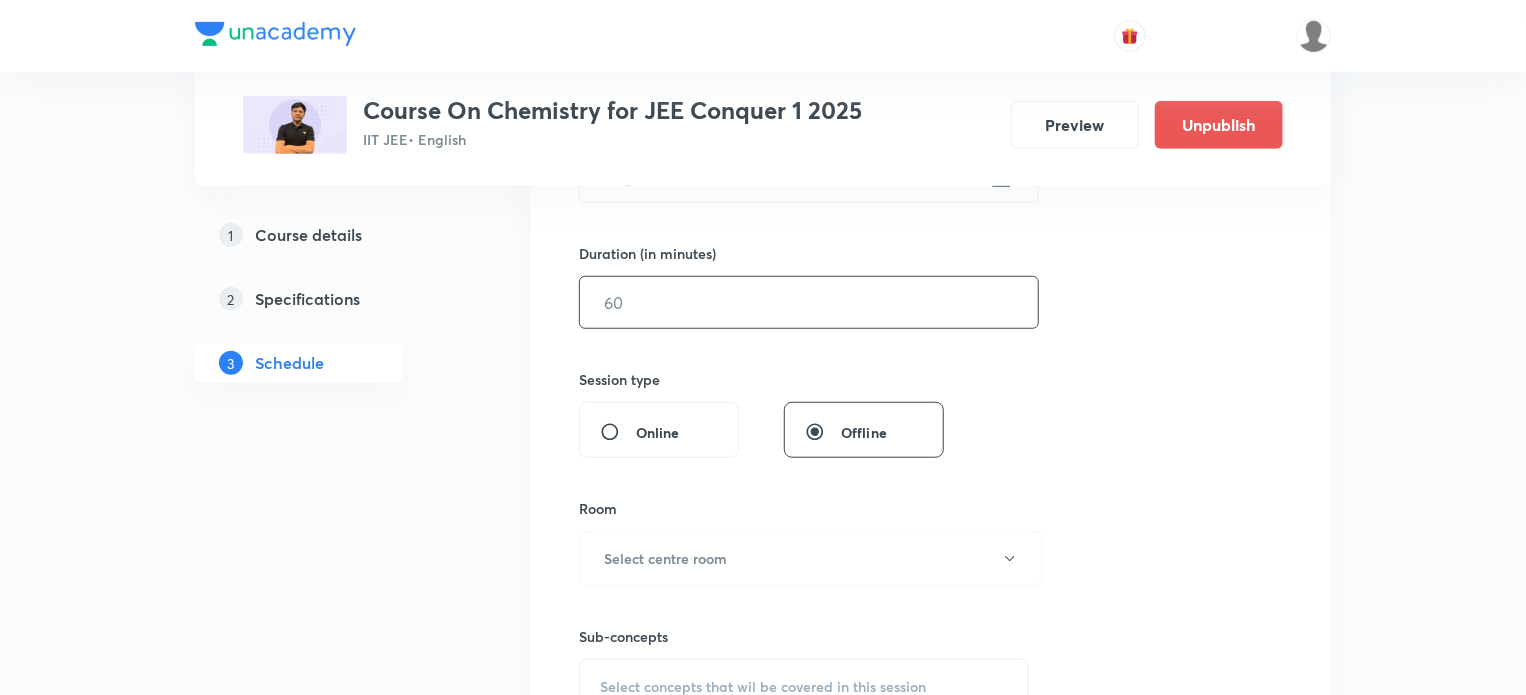 click on "​" at bounding box center (809, 302) 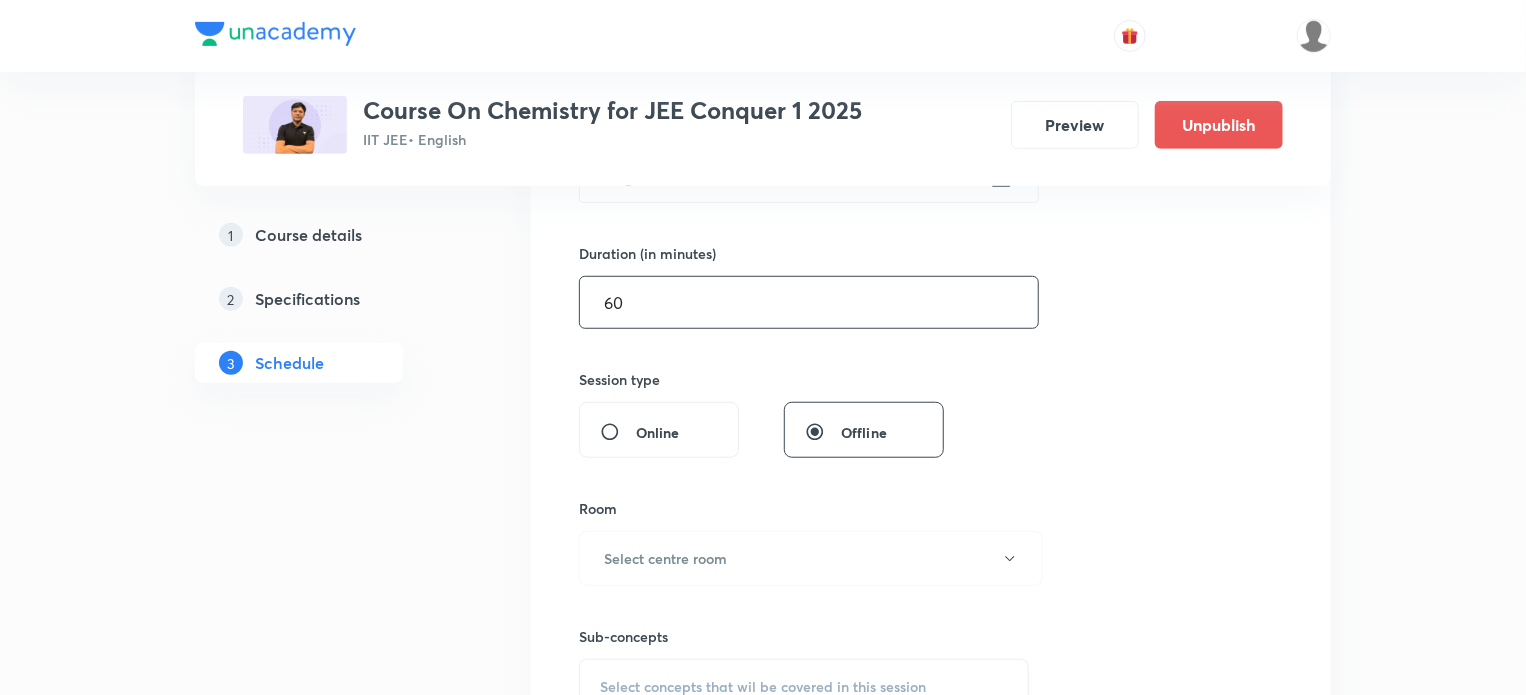 type on "60" 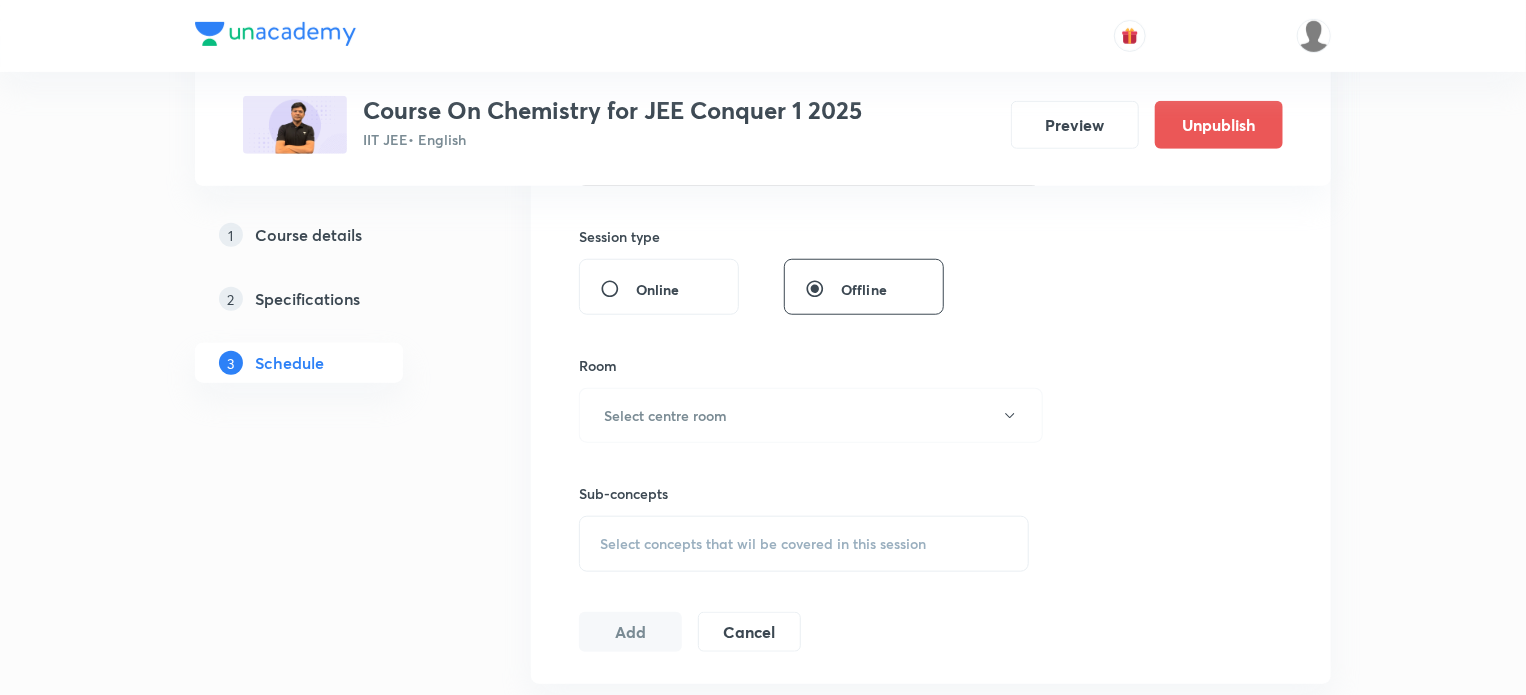 scroll, scrollTop: 713, scrollLeft: 0, axis: vertical 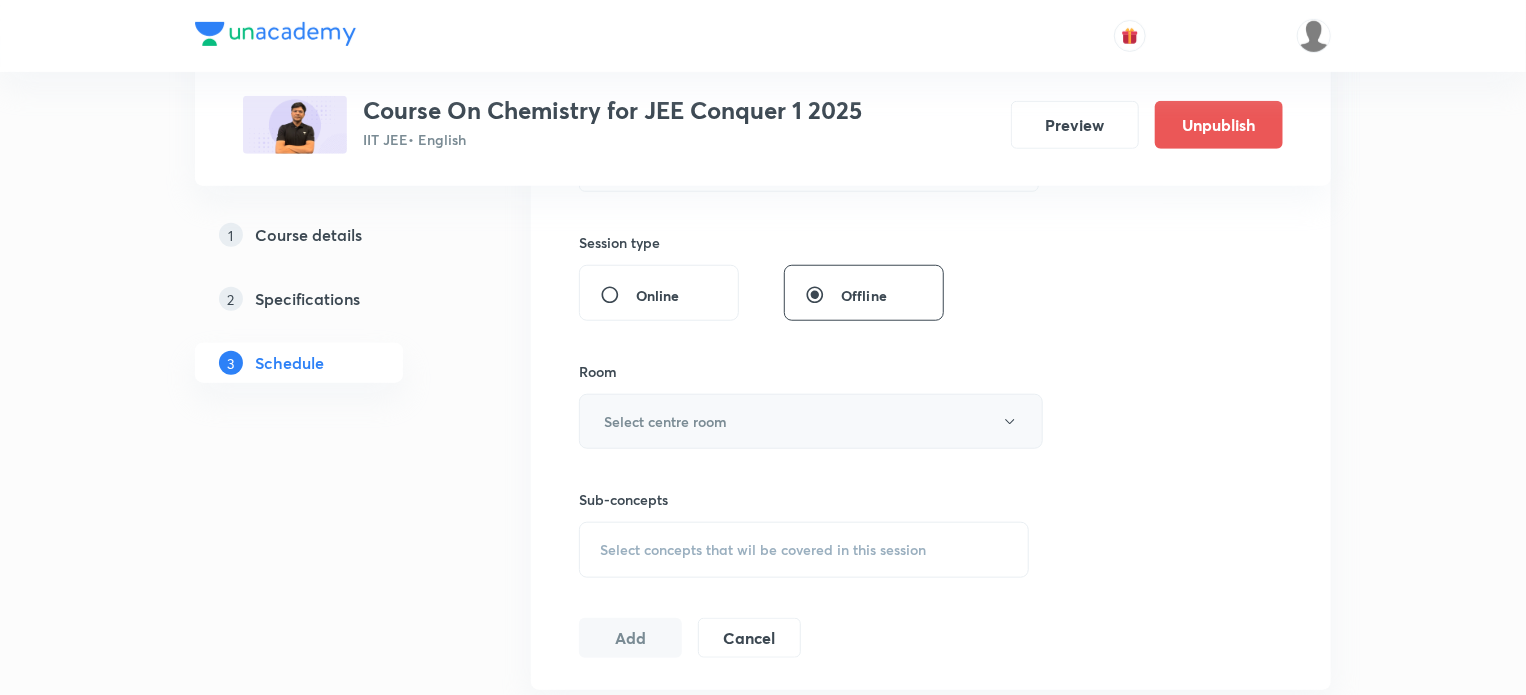click on "Select centre room" at bounding box center (811, 421) 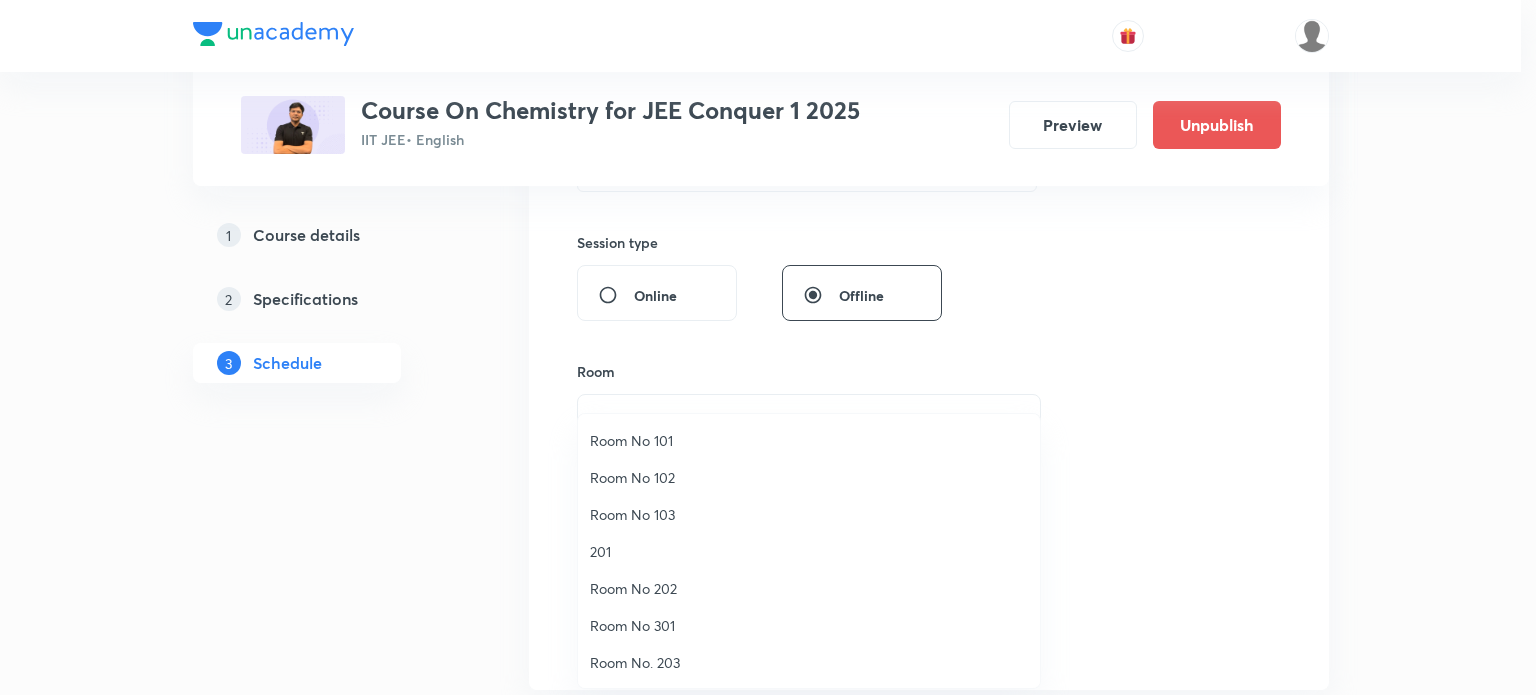 click on "Room No 202" at bounding box center [809, 588] 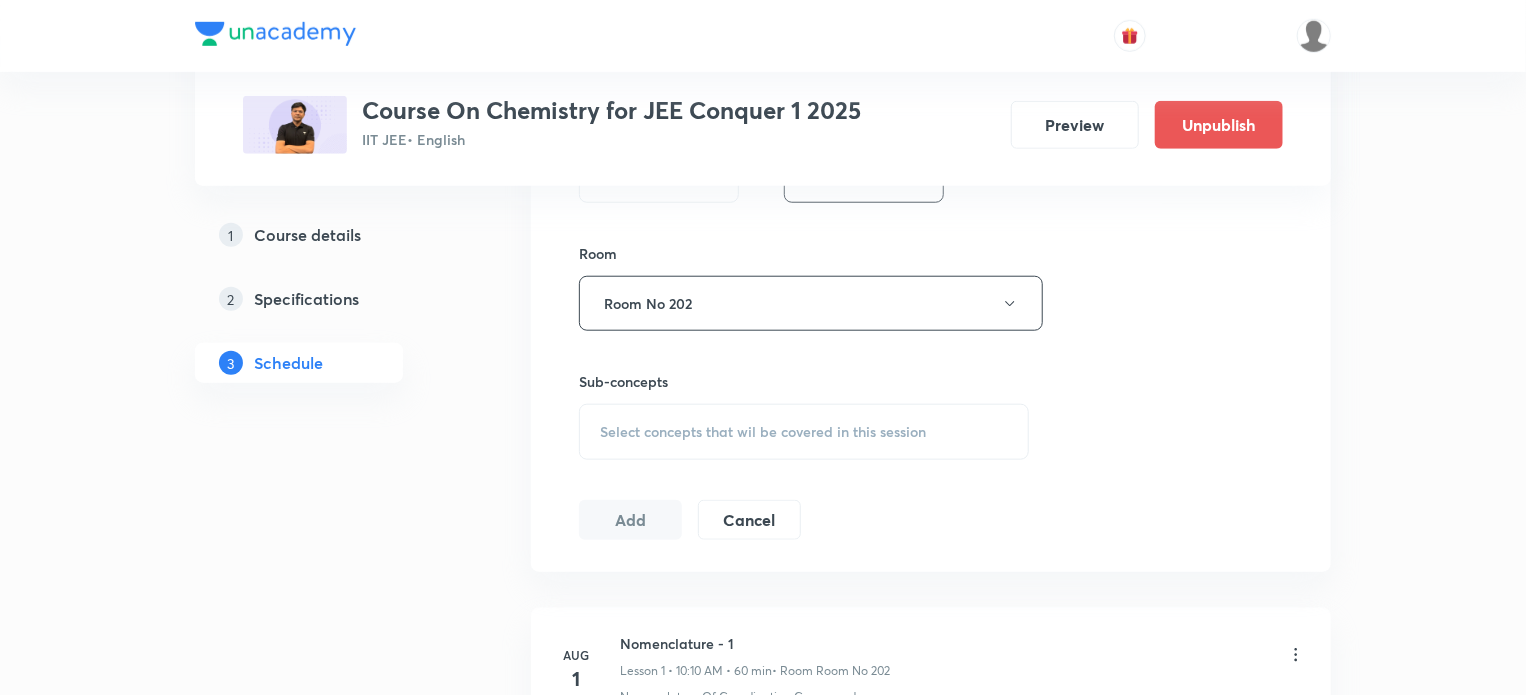 scroll, scrollTop: 963, scrollLeft: 0, axis: vertical 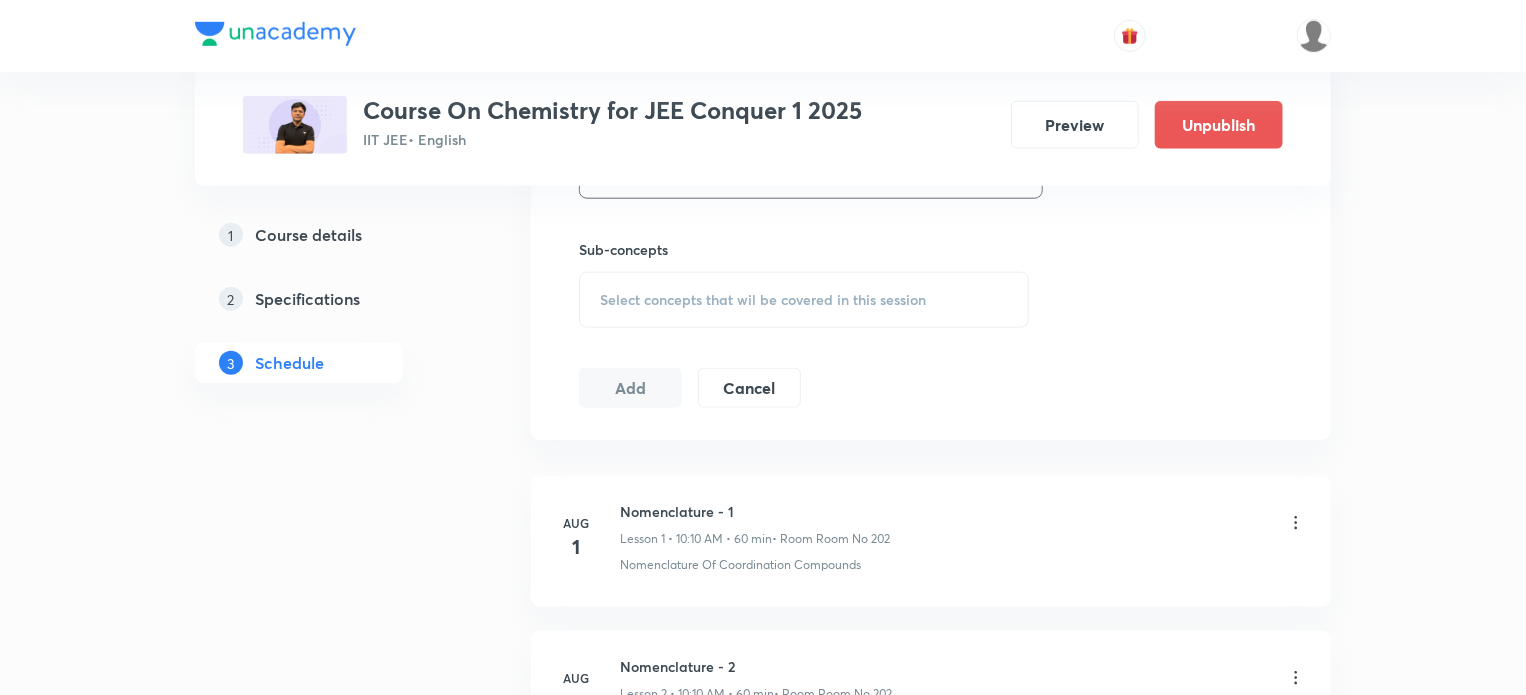 click on "Select concepts that wil be covered in this session" at bounding box center (763, 300) 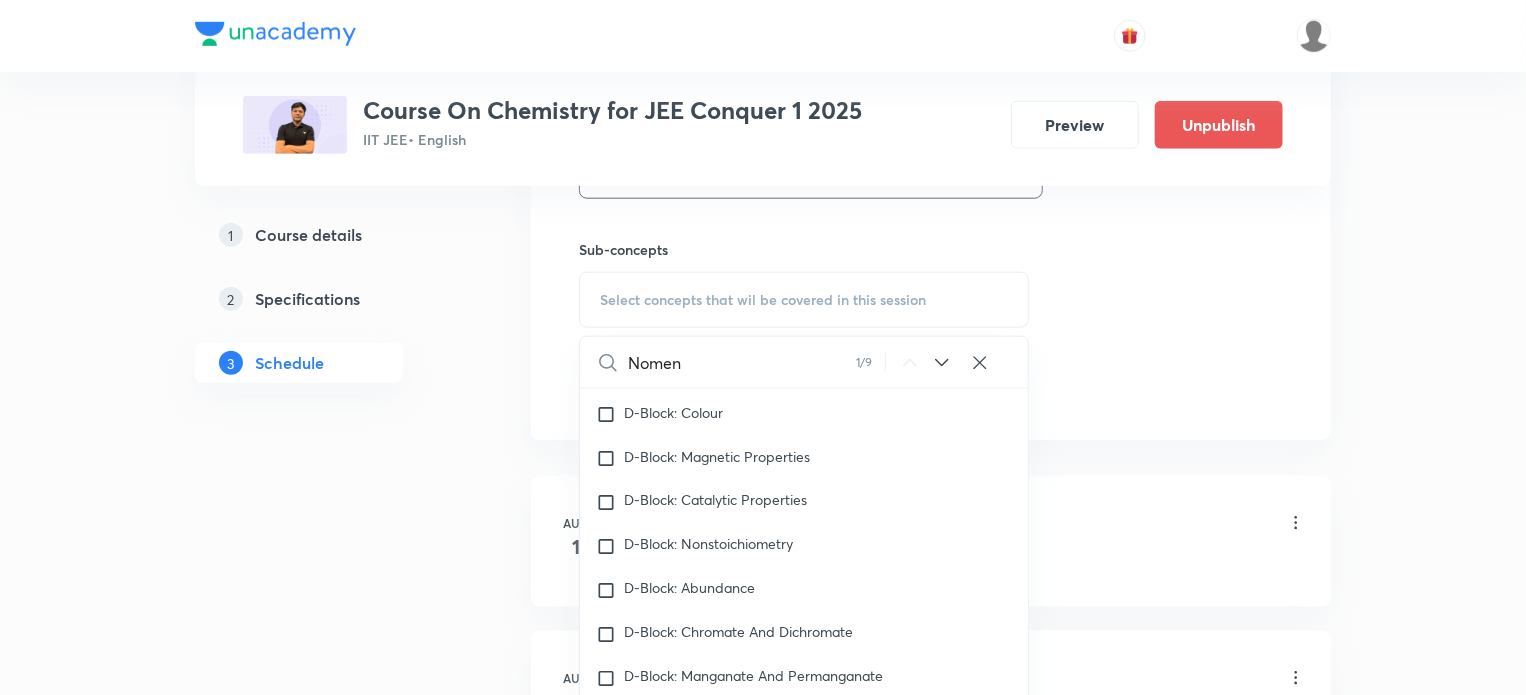 scroll, scrollTop: 10154, scrollLeft: 0, axis: vertical 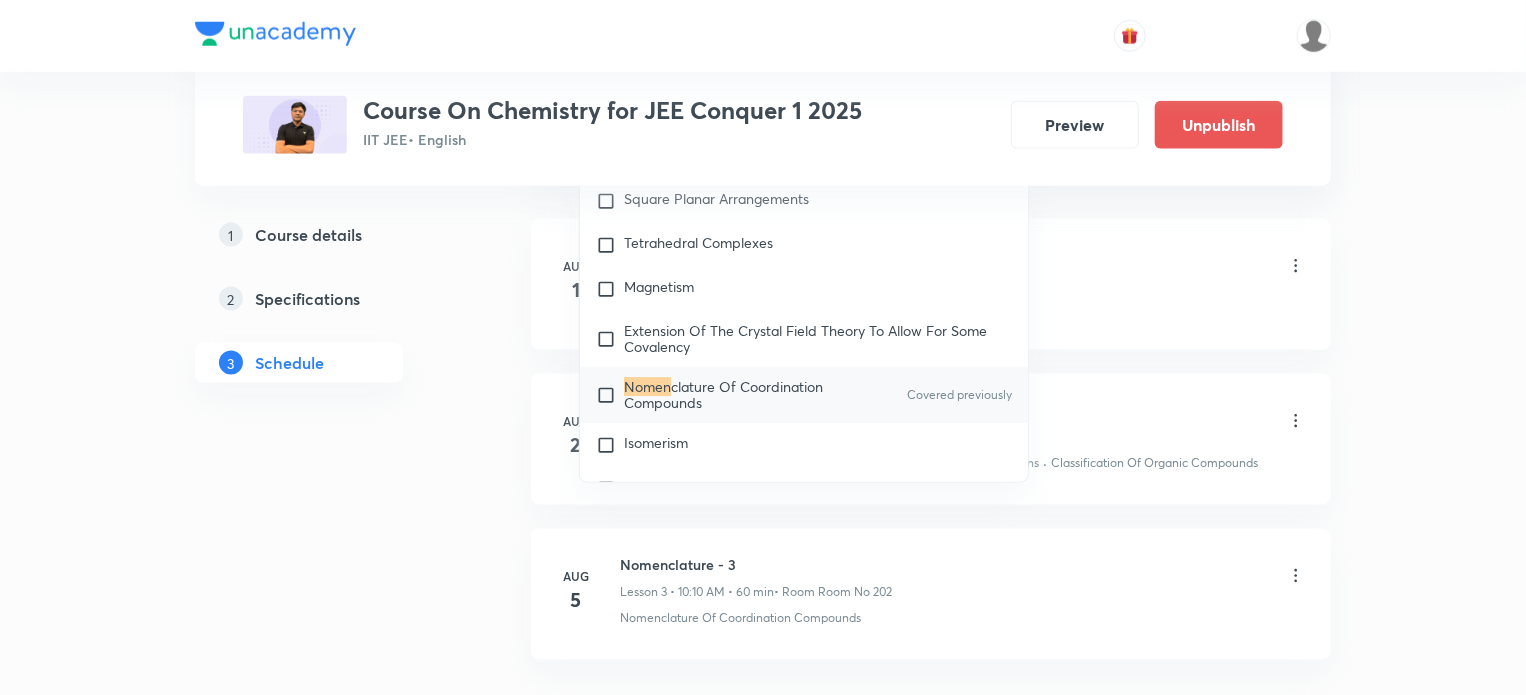 type on "Nomen" 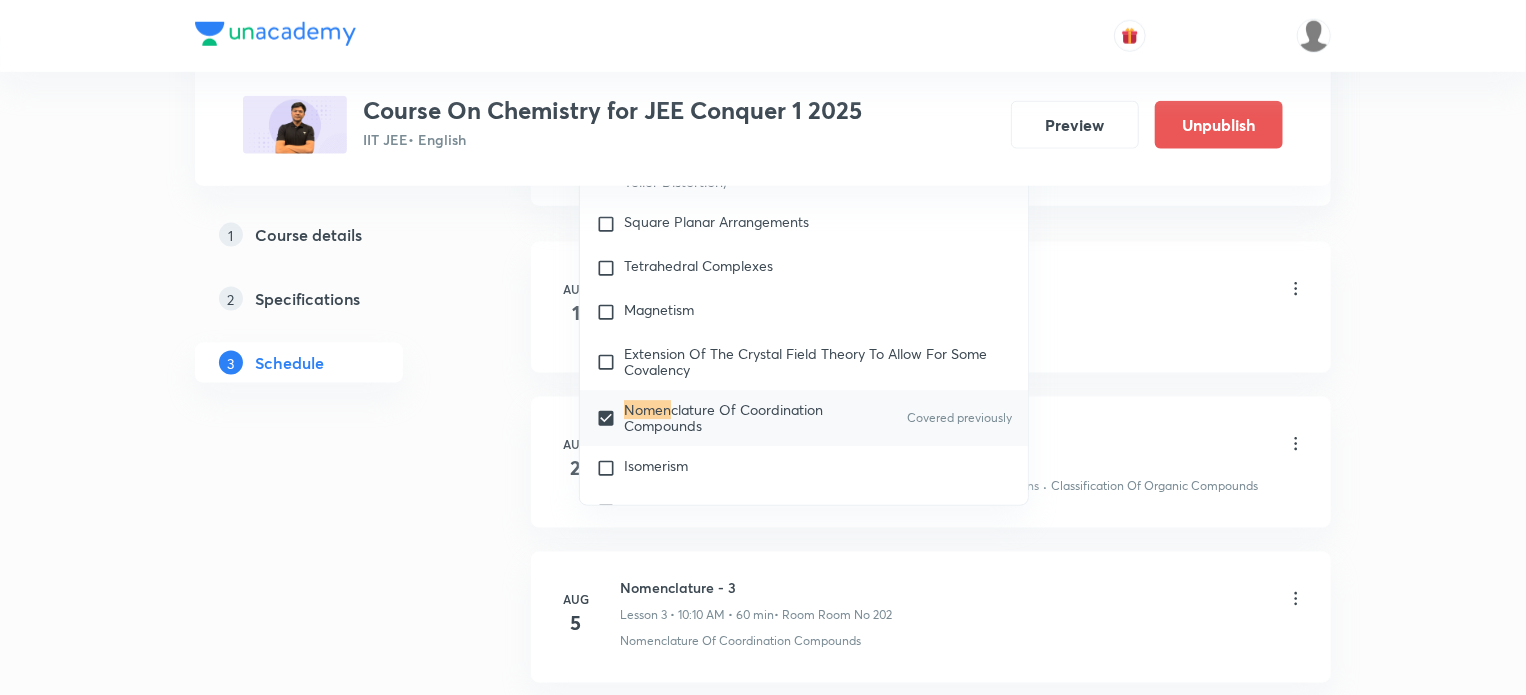 click on "Plus Courses Course On Chemistry for JEE Conquer 1 2025 IIT JEE  • English Preview Unpublish 1 Course details 2 Specifications 3 Schedule Schedule 3  classes Session  4 Live class Session title 16/99 Nomenclature - 4 ​ Schedule for Aug 6, 2025, 10:15 AM ​ Duration (in minutes) 60 ​   Session type Online Offline Room Room No 202 Sub-concepts Nomenclature Of Coordination Compounds CLEAR Nomen 1 / 9 ​ Qualitative Analysis Action Of Dilute Acids Tests For CO₃²⁻/HCO₃⁻ And SO₃²⁻/HSO₃⁻ Radicals Tests For Sulphide (S²⁻) Radical Tests For Thiosulphate (S₂O₃²⁻) Radical Tests For Nitrite (NO₂⁻) Radical Tests For Acetate , Formate And Oxalate Radicals Tests For Halide(Cl⁻ , Br⁻ , I⁻) Radicals Test For Nitrate (NO₃⁻) Radical Test For Sulphate(SO₄²⁻) Radical Test For Borate(BO₃³⁻) Radical Test For Phosphate(PO₄³⁻) Radical Test For Chromate(CrO₄²⁻) And Dichromate(Cr₂O₇²⁻) Radicals Dry Tests For Basic Radicals Wet Tests For Basic Radicals Hydrogen" at bounding box center (763, -137) 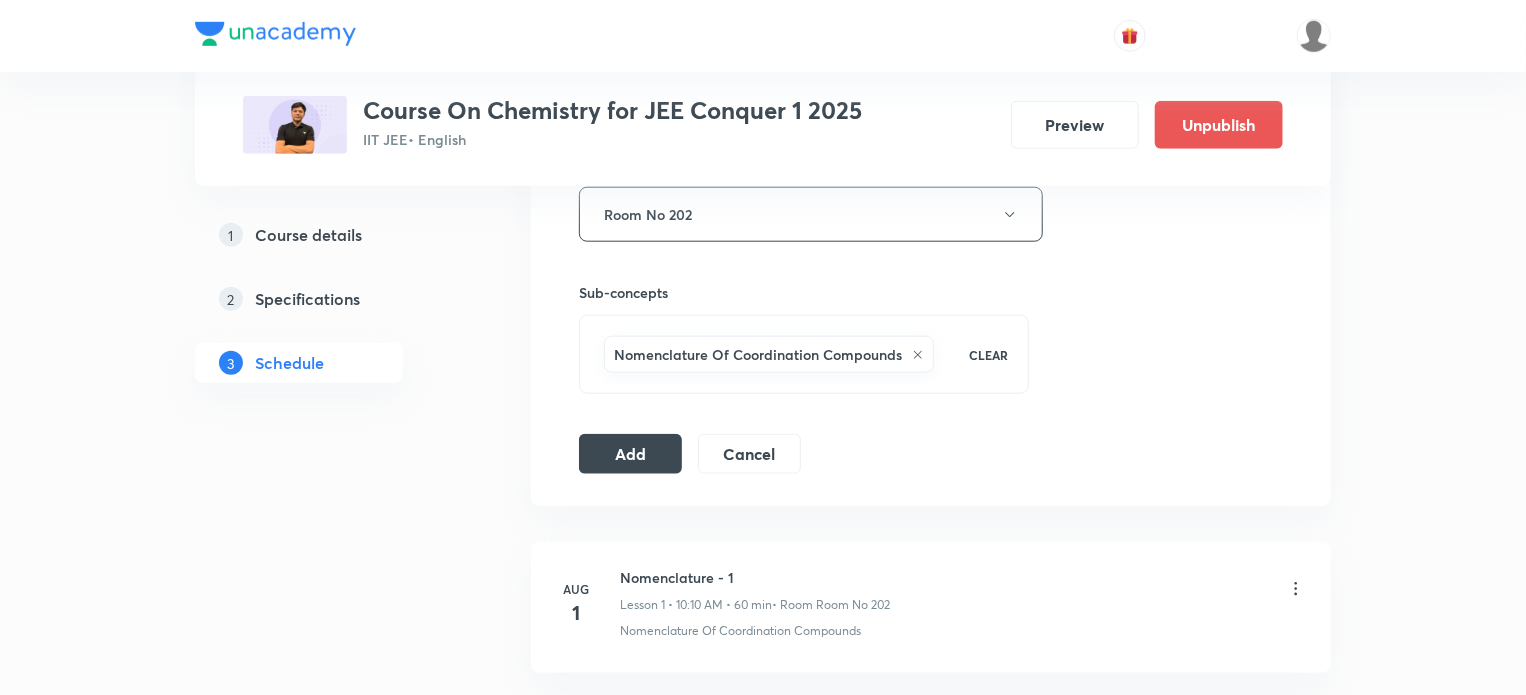 scroll, scrollTop: 920, scrollLeft: 0, axis: vertical 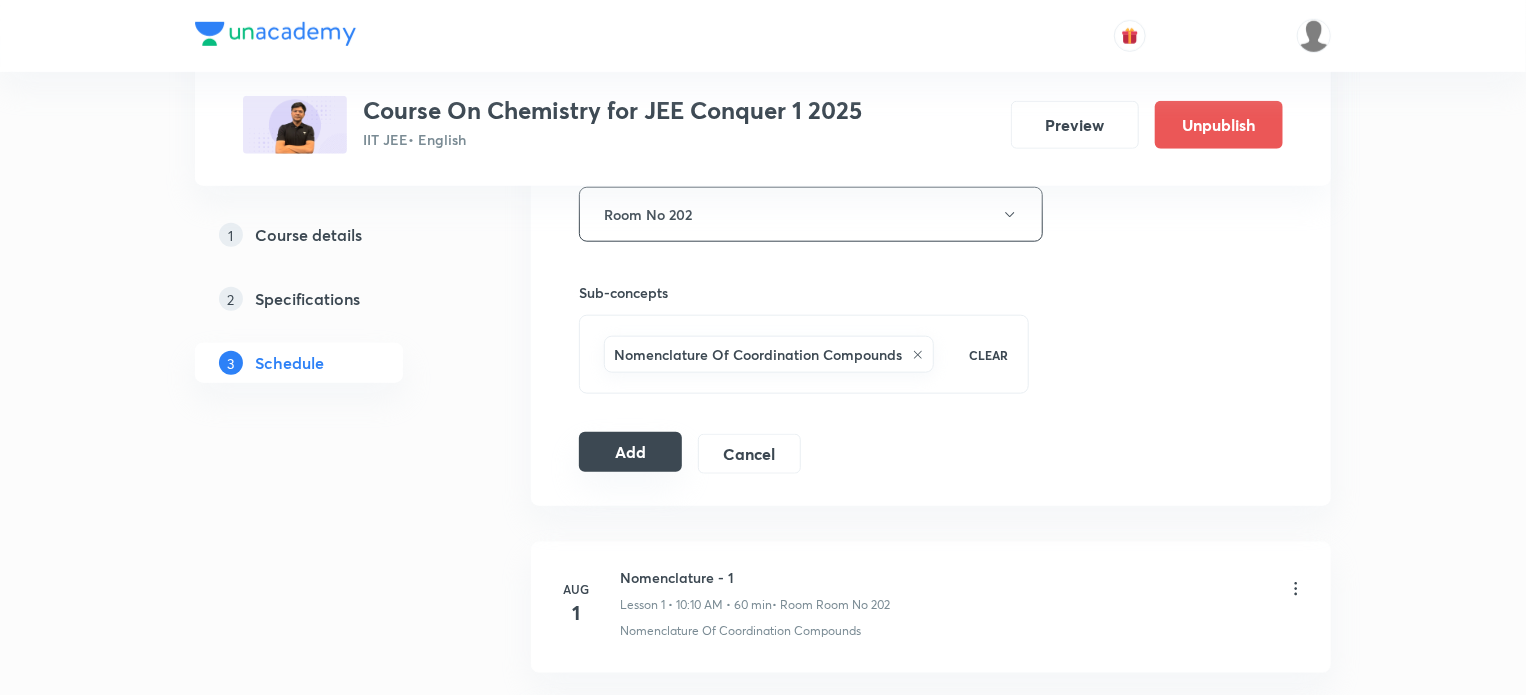 click on "Add" at bounding box center (630, 452) 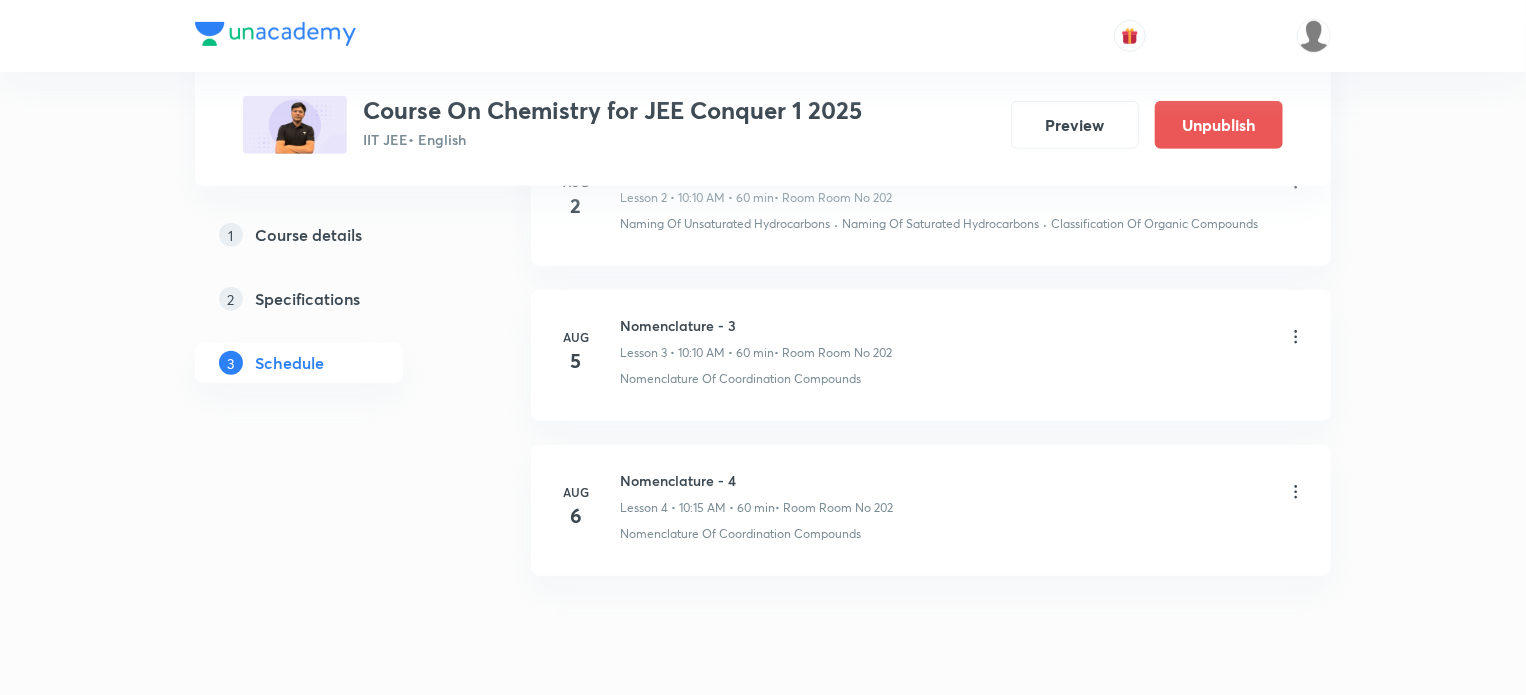 scroll, scrollTop: 608, scrollLeft: 0, axis: vertical 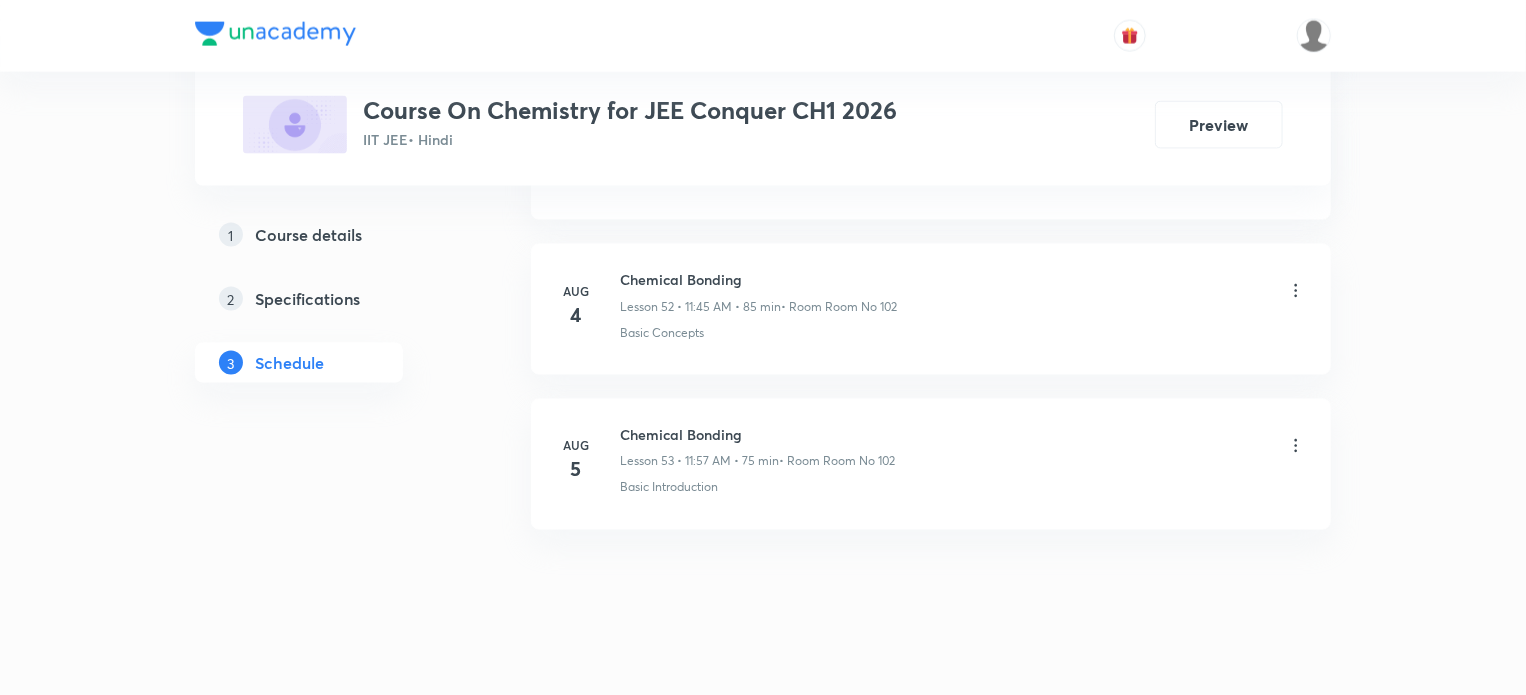 click 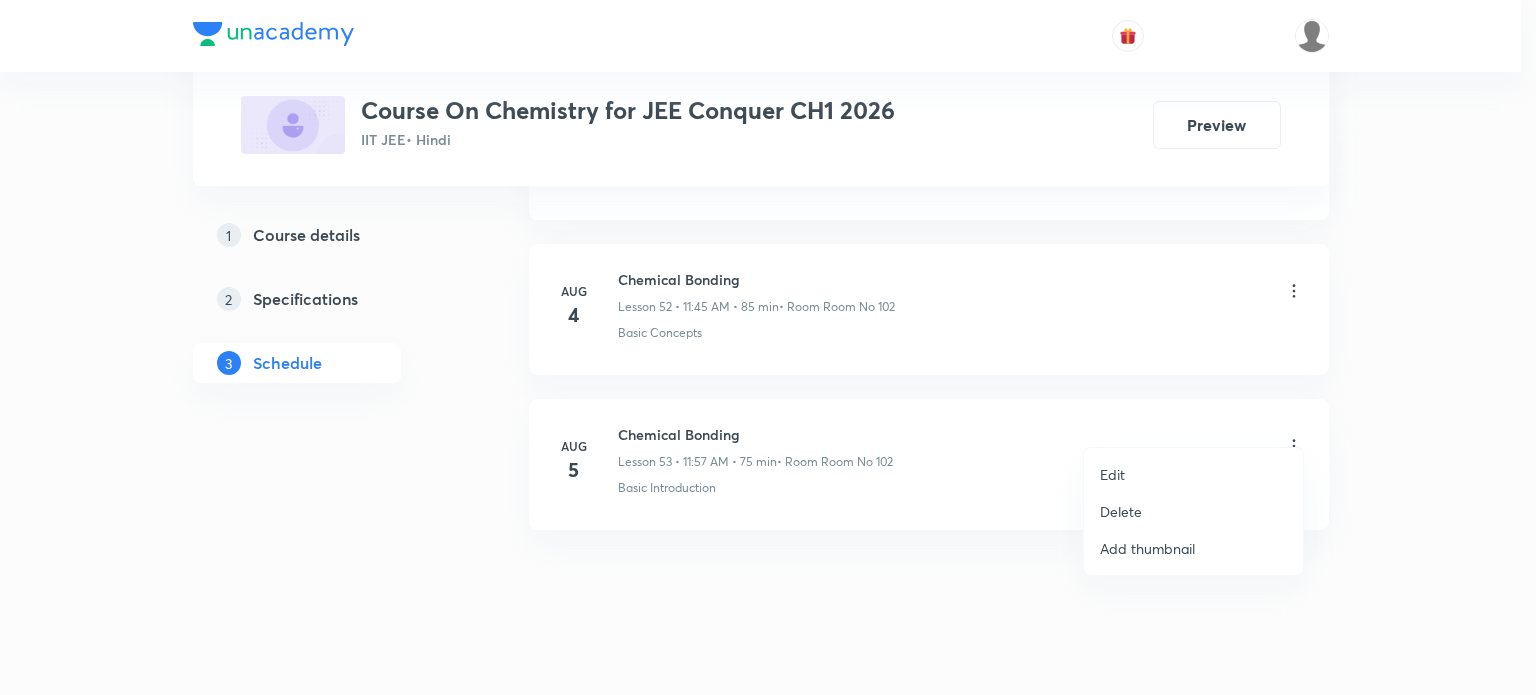 drag, startPoint x: 489, startPoint y: 390, endPoint x: 330, endPoint y: 251, distance: 211.19185 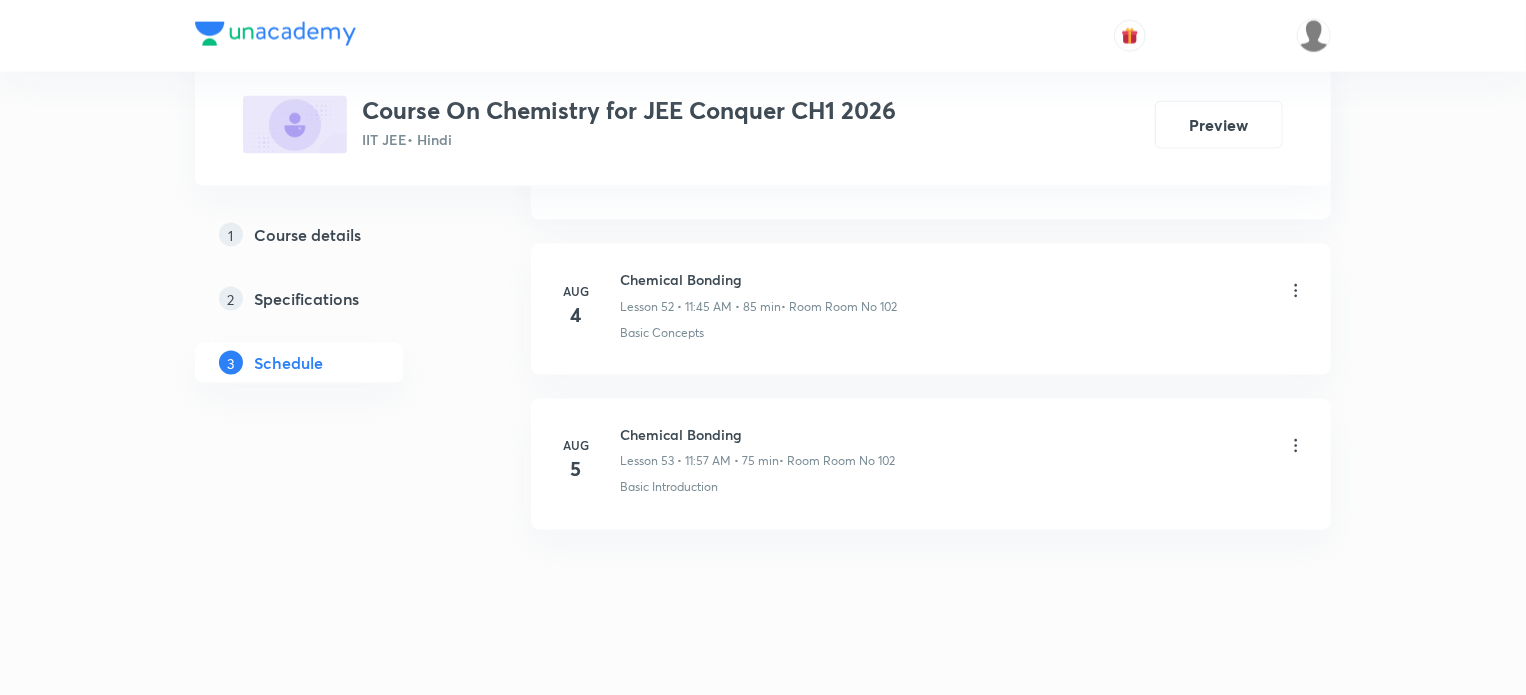 click on "1 Course details" at bounding box center [331, 235] 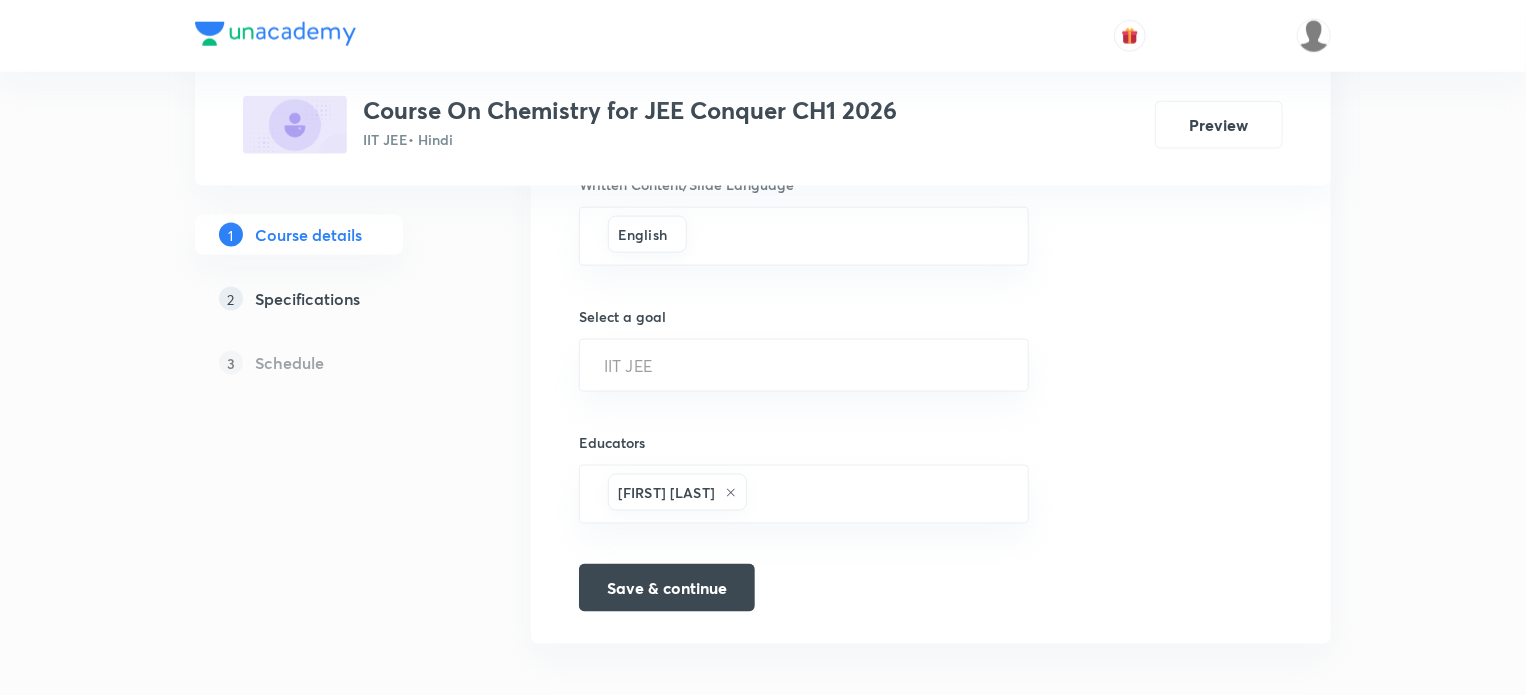 scroll, scrollTop: 1280, scrollLeft: 0, axis: vertical 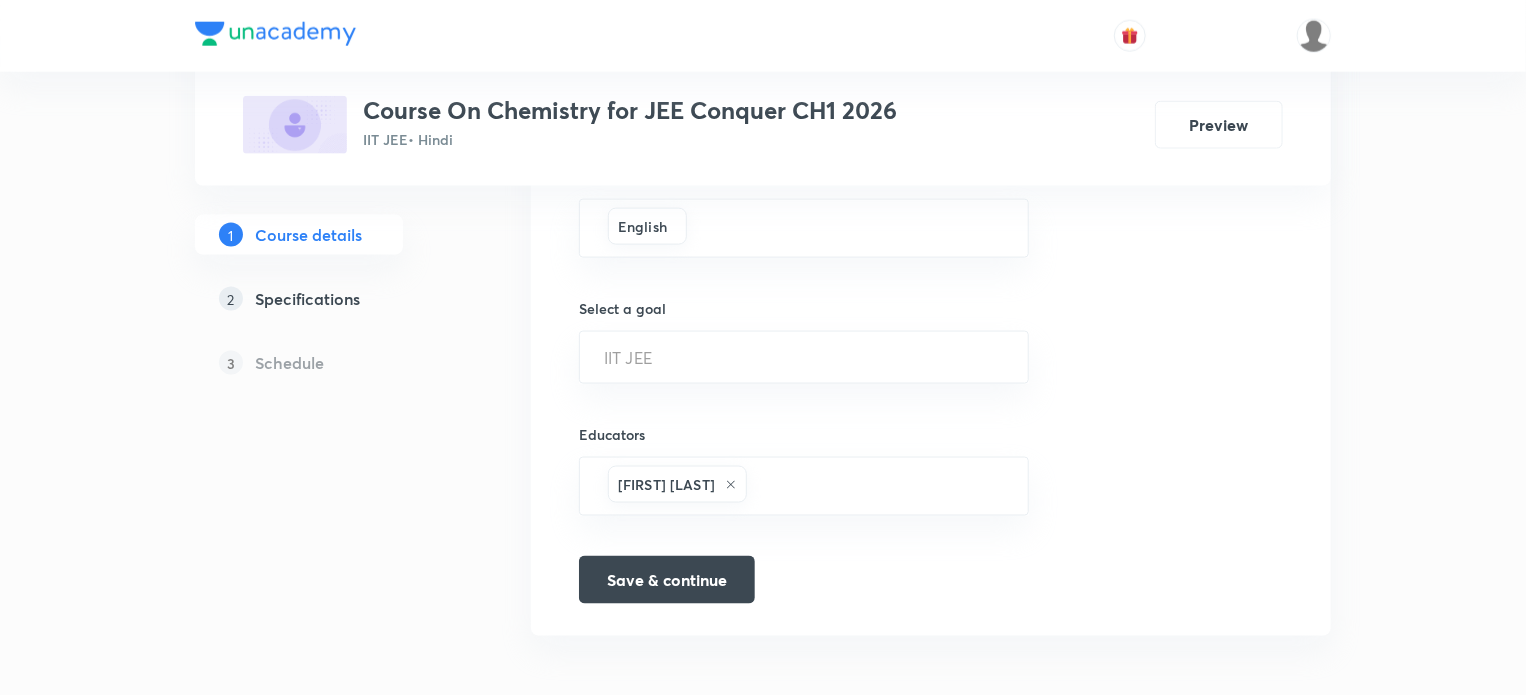 click on "3 Schedule" at bounding box center [331, 363] 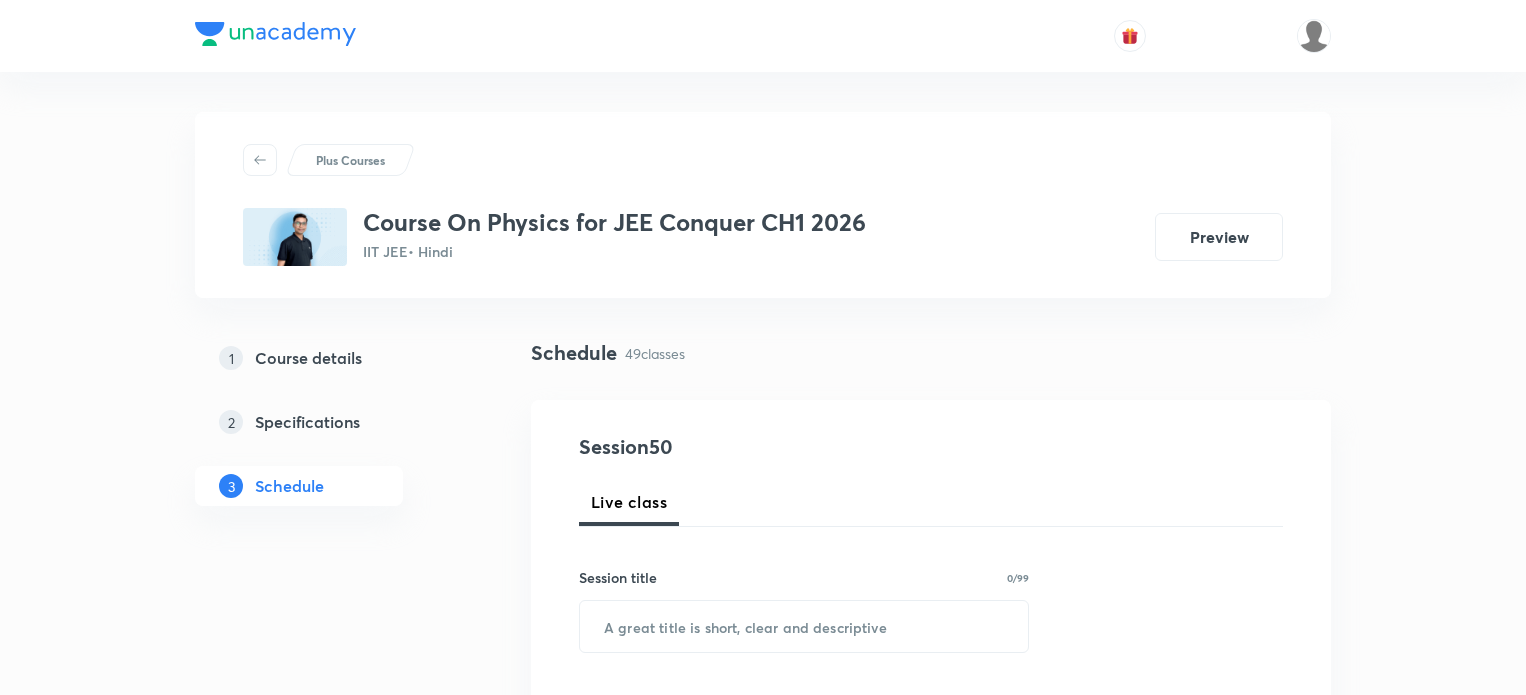 scroll, scrollTop: 0, scrollLeft: 0, axis: both 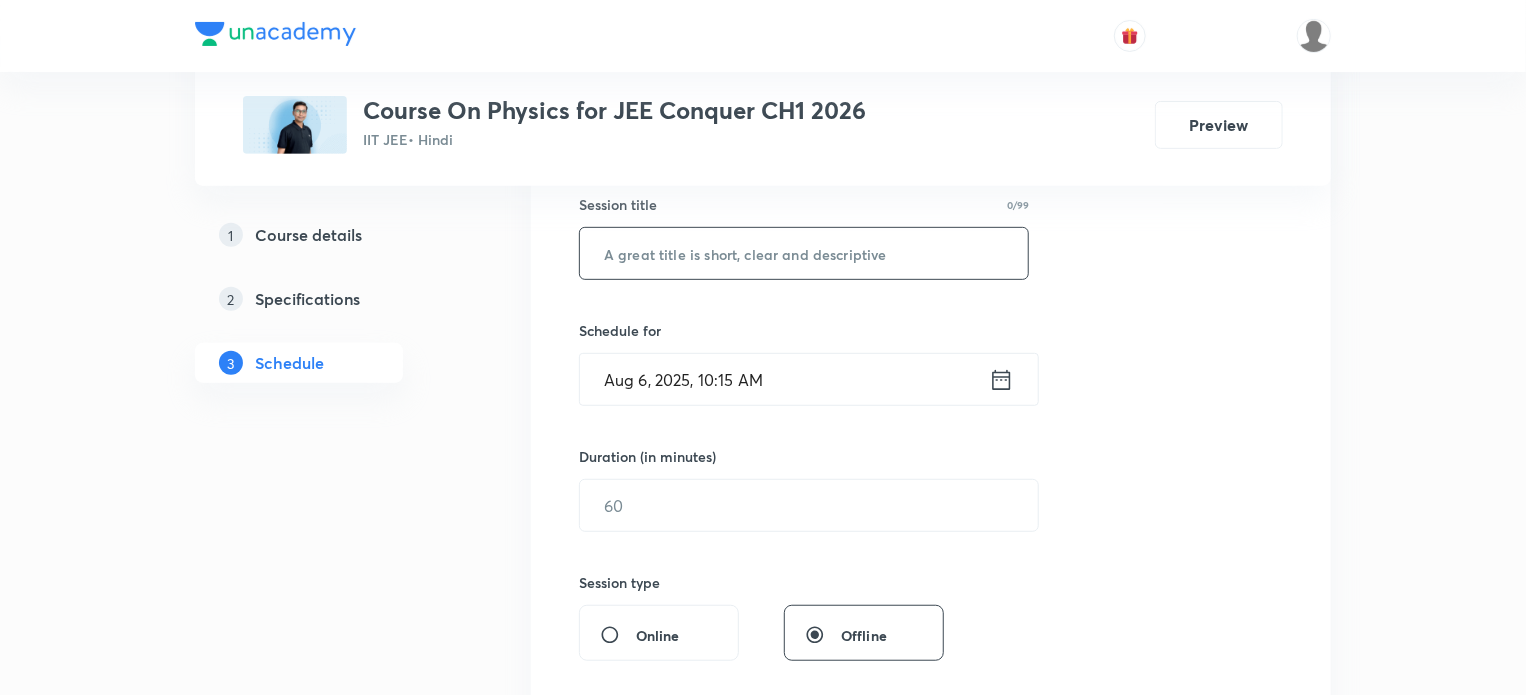 click at bounding box center [804, 253] 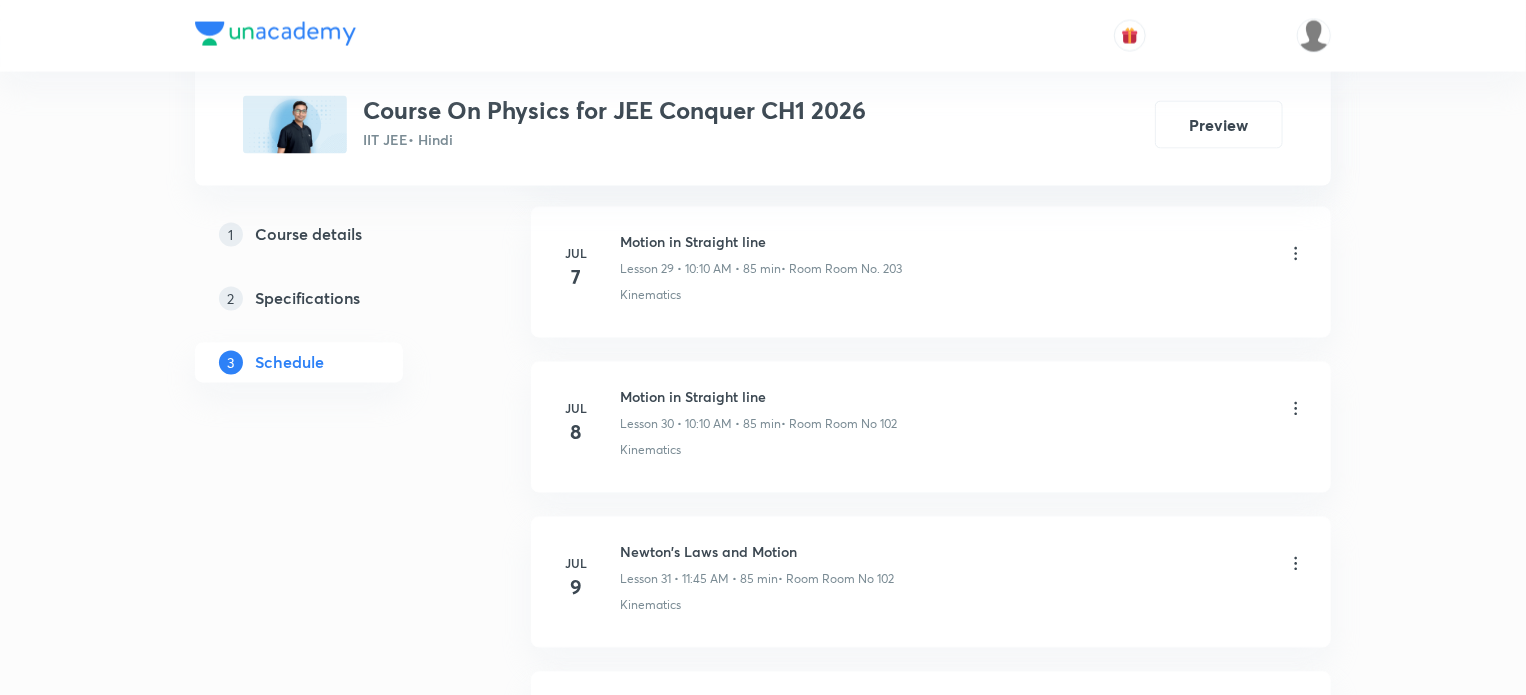 scroll, scrollTop: 5541, scrollLeft: 0, axis: vertical 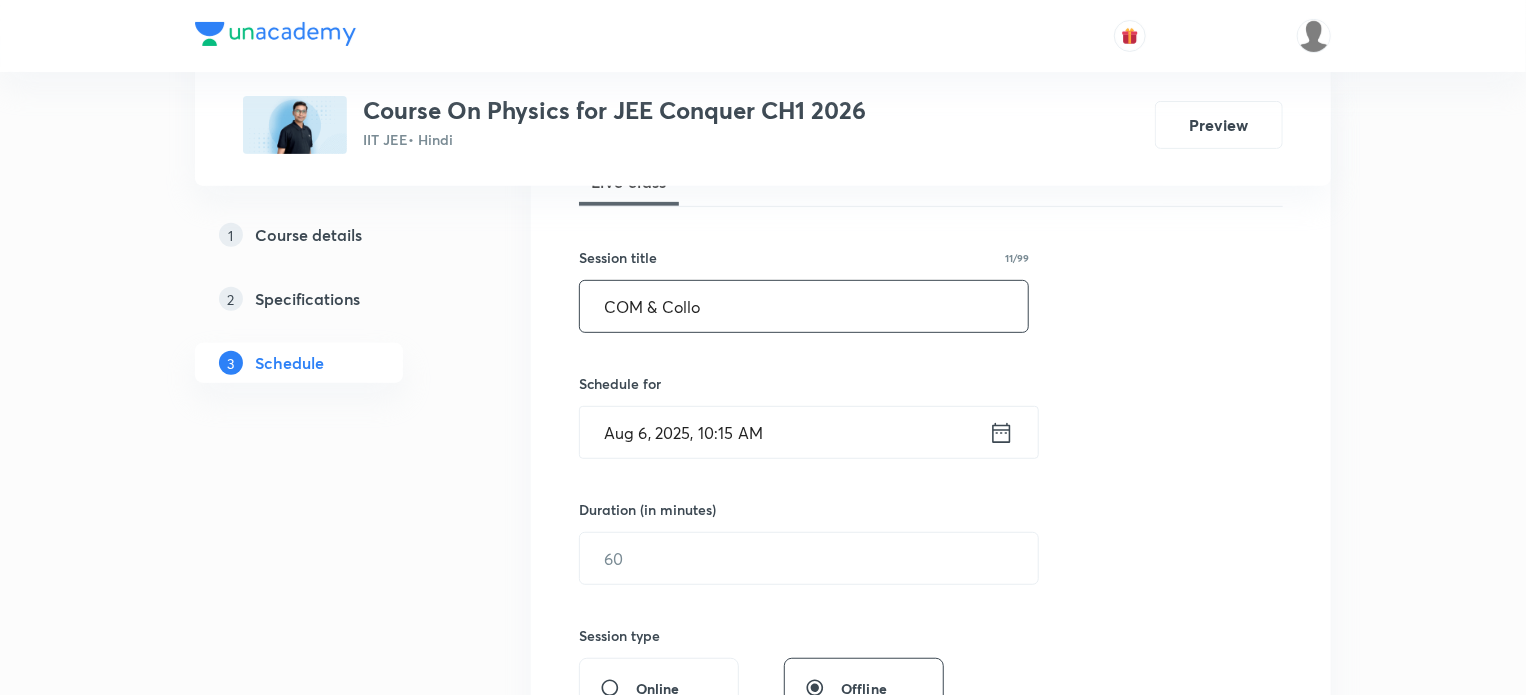 click on "COM & Collo" at bounding box center [804, 306] 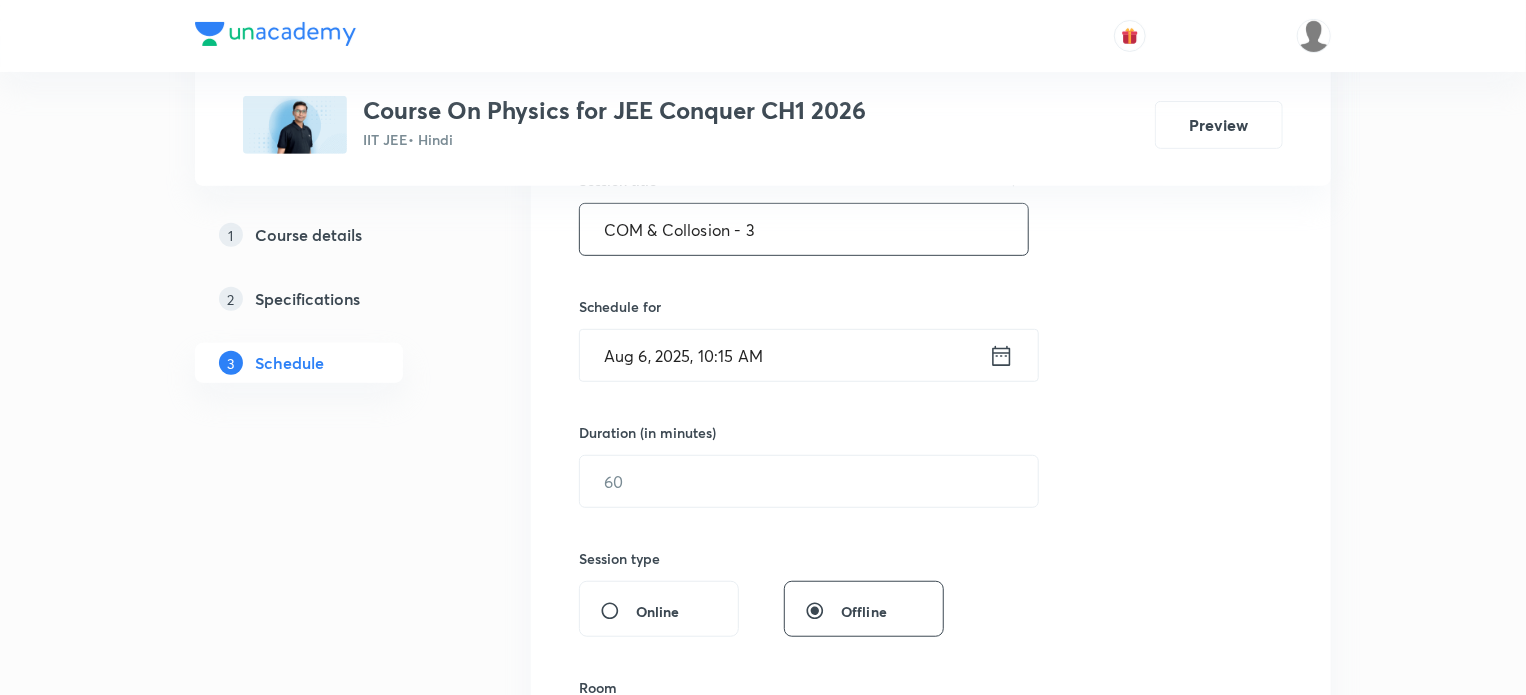 scroll, scrollTop: 373, scrollLeft: 0, axis: vertical 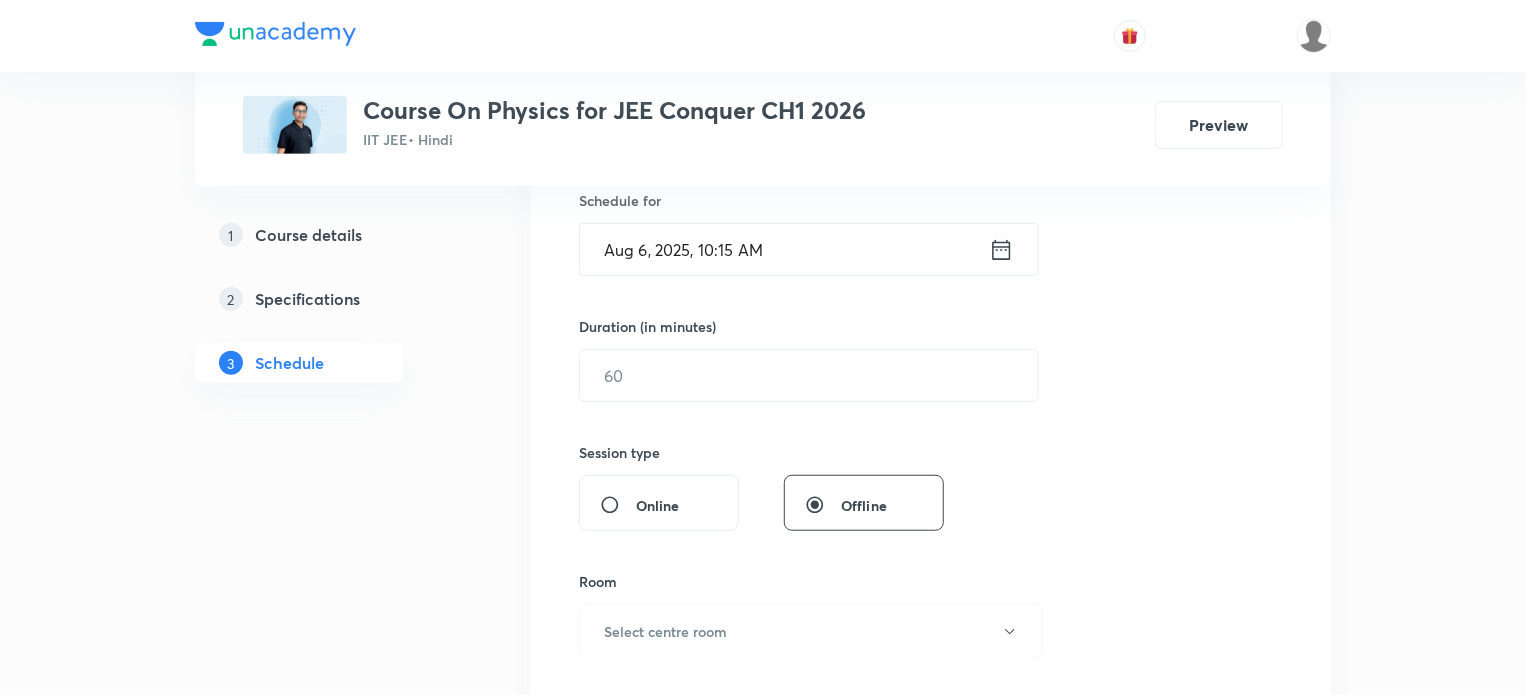 type on "COM & Collision - 3" 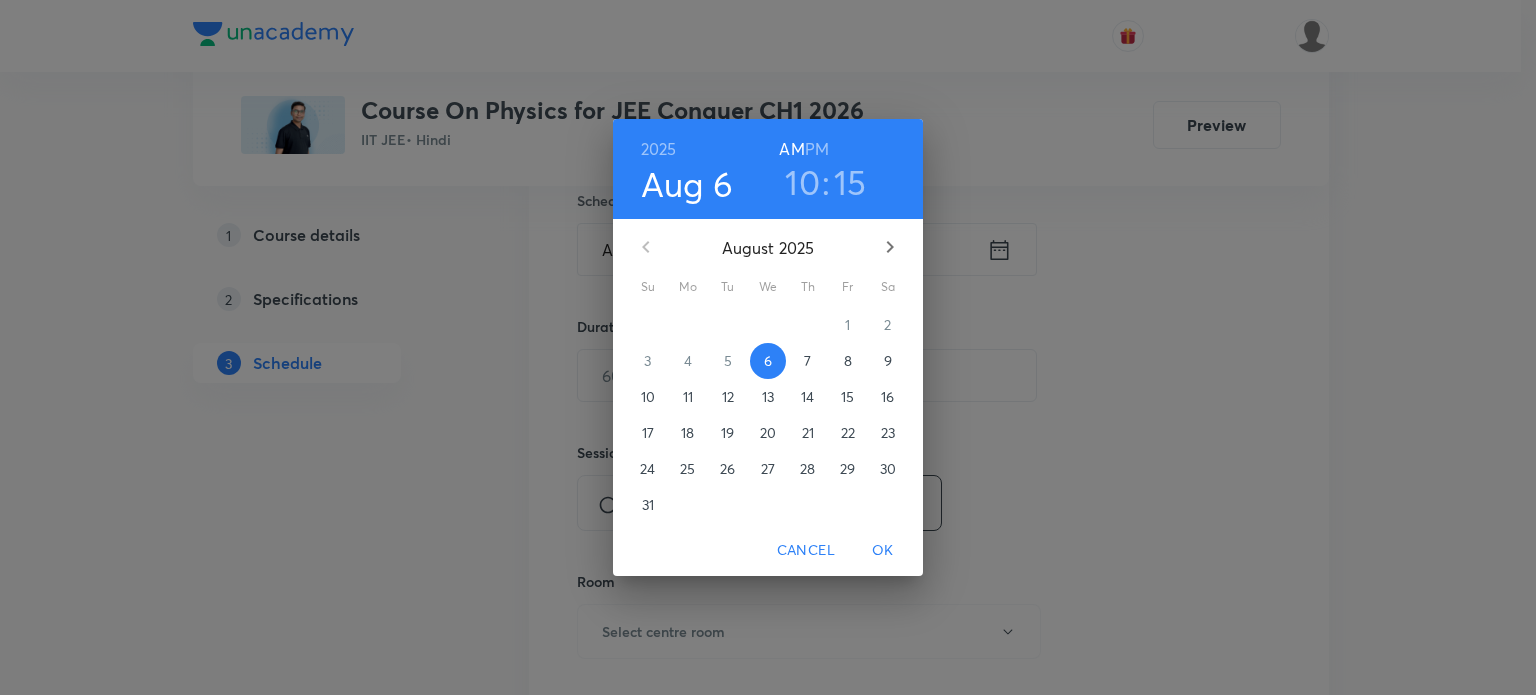 click on "15" at bounding box center (850, 182) 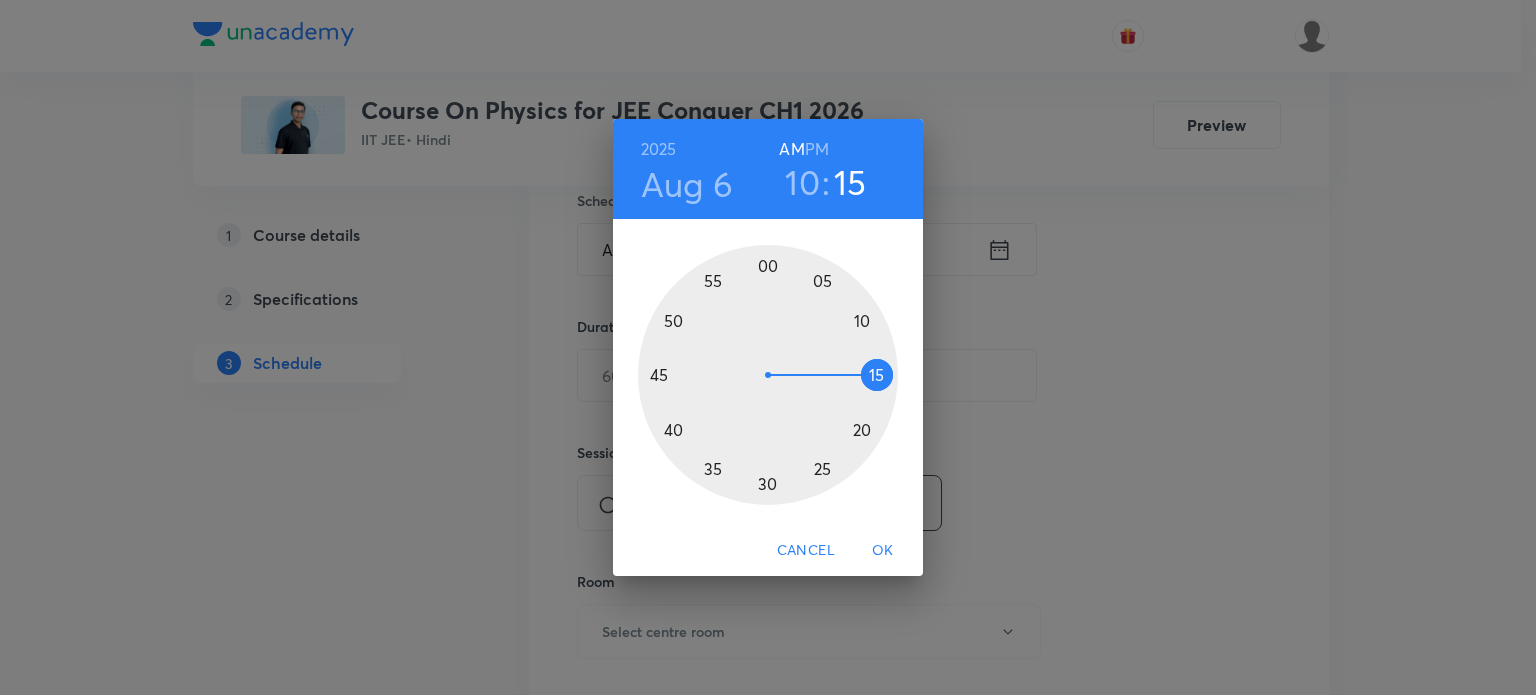 click at bounding box center [768, 375] 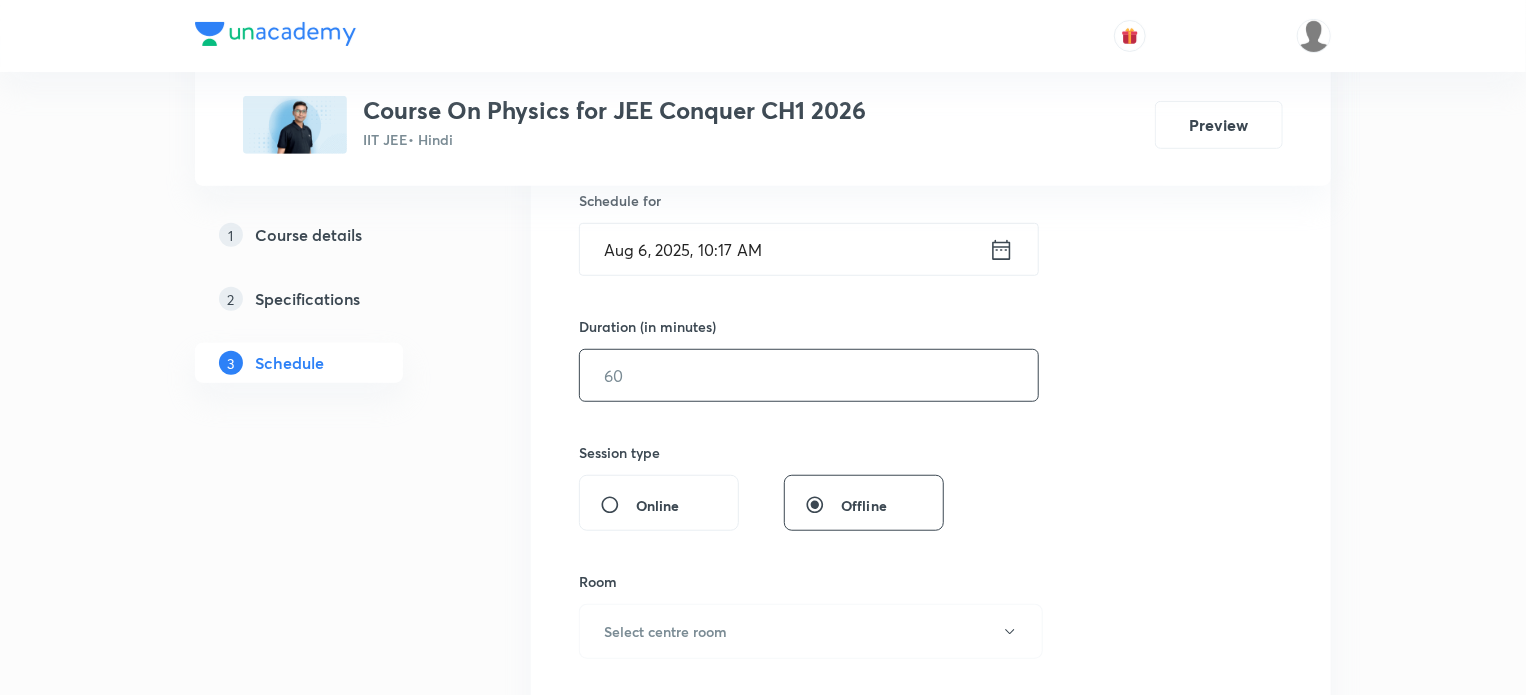 click at bounding box center [809, 375] 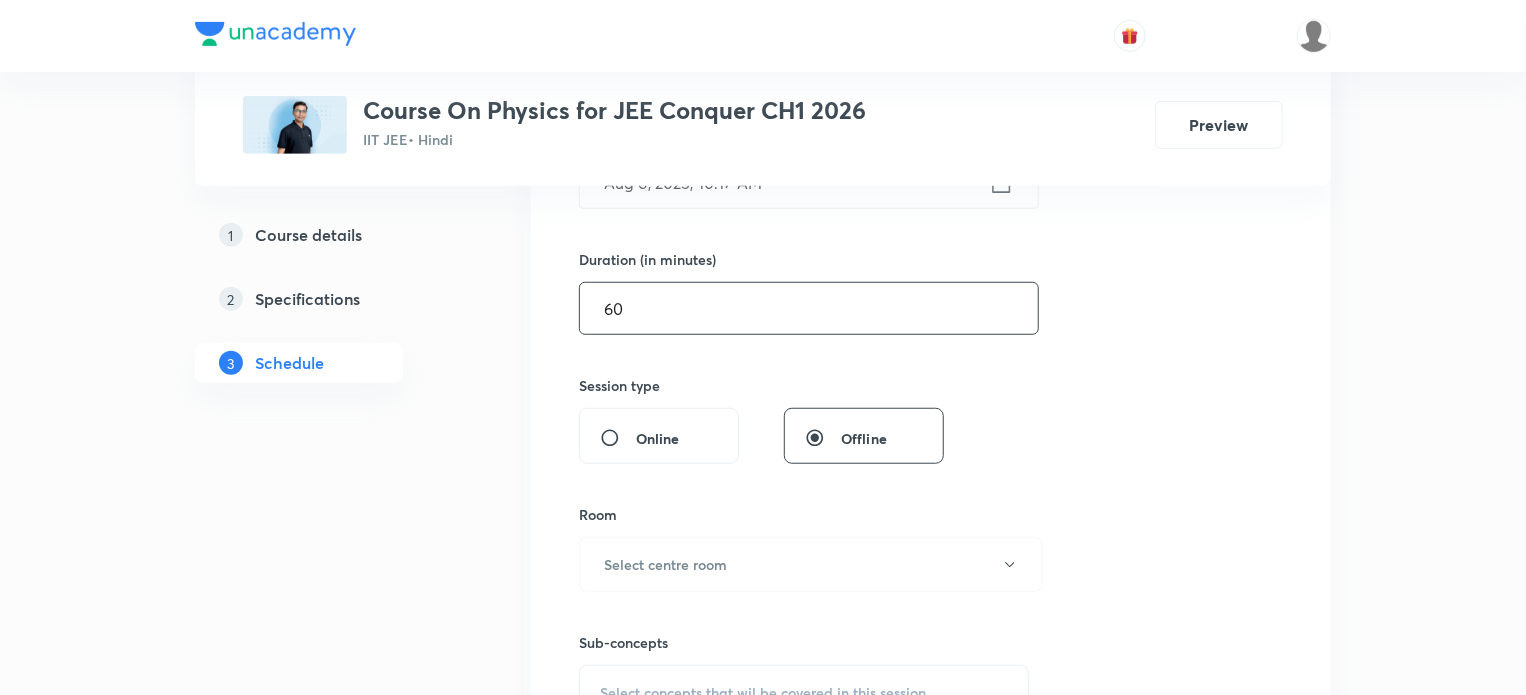 scroll, scrollTop: 689, scrollLeft: 0, axis: vertical 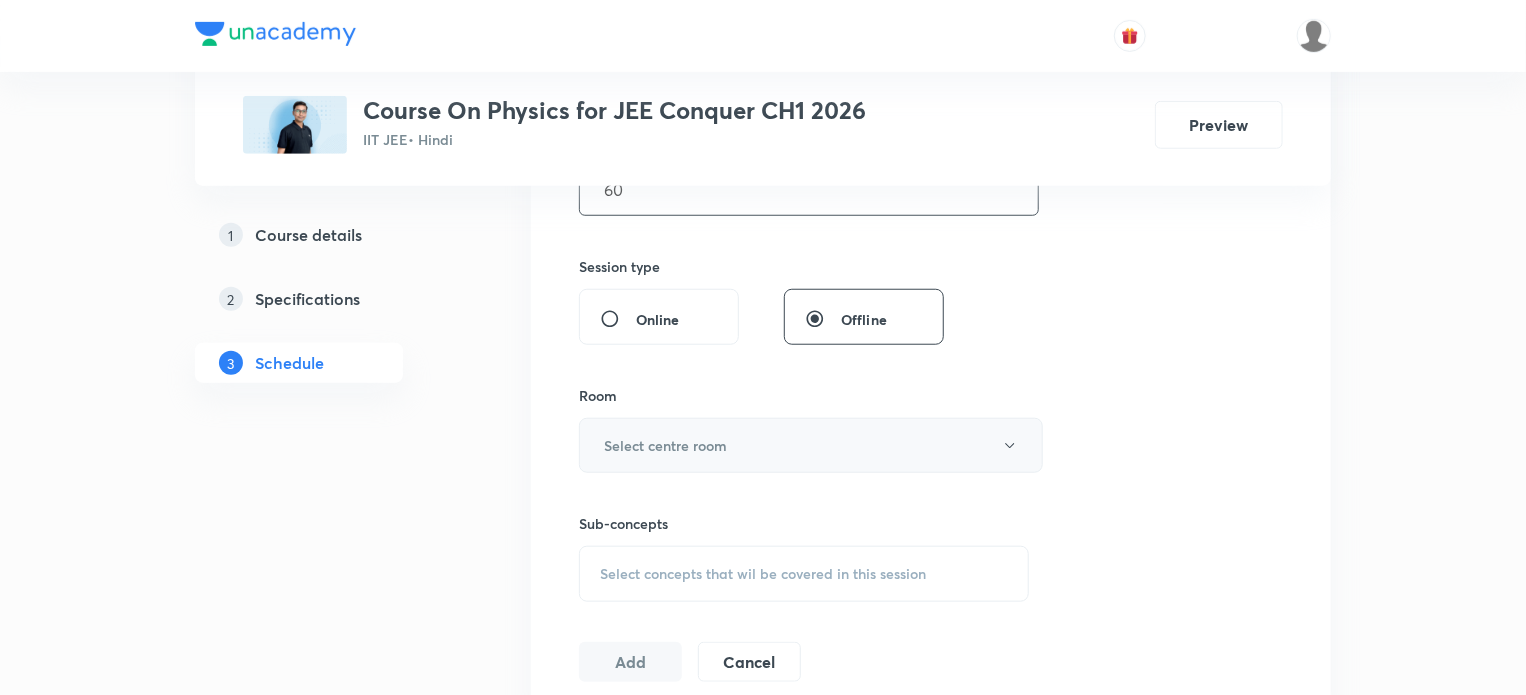 type on "60" 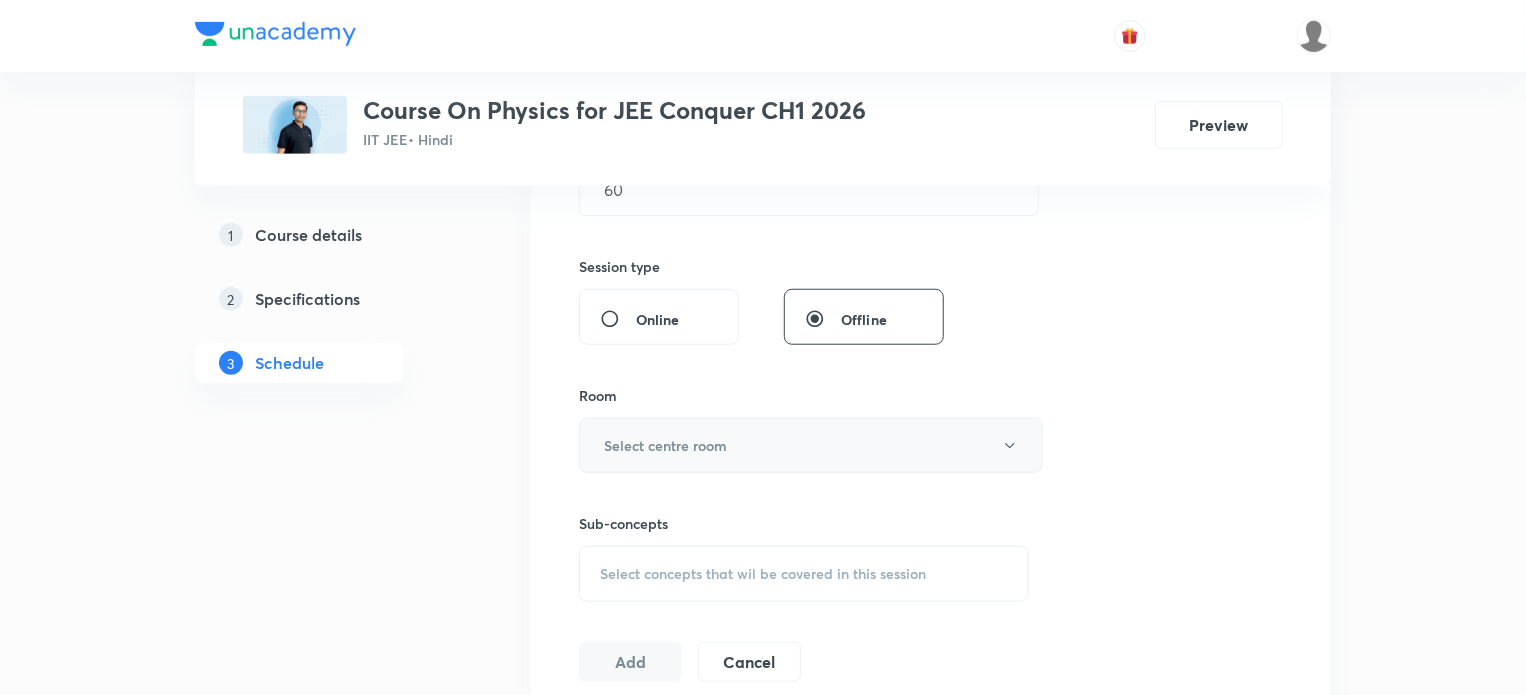 click on "Select centre room" at bounding box center (665, 445) 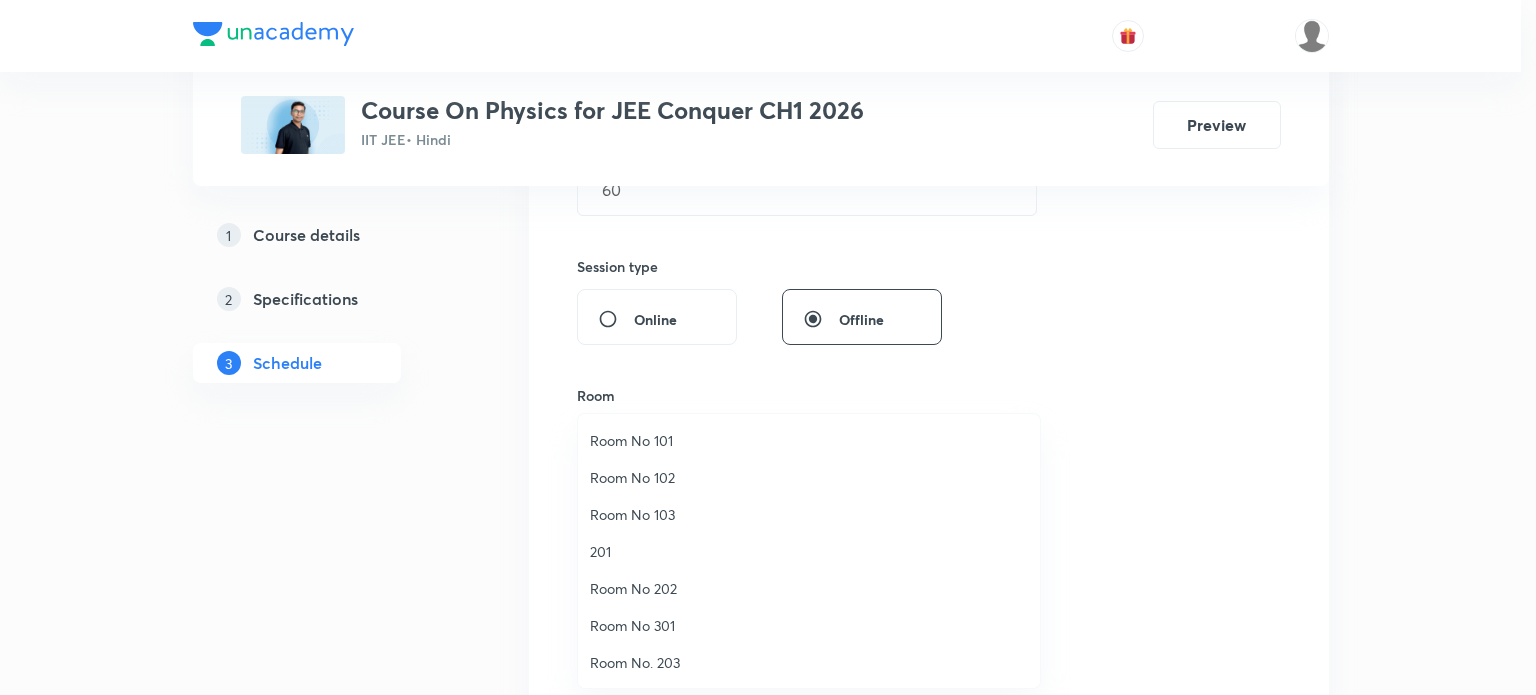 click on "Room No 102" at bounding box center (809, 477) 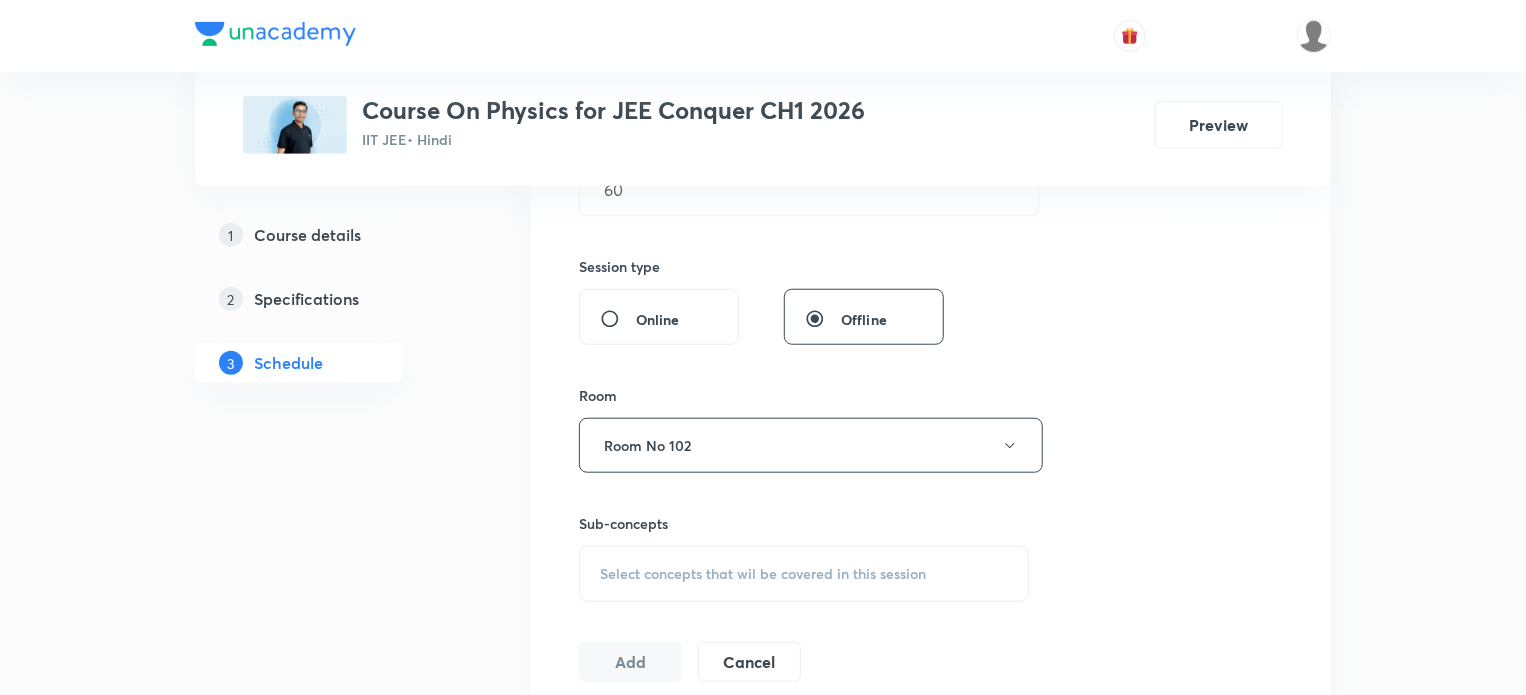 click on "Plus Courses Course On Physics for JEE Conquer CH1 2026 IIT JEE  • Hindi Preview 1 Course details 2 Specifications 3 Schedule Schedule 49  classes Session  50 Live class Session title 19/99 COM & Collision - 3 ​ Schedule for Aug 6, 2025, 10:17 AM ​ Duration (in minutes) 60 ​   Session type Online Offline Room Room No 102 Sub-concepts Select concepts that wil be covered in this session Add Cancel May 19 Basic Intro Lesson 1 • 1:00 PM • 60 min  • Room Room No. 203 Kinematics May 20 Electrostatics Lesson 2 • 10:15 AM • 90 min  • Room Room No. 203 Kinematics May 22 Basic Intro Lesson 3 • 12:00 PM • 90 min  • Room Room No. 203 Kinematics May 24 Electrostatics Lesson 4 • 12:00 PM • 90 min  • Room Room No. 203 Kinematics May 26 Electrostatics Lesson 5 • 12:00 PM • 90 min  • Room Room No. 203 Projectile Motion May 27 Electrostatics Lesson 6 • 12:01 PM • 90 min  • Room Room No. 203 Projectile Motion Jun 2 Electrostatics Lesson 7 • 12:00 PM • 90 min Jun 4 Jun 5 Jun" at bounding box center [763, 3948] 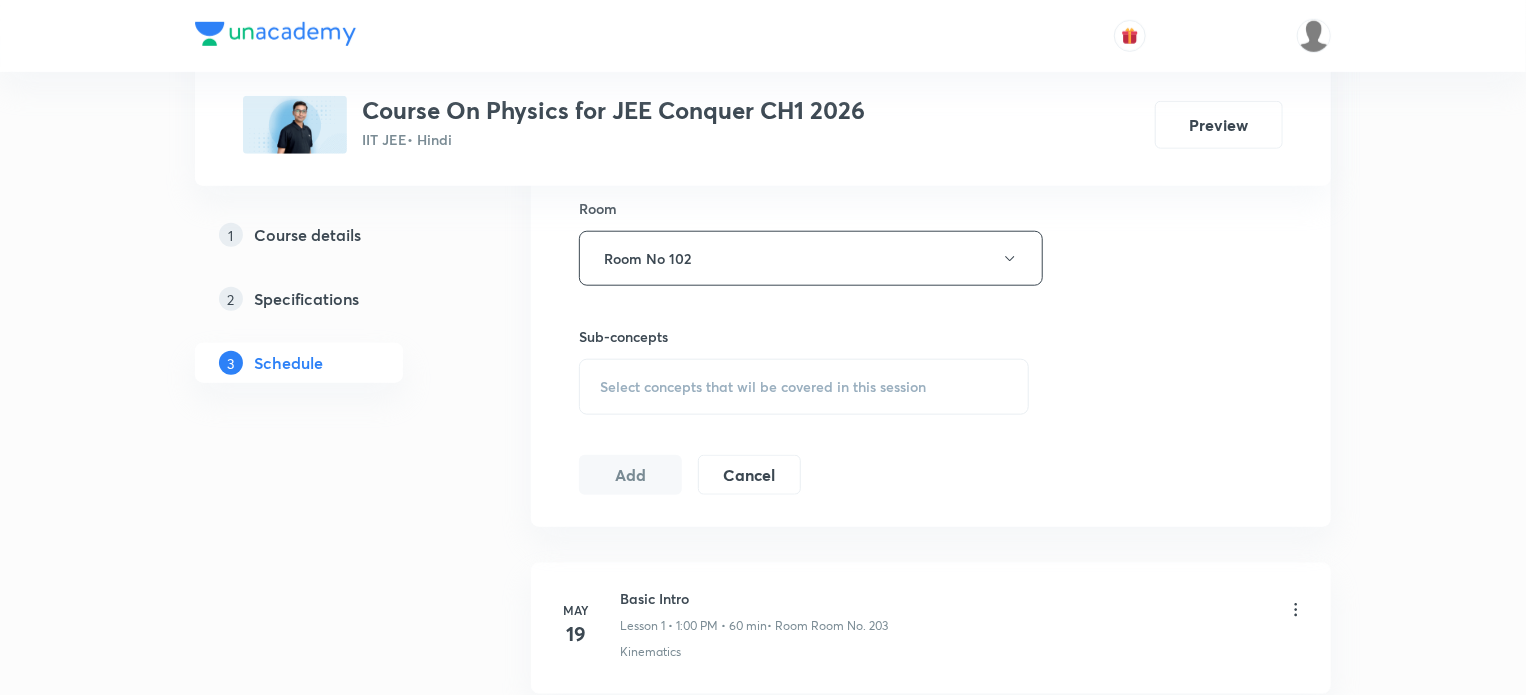 scroll, scrollTop: 876, scrollLeft: 0, axis: vertical 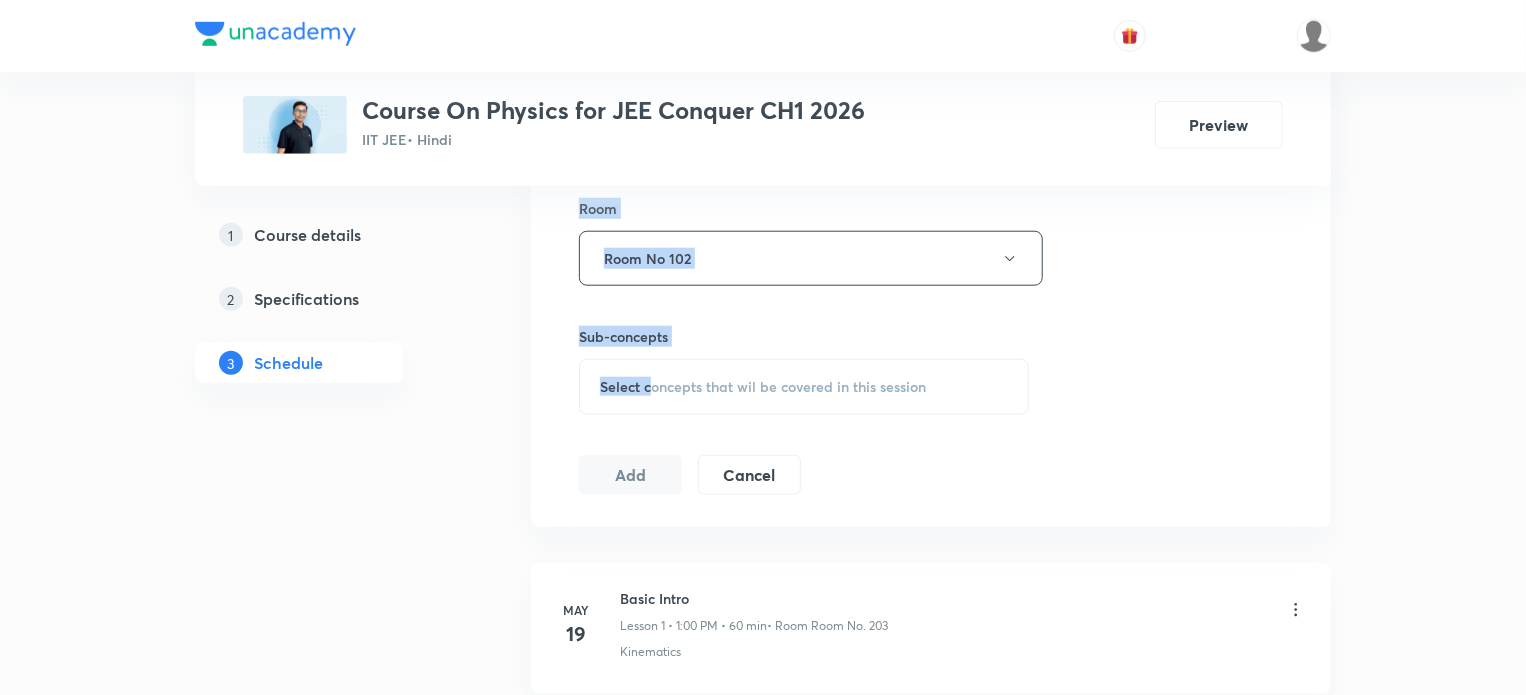drag, startPoint x: 651, startPoint y: 380, endPoint x: 456, endPoint y: 455, distance: 208.92583 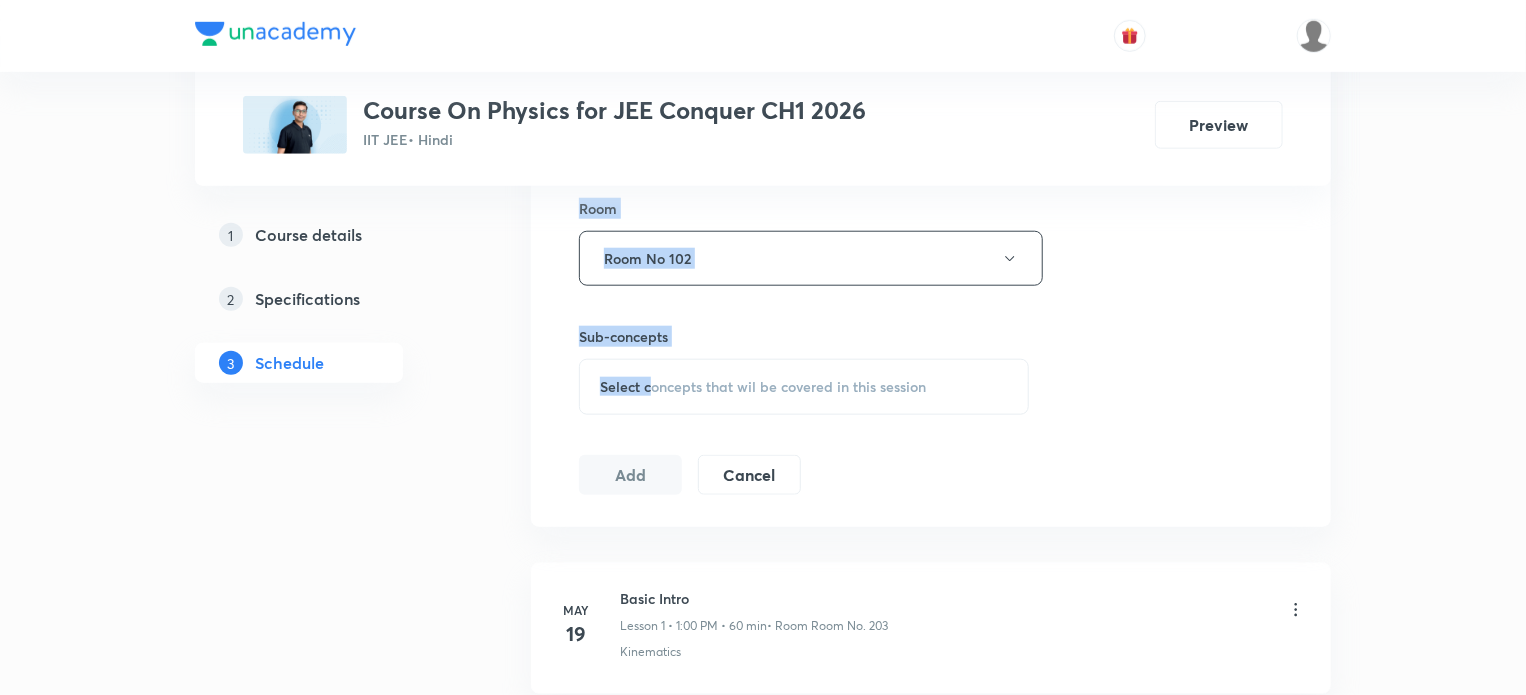 click on "Select concepts that wil be covered in this session" at bounding box center (763, 387) 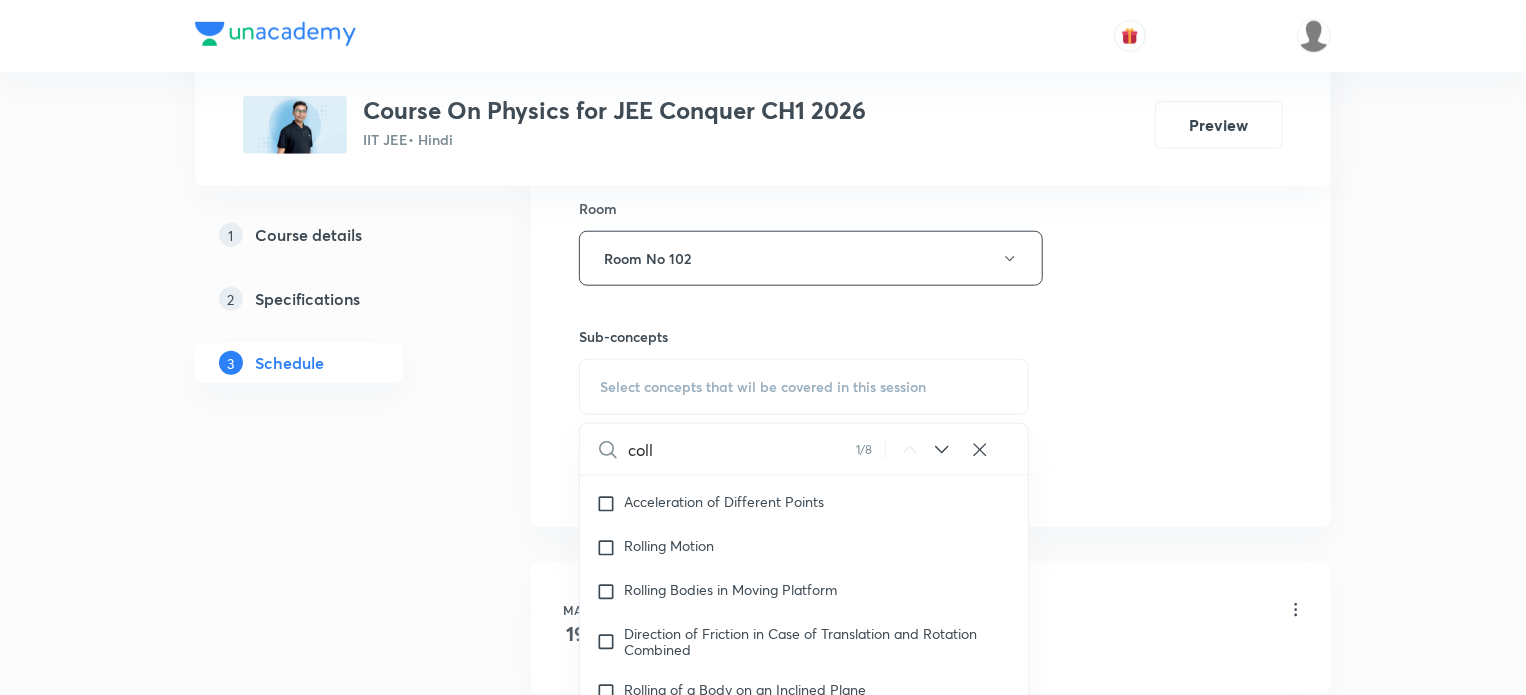 scroll, scrollTop: 4494, scrollLeft: 0, axis: vertical 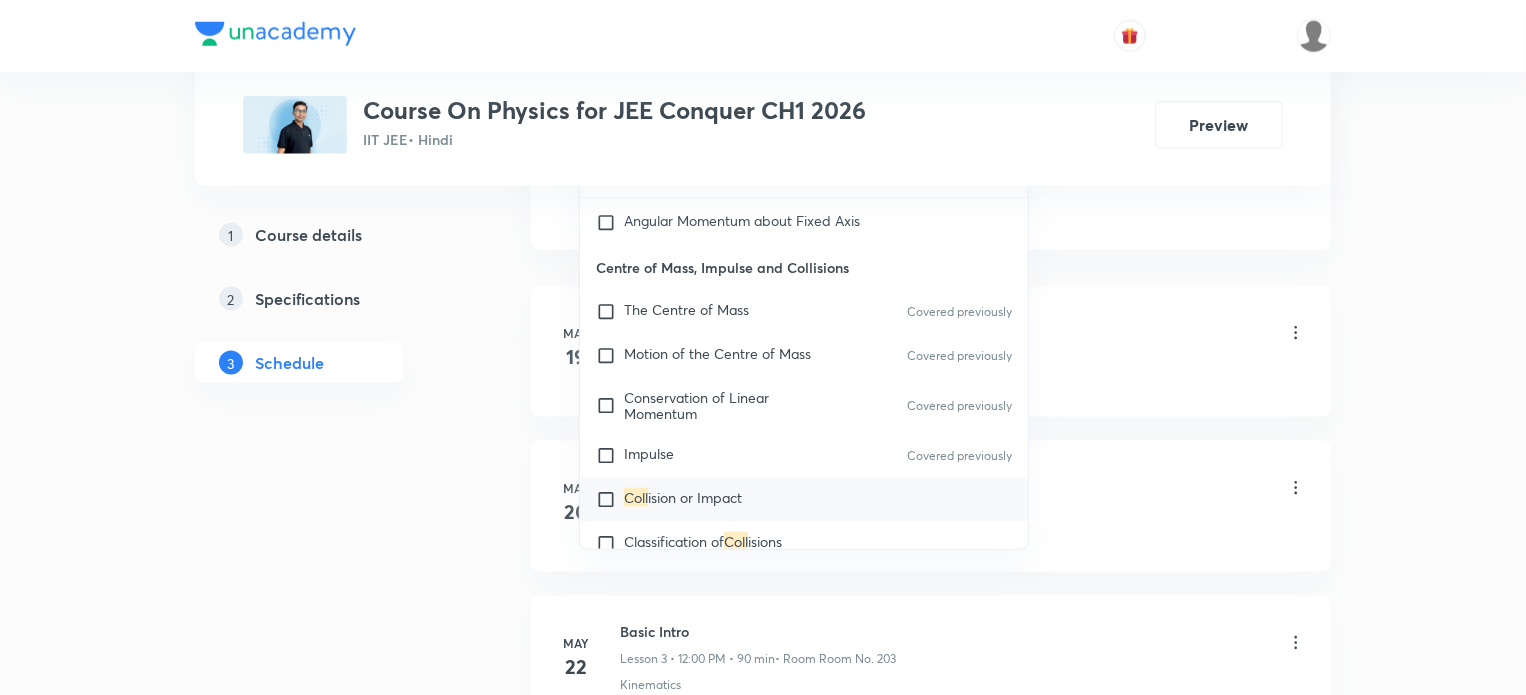 type on "coll" 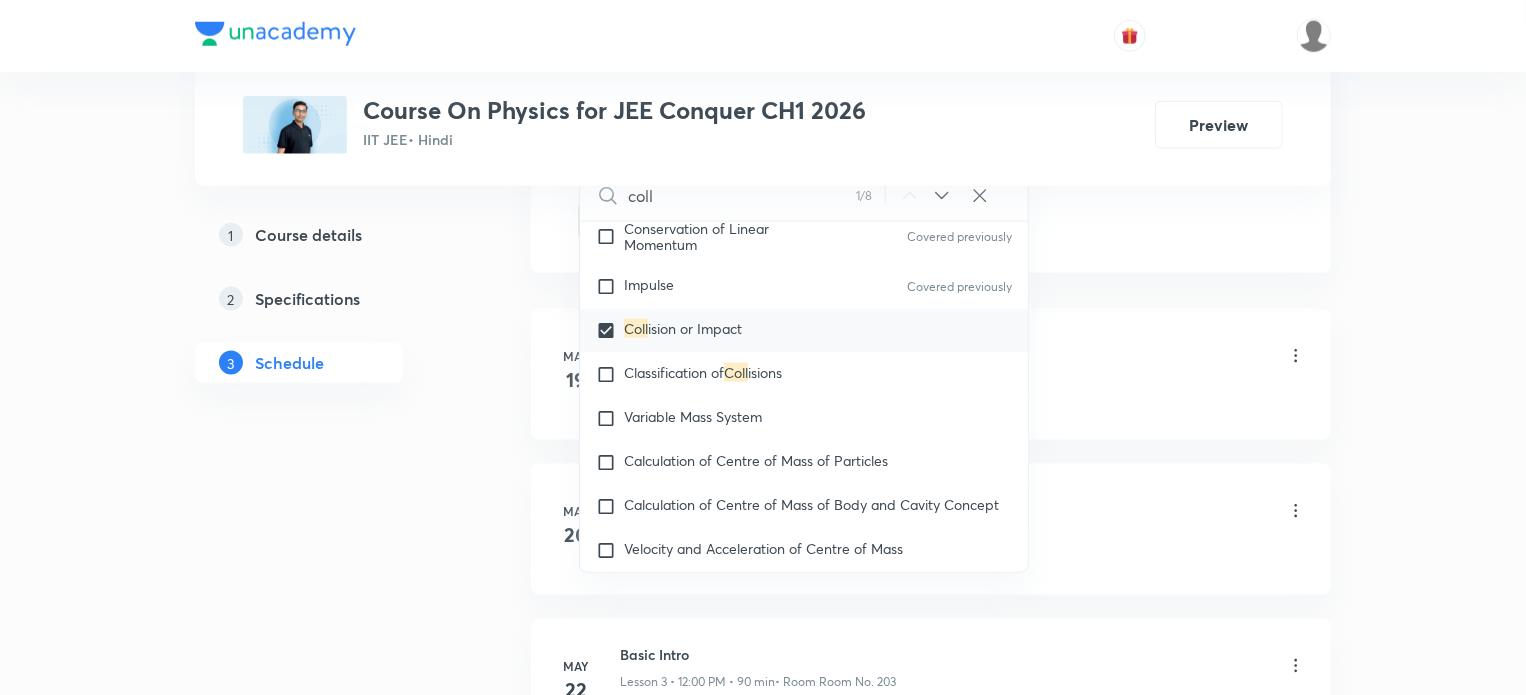 scroll, scrollTop: 5327, scrollLeft: 0, axis: vertical 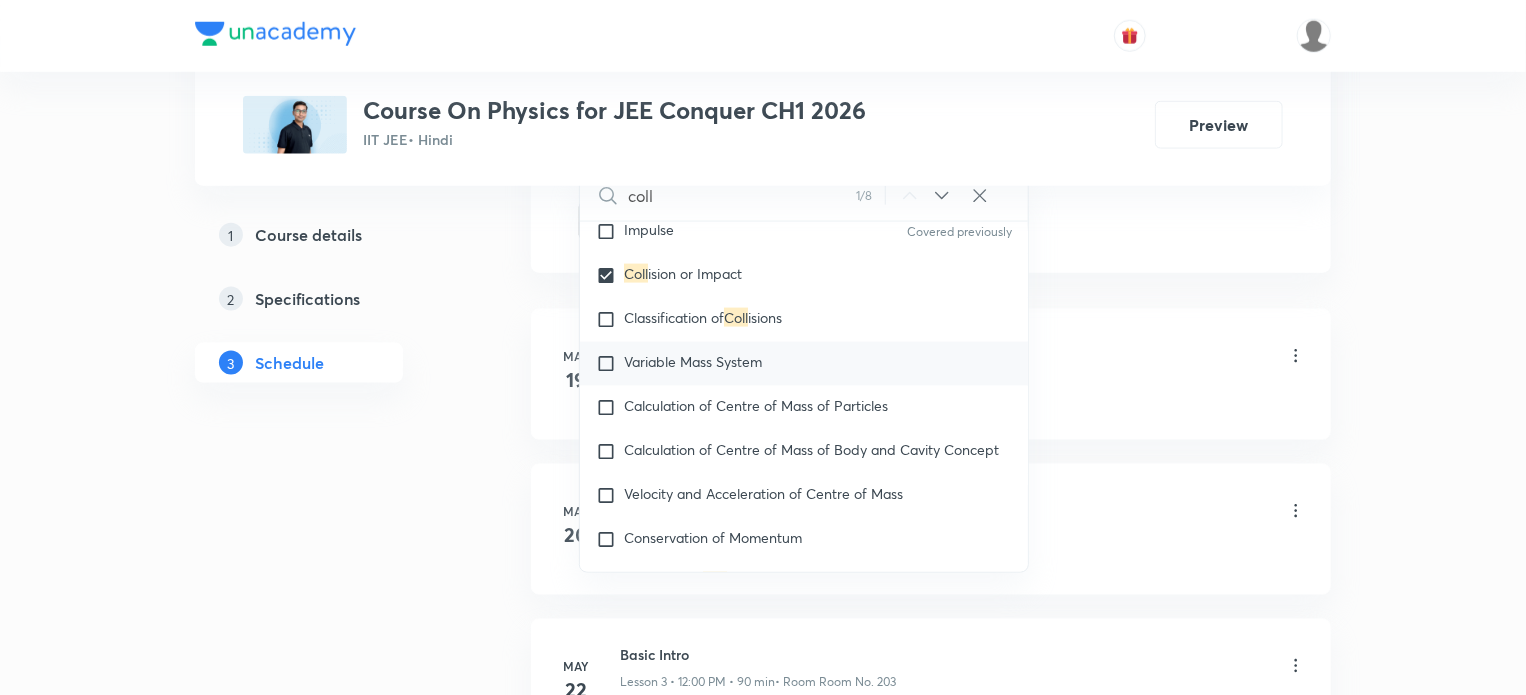 click on "Variable Mass System" at bounding box center [804, 364] 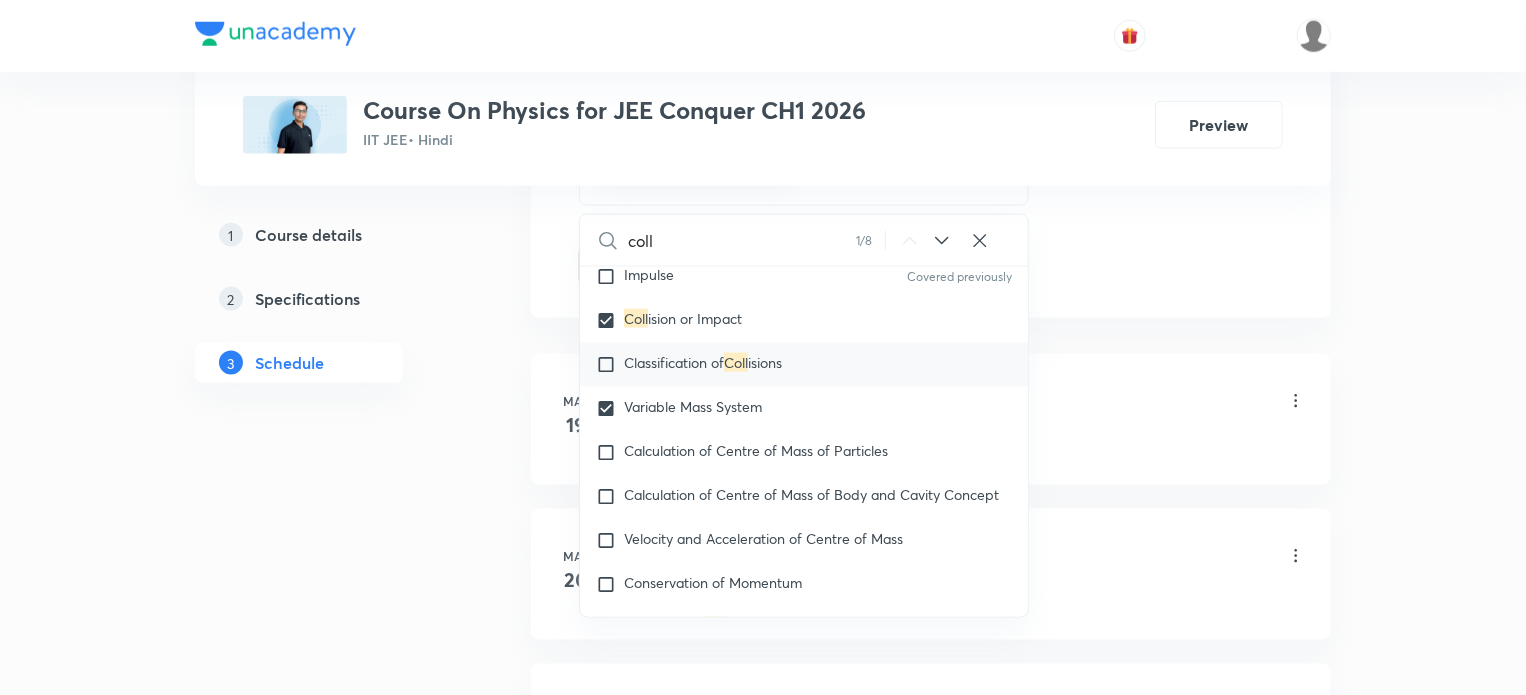 click on "Classification of" at bounding box center (674, 362) 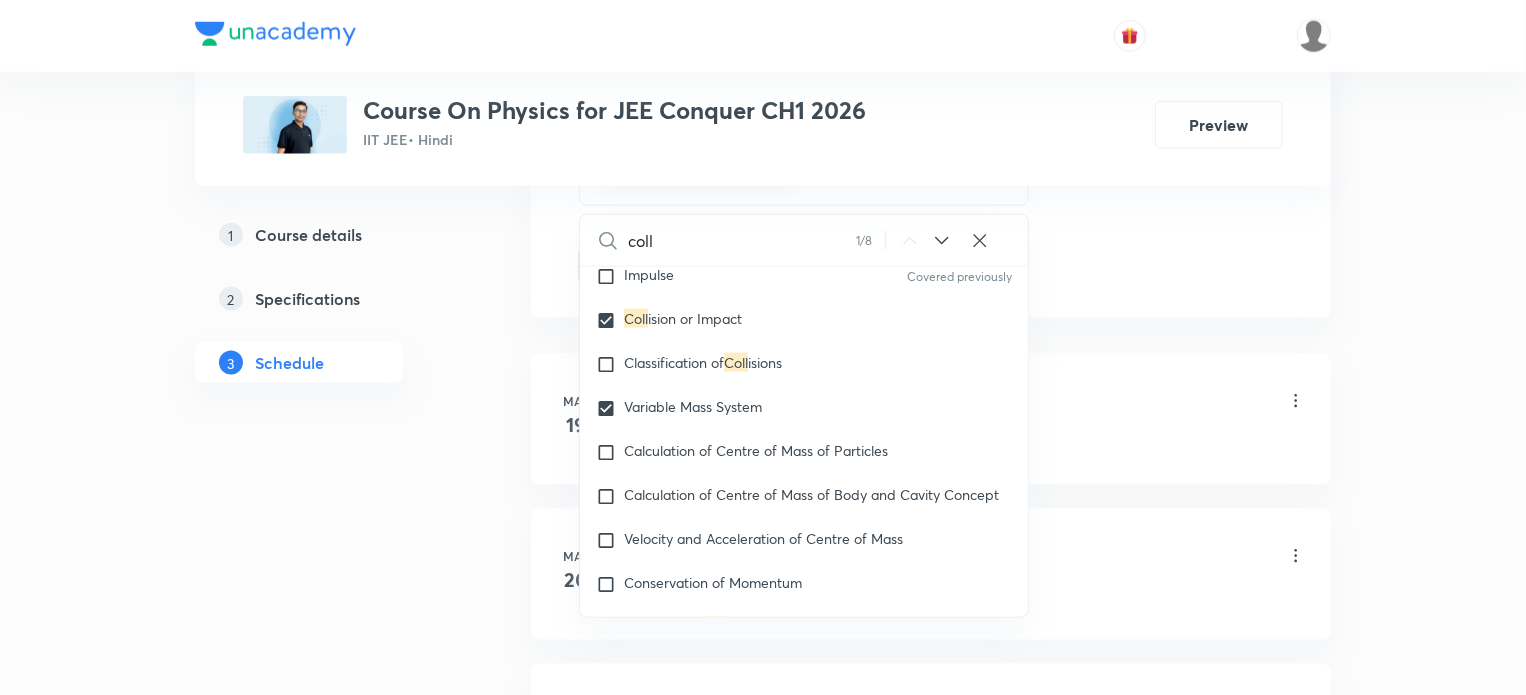 checkbox on "true" 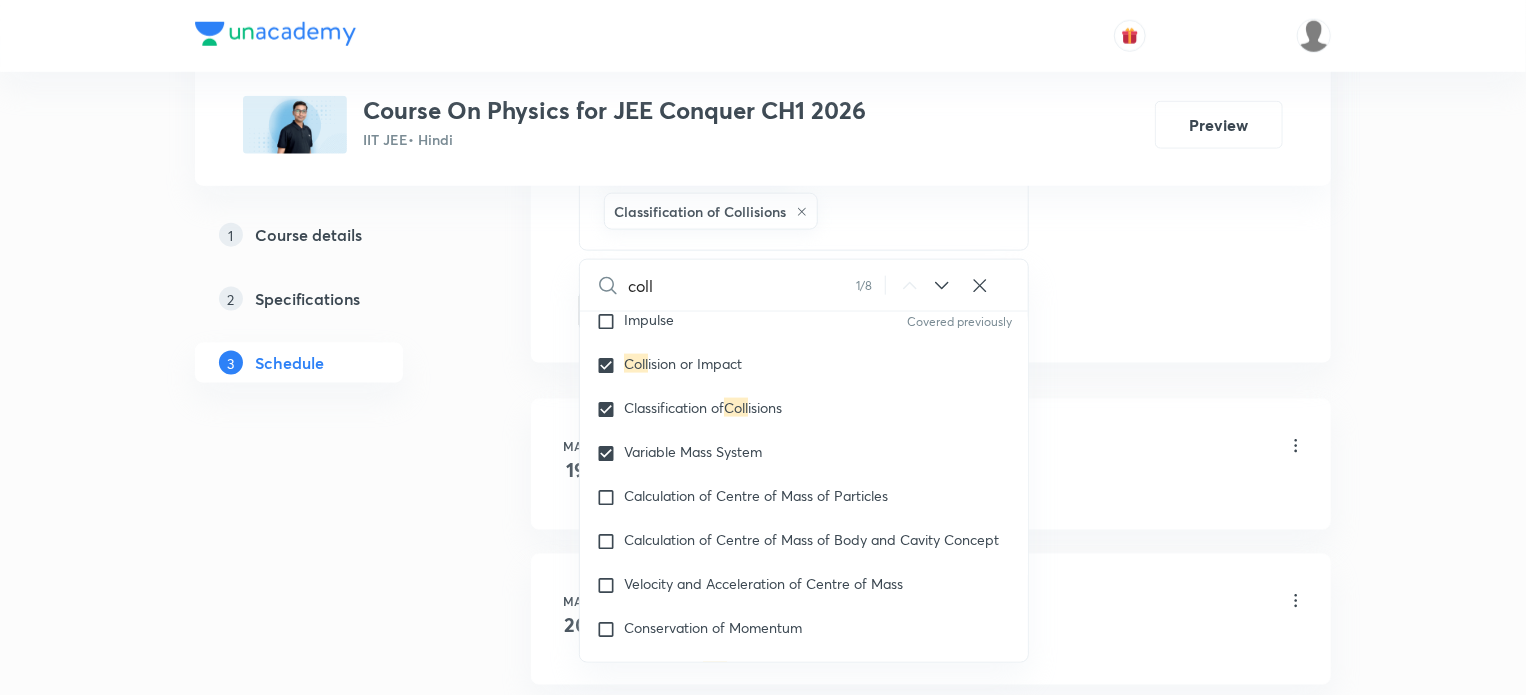 click on "1 Course details 2 Specifications 3 Schedule" at bounding box center (331, 3654) 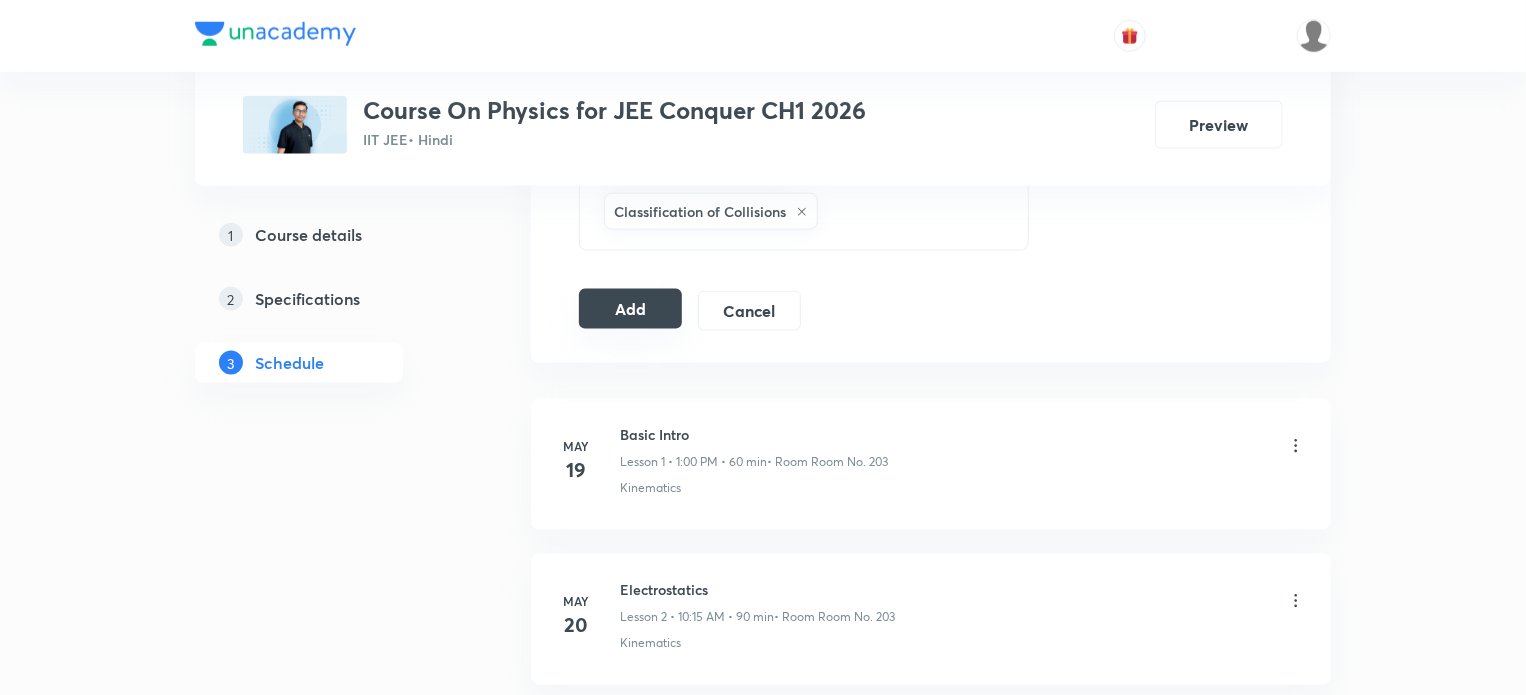 click on "Add" at bounding box center (630, 309) 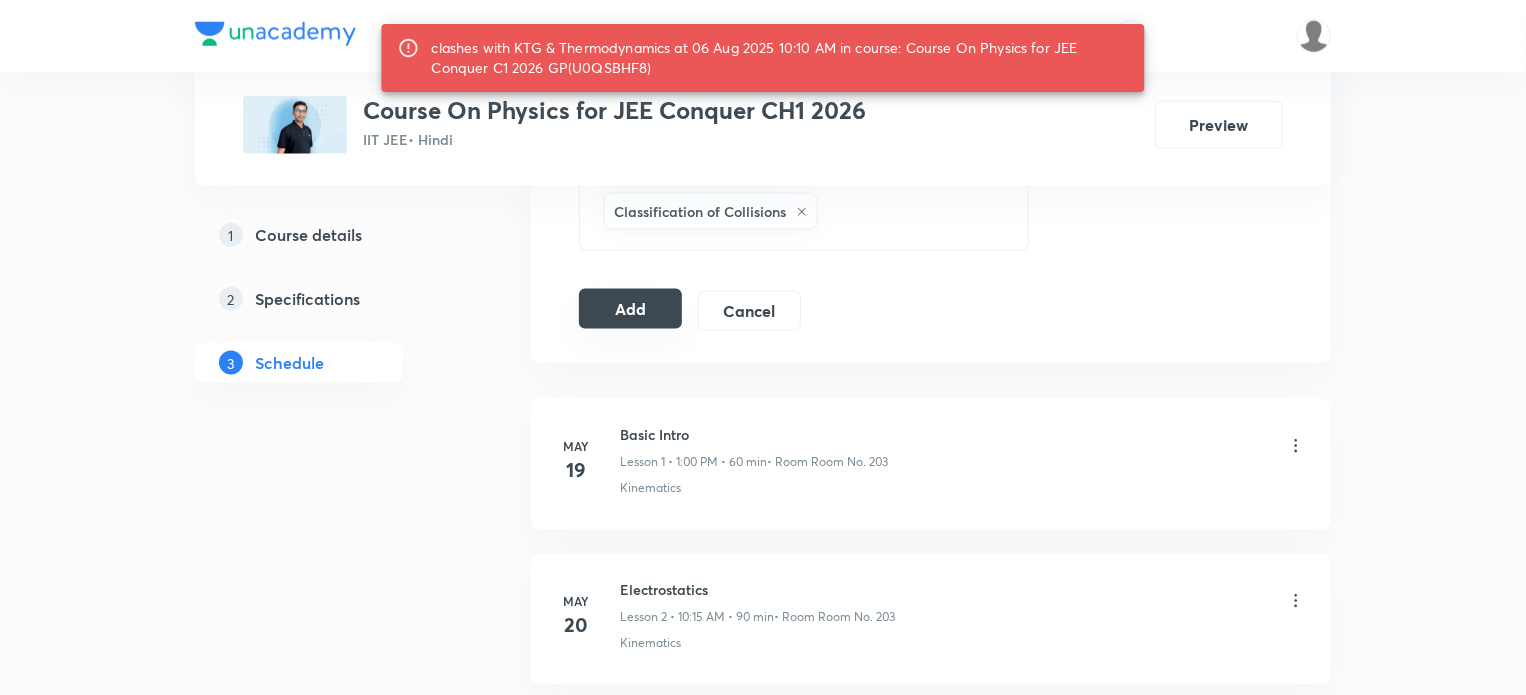 click on "Add" at bounding box center (630, 309) 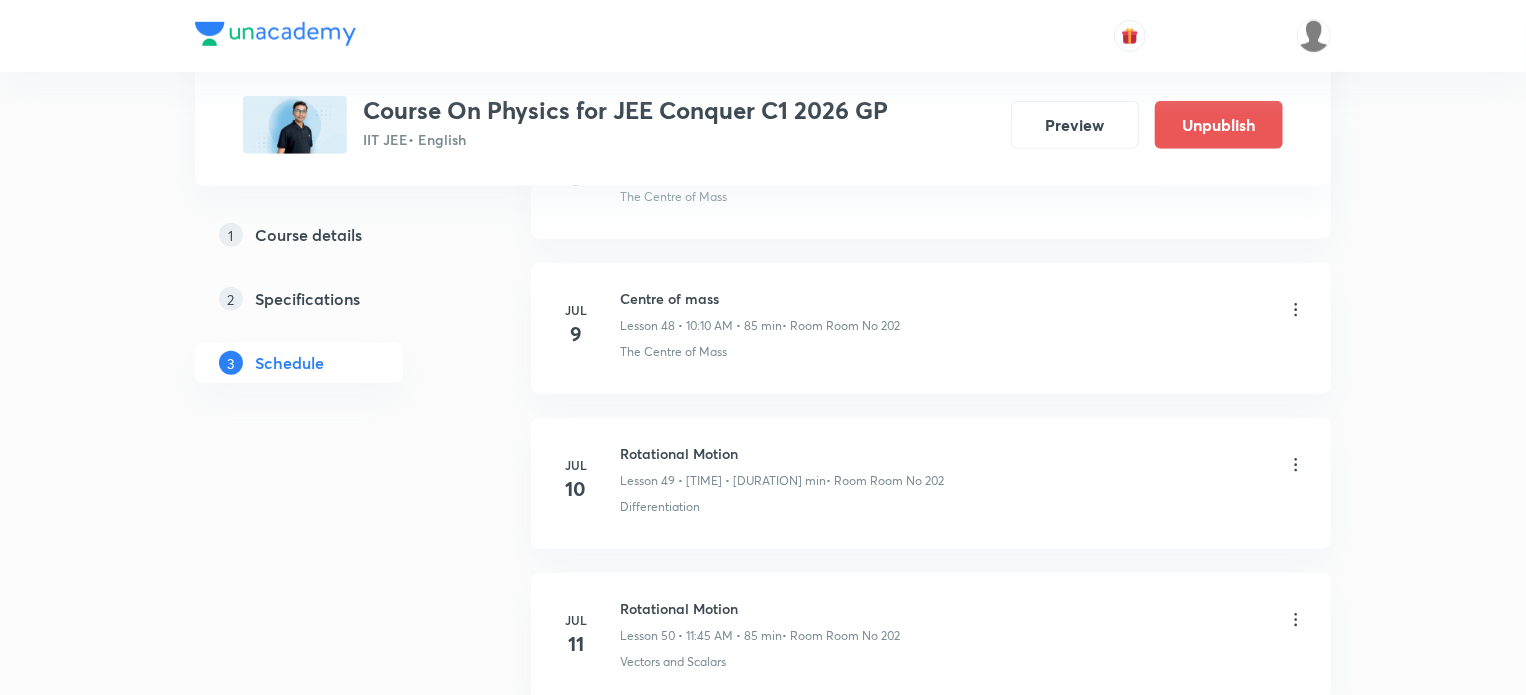 scroll, scrollTop: 0, scrollLeft: 0, axis: both 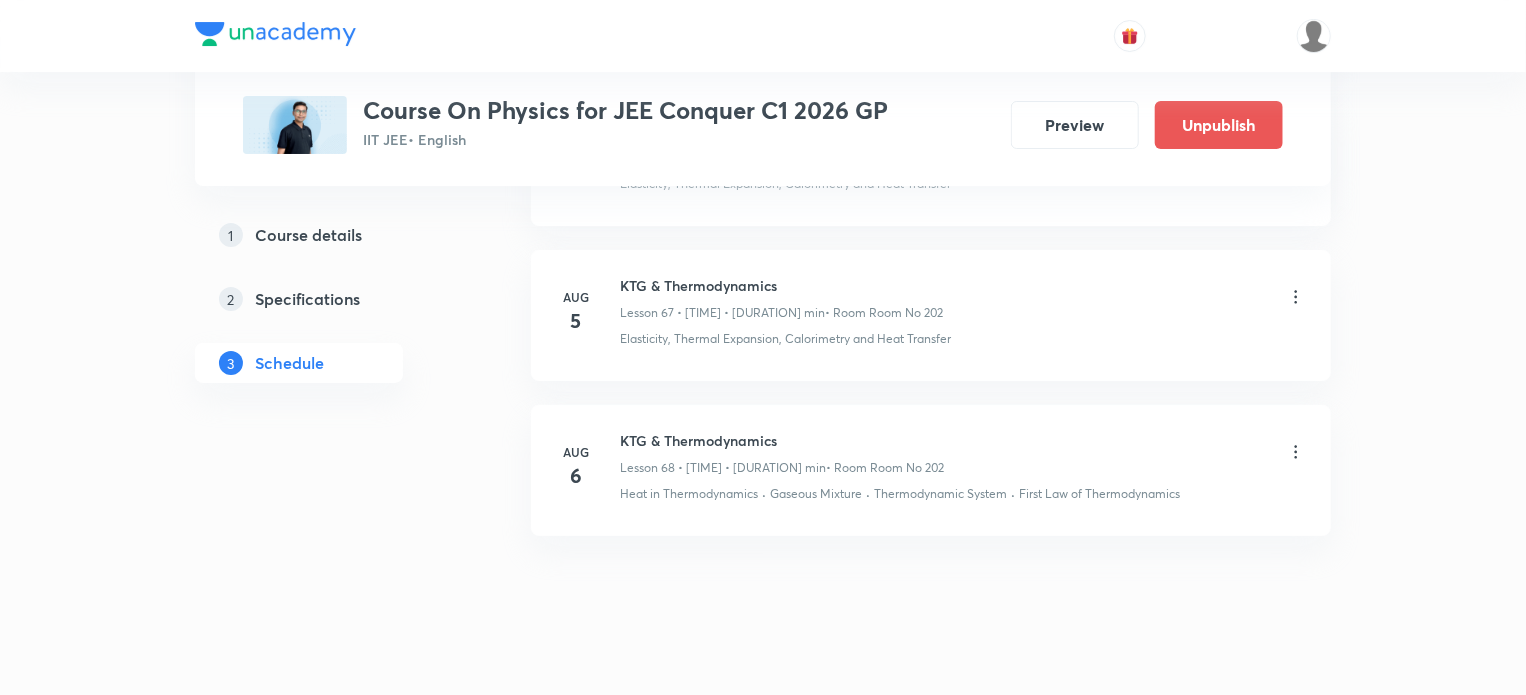 click 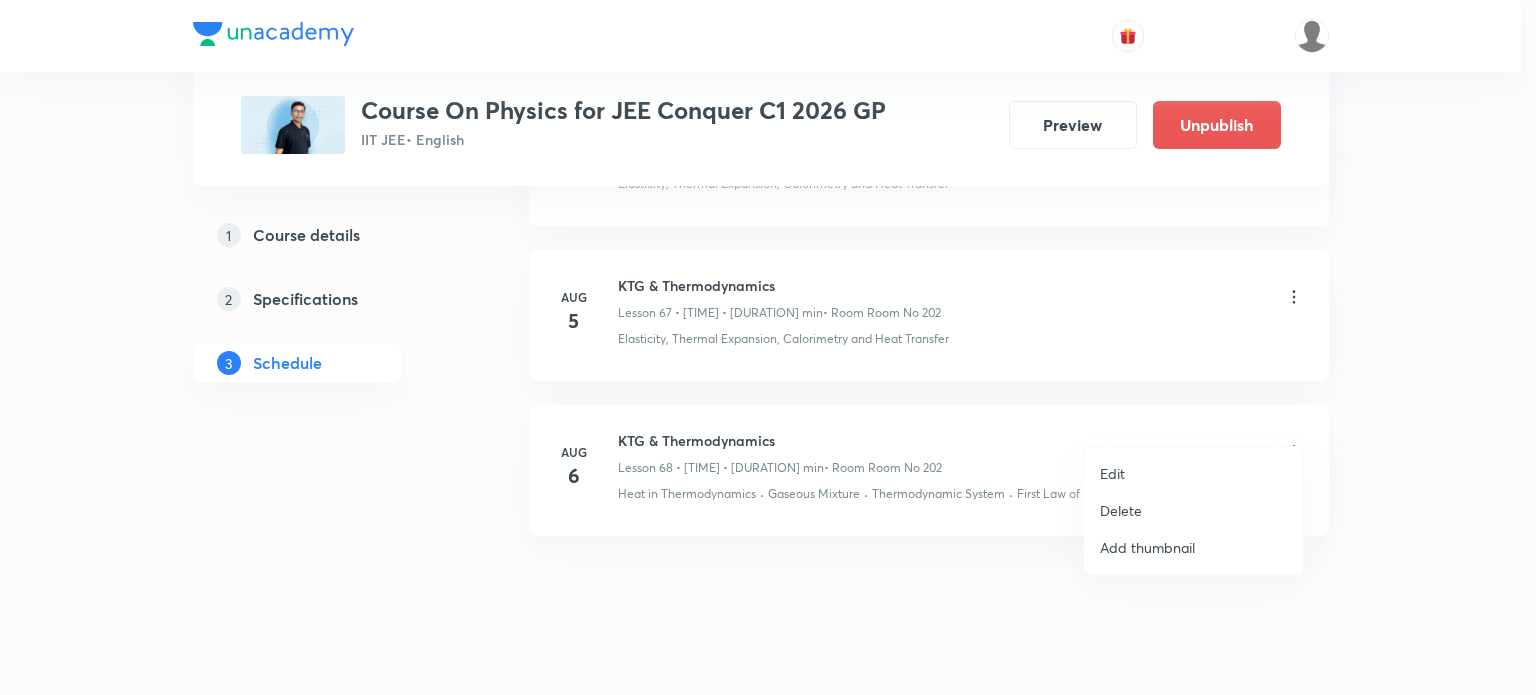 click on "Delete" at bounding box center [1121, 510] 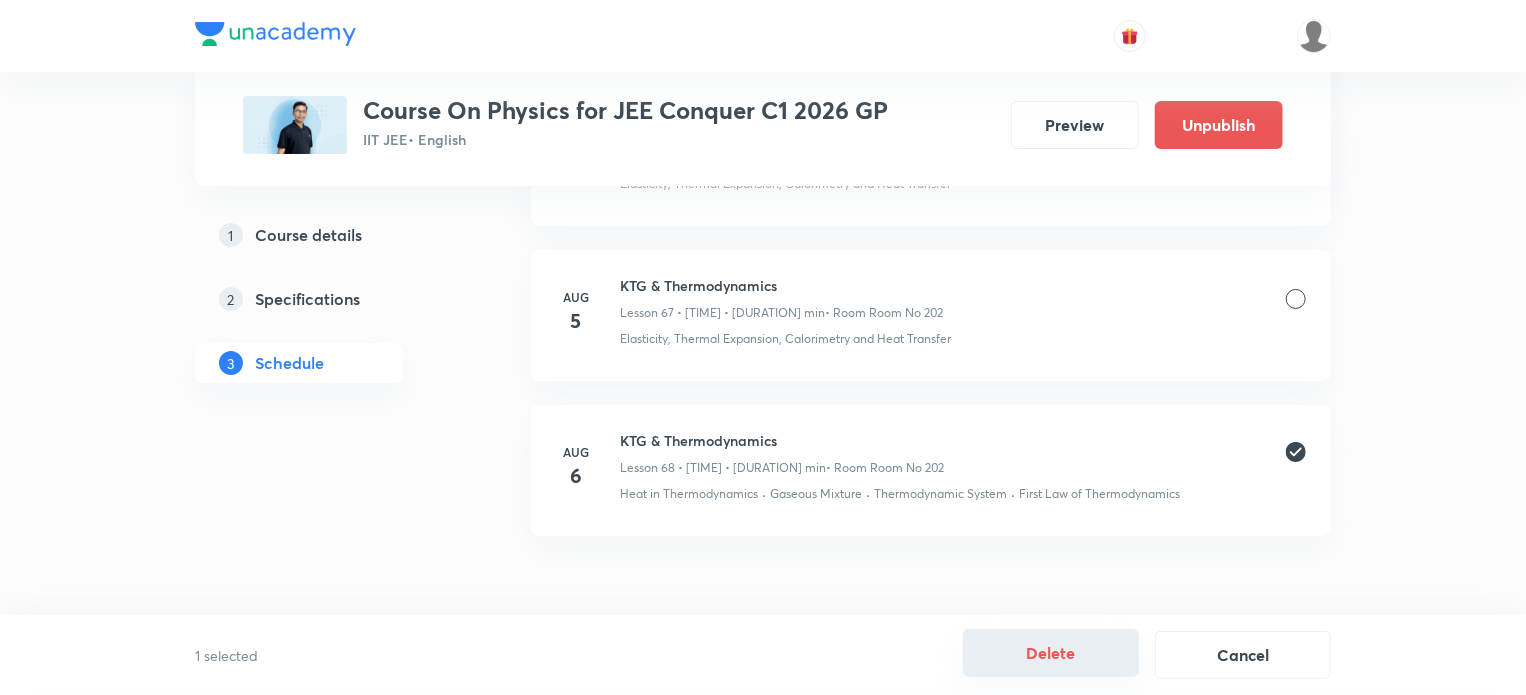 click on "Delete" at bounding box center (1051, 653) 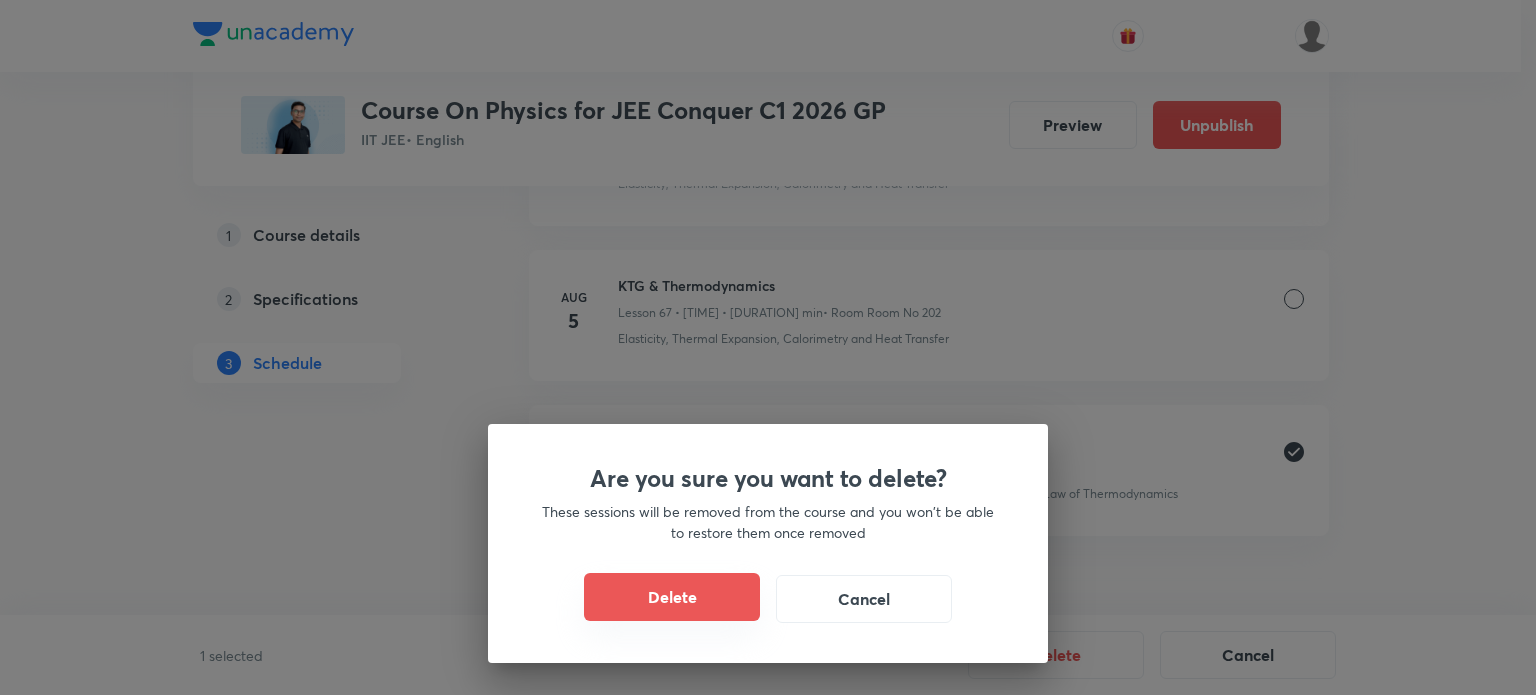 click on "Delete" at bounding box center [672, 597] 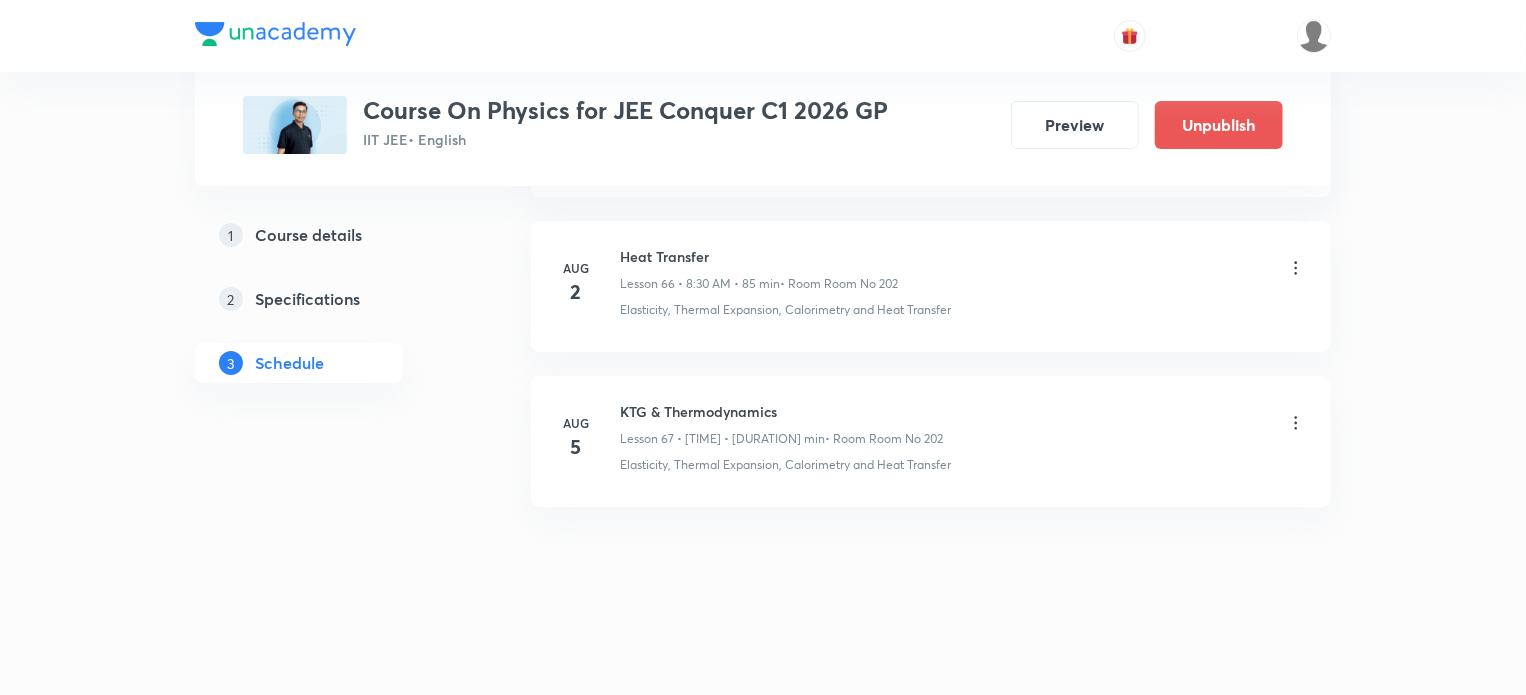 scroll, scrollTop: 11264, scrollLeft: 0, axis: vertical 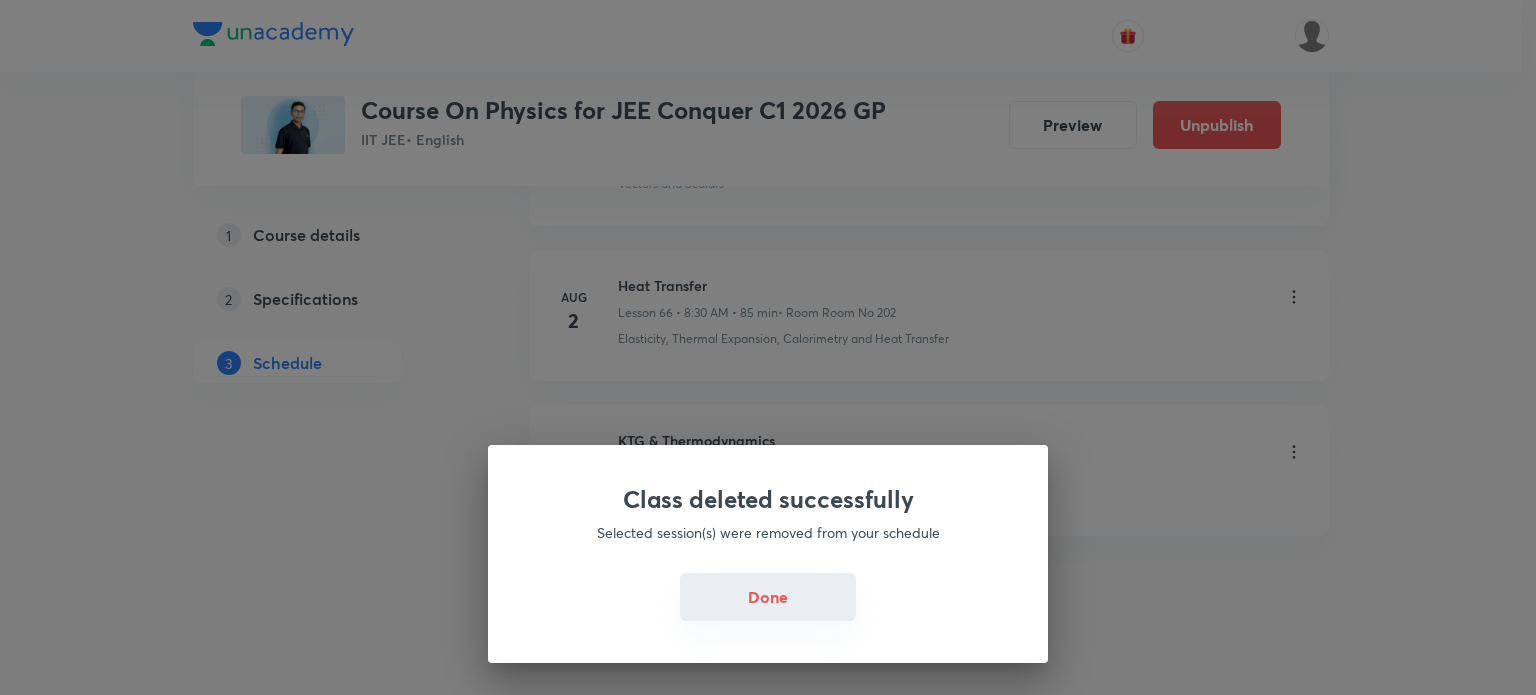 click on "Done" at bounding box center (768, 597) 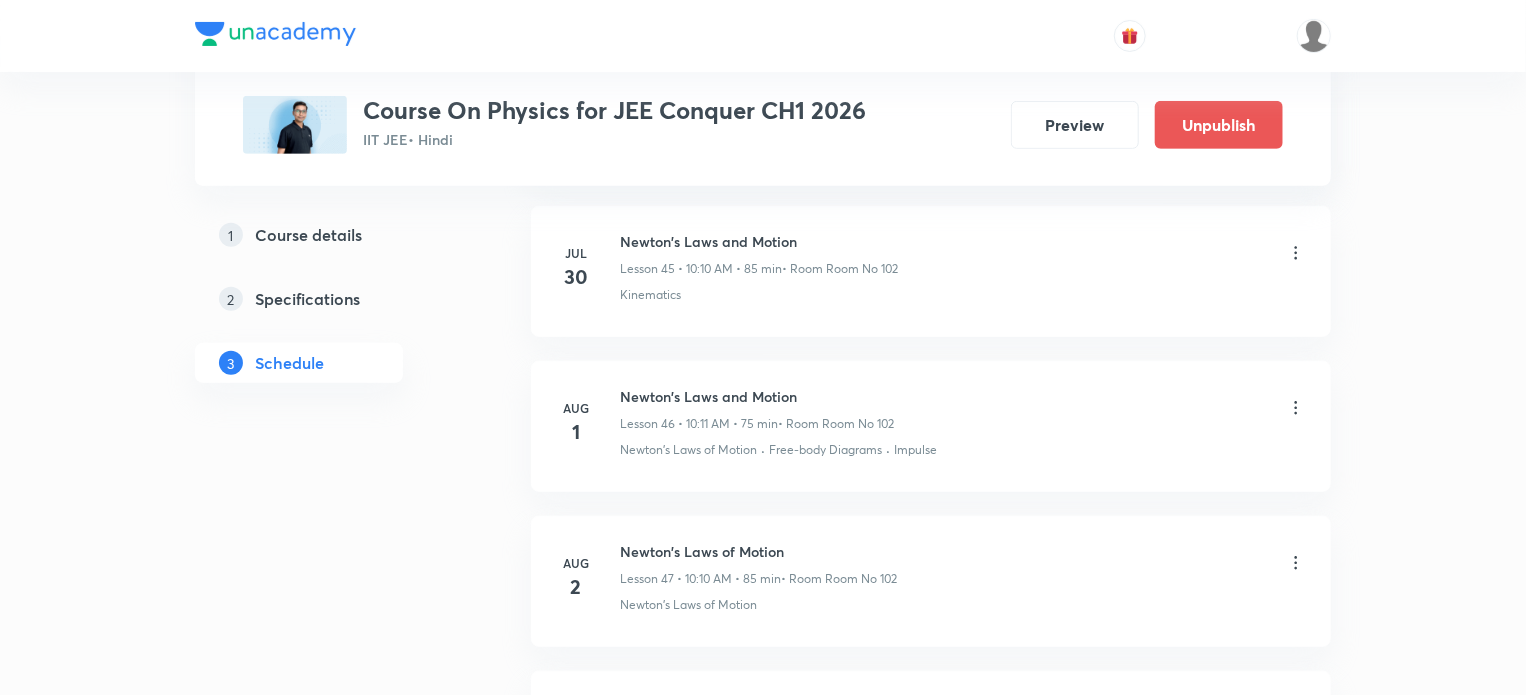 scroll, scrollTop: 0, scrollLeft: 0, axis: both 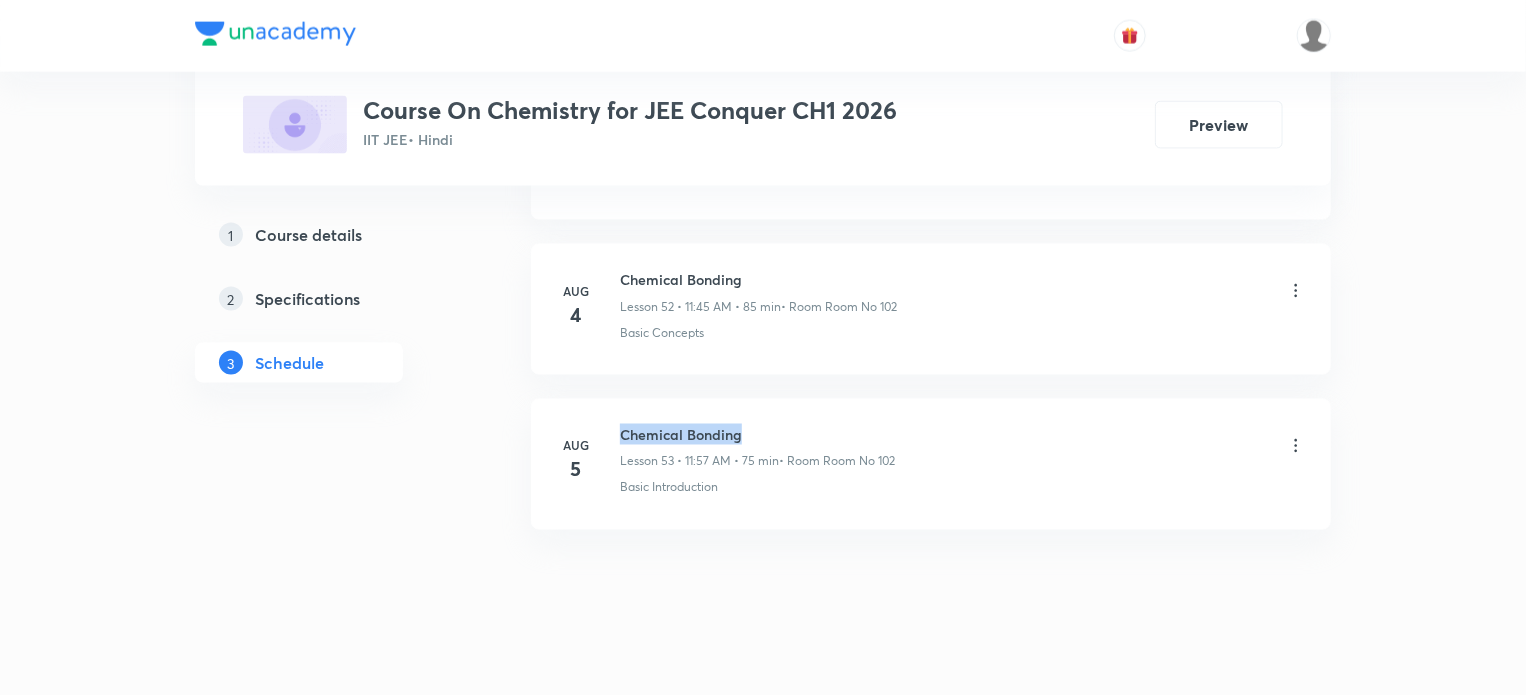 drag, startPoint x: 622, startPoint y: 405, endPoint x: 748, endPoint y: 406, distance: 126.00397 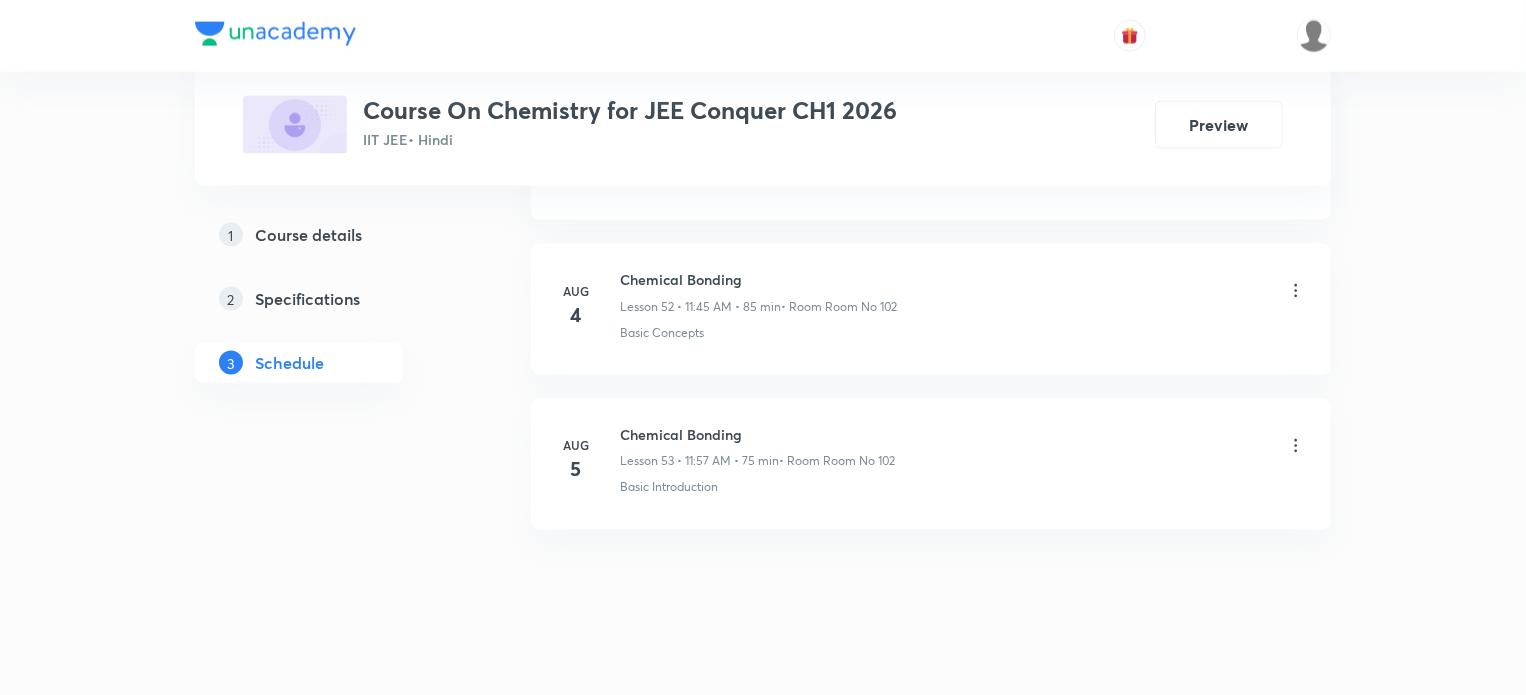 click on "Plus Courses Course On Chemistry for JEE Conquer CH1 2026 IIT JEE  • Hindi Preview 1 Course details 2 Specifications 3 Schedule Schedule 53  classes Session  54 Live class Session title 0/99 ​ Schedule for Aug 6, 2025, 10:18 AM ​ Duration (in minutes) ​   Session type Online Offline Room Select centre room Sub-concepts Select concepts that wil be covered in this session Add Cancel May 19 Basic Intro Lesson 1 • 11:30 AM • 75 min  • Room Room No. 203 Basic Concepts May 20 Liquid Solutions Lesson 2 • 12:07 PM • 85 min  • Room Room No. 203 Basic Concepts May 22 Basic Intro Lesson 3 • 10:15 AM • 90 min  • Room Room No. 203 Basic Concepts May 24 Liquid Solutions Lesson 4 • 10:15 AM • 90 min  • Room Room No. 203 Basic Concepts May 26 Liquid Solutions Lesson 5 • 10:15 AM • 90 min  • Room Room No. 203 Basic Concepts May 27 Liquid Solutions Lesson 6 • 10:15 AM • 90 min  • Room Room No. 203 Basic Concepts May 29 Liquid Solutions Lesson 7 • 9:00 AM • 120 min May 31 2" at bounding box center (763, -4153) 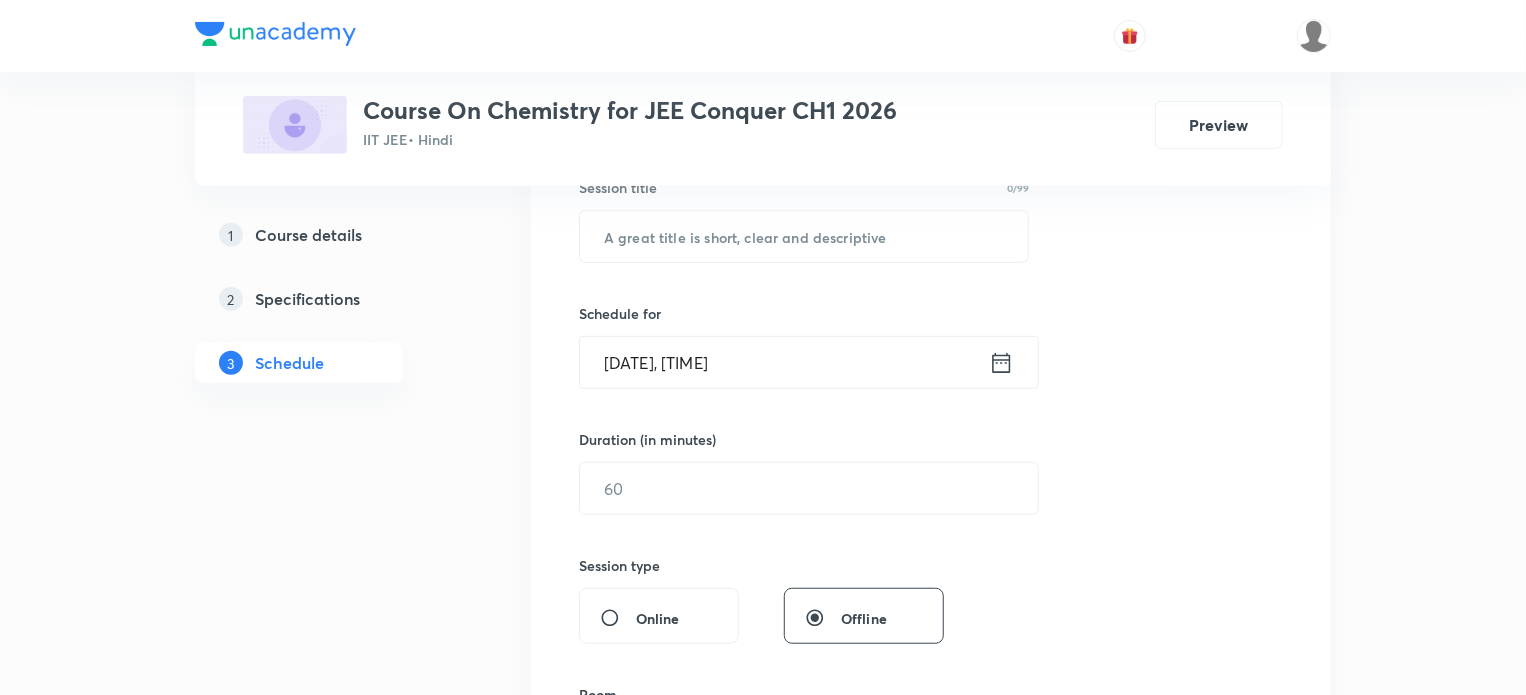 scroll, scrollTop: 389, scrollLeft: 0, axis: vertical 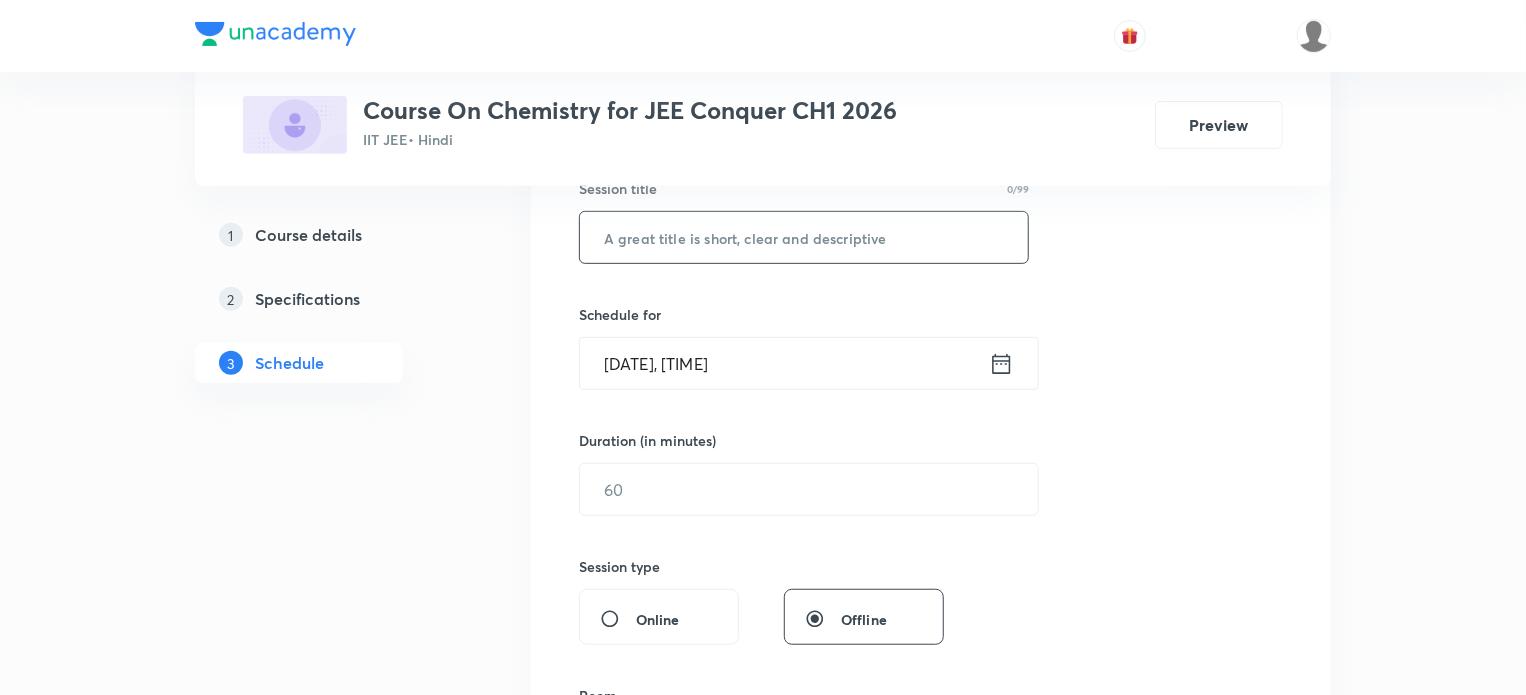 click at bounding box center (804, 237) 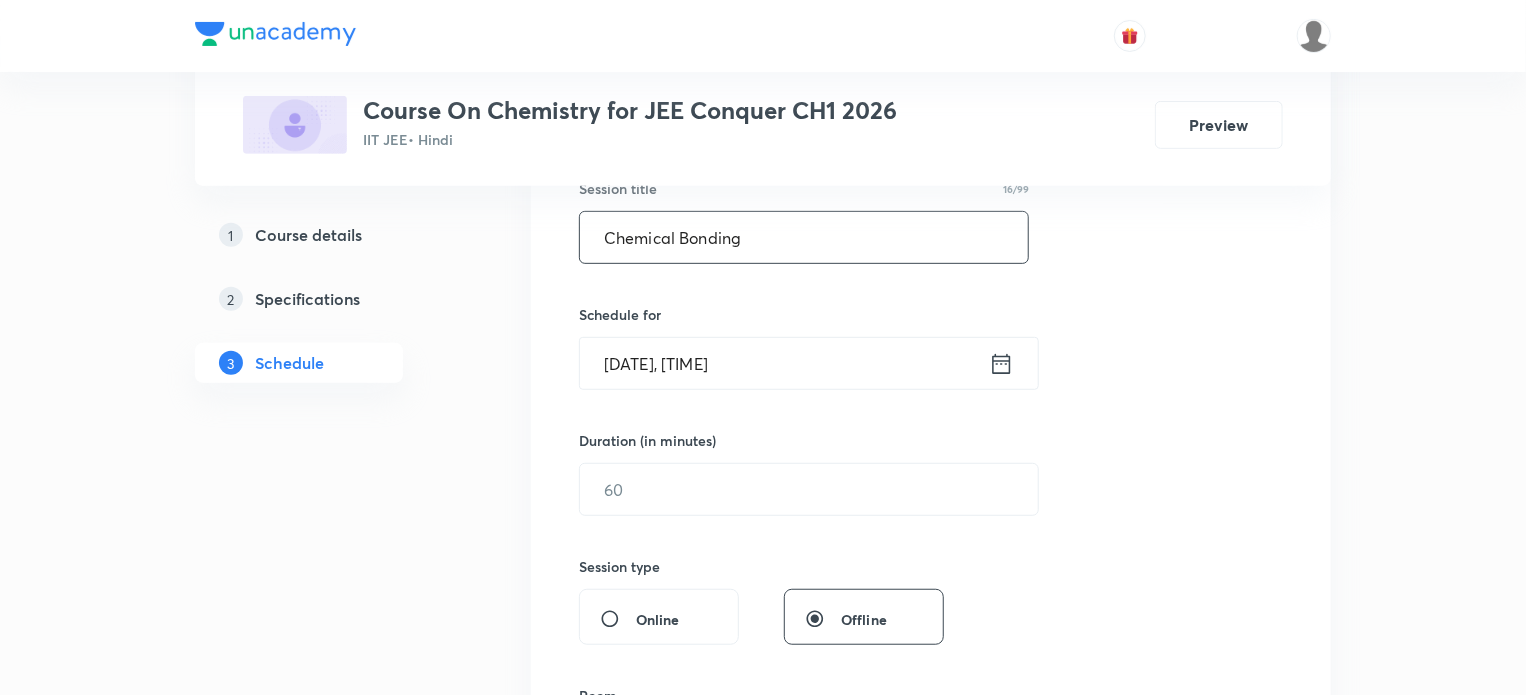 type on "Chemical Bonding" 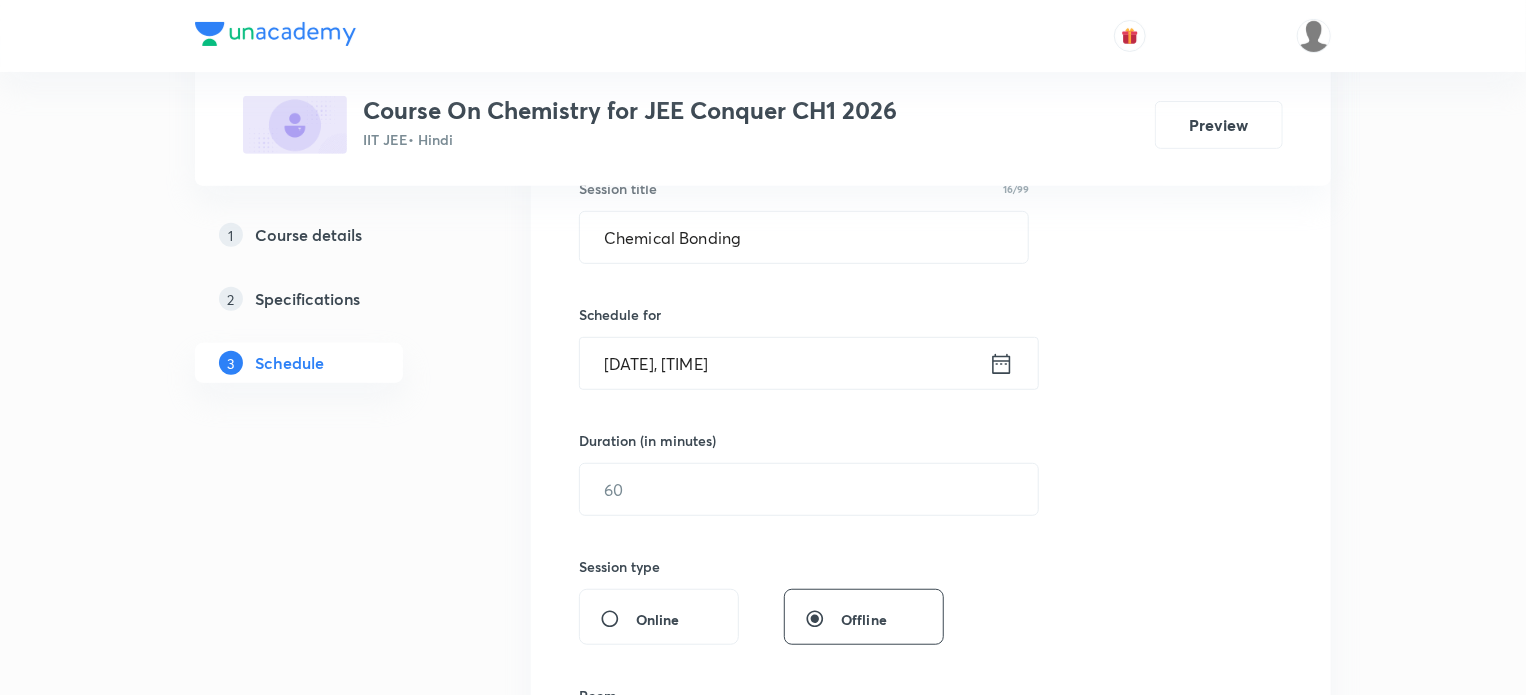 click 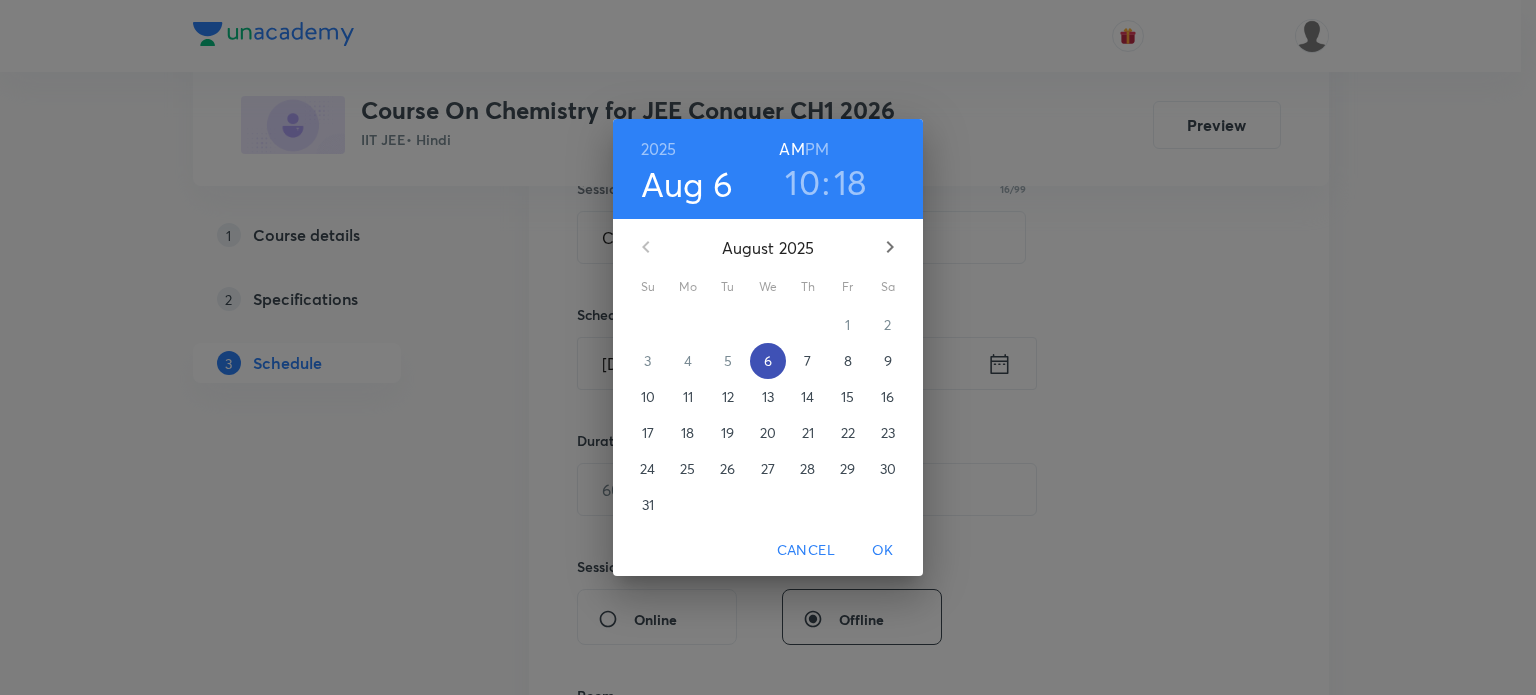 click on "6" at bounding box center (768, 361) 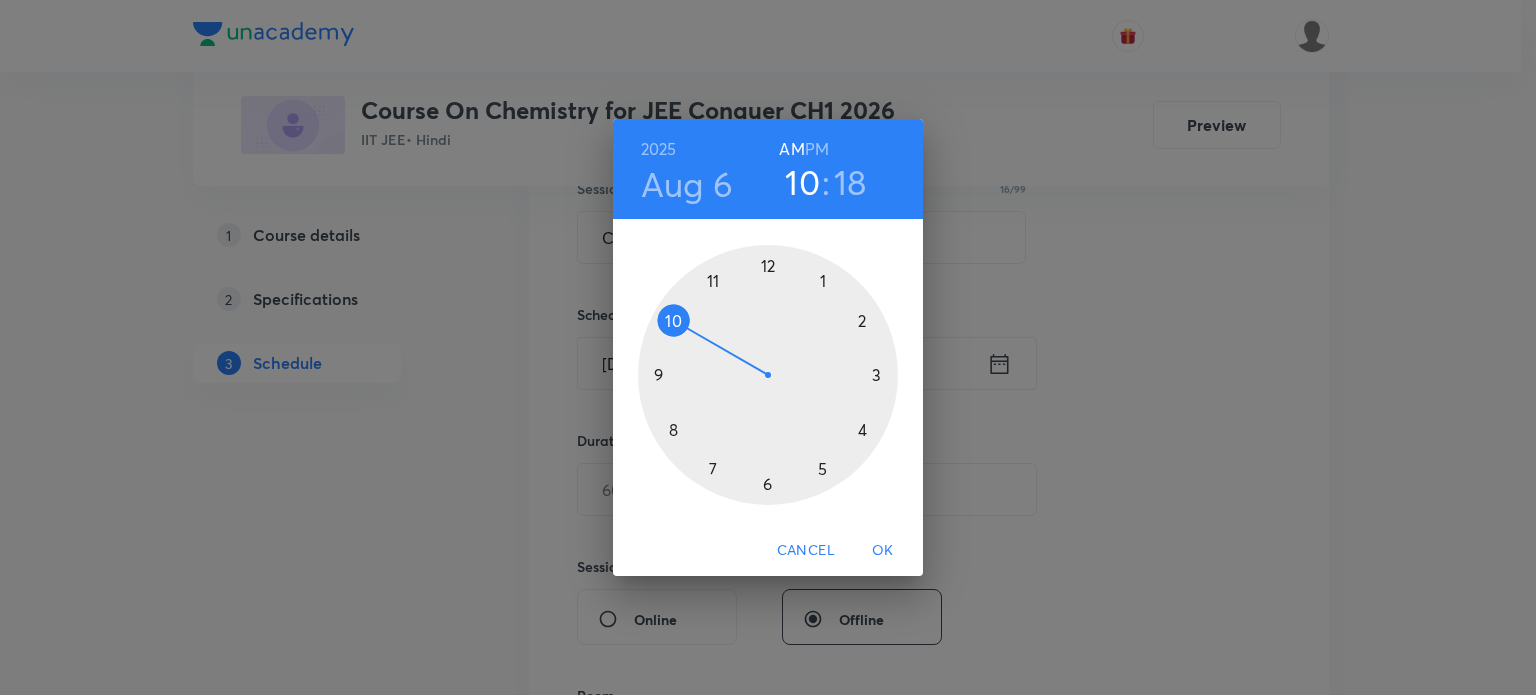 click at bounding box center [768, 375] 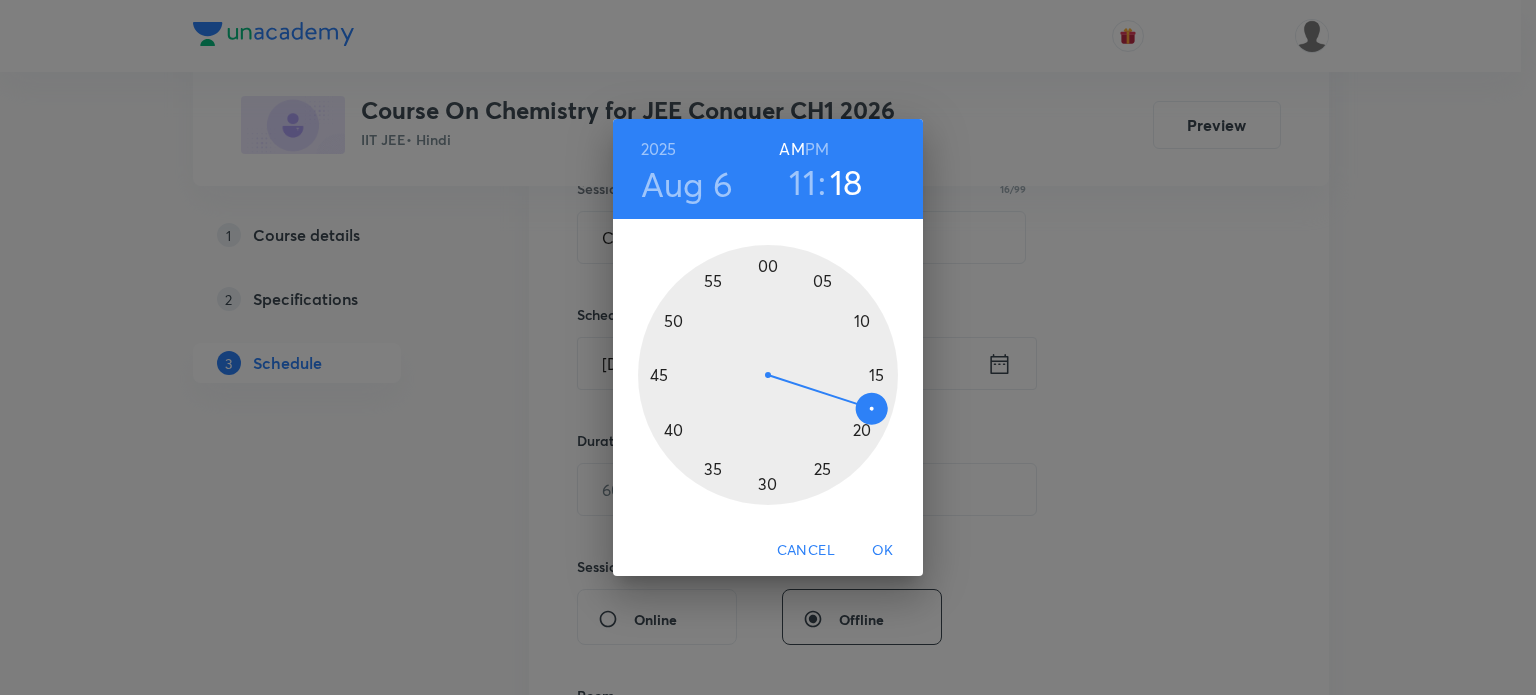 click at bounding box center [768, 375] 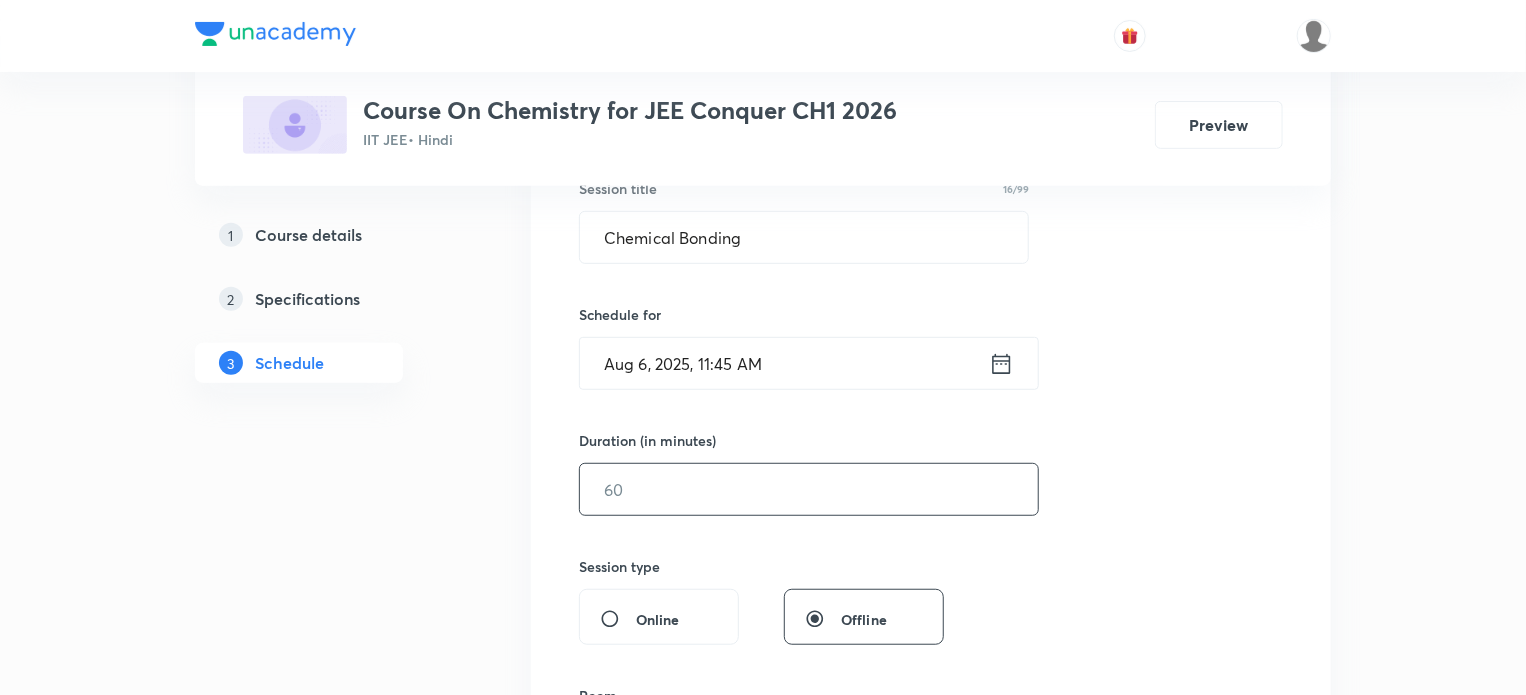 click at bounding box center [809, 489] 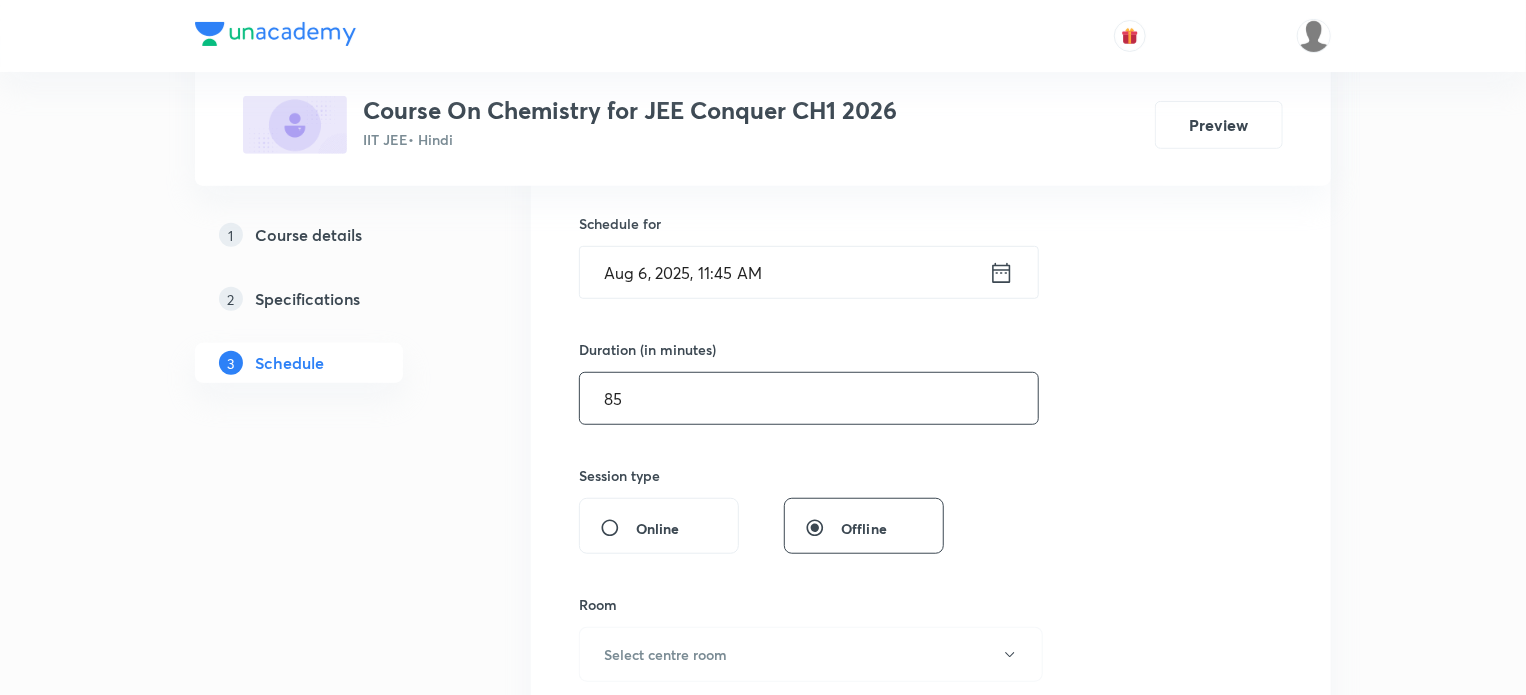 scroll, scrollTop: 683, scrollLeft: 0, axis: vertical 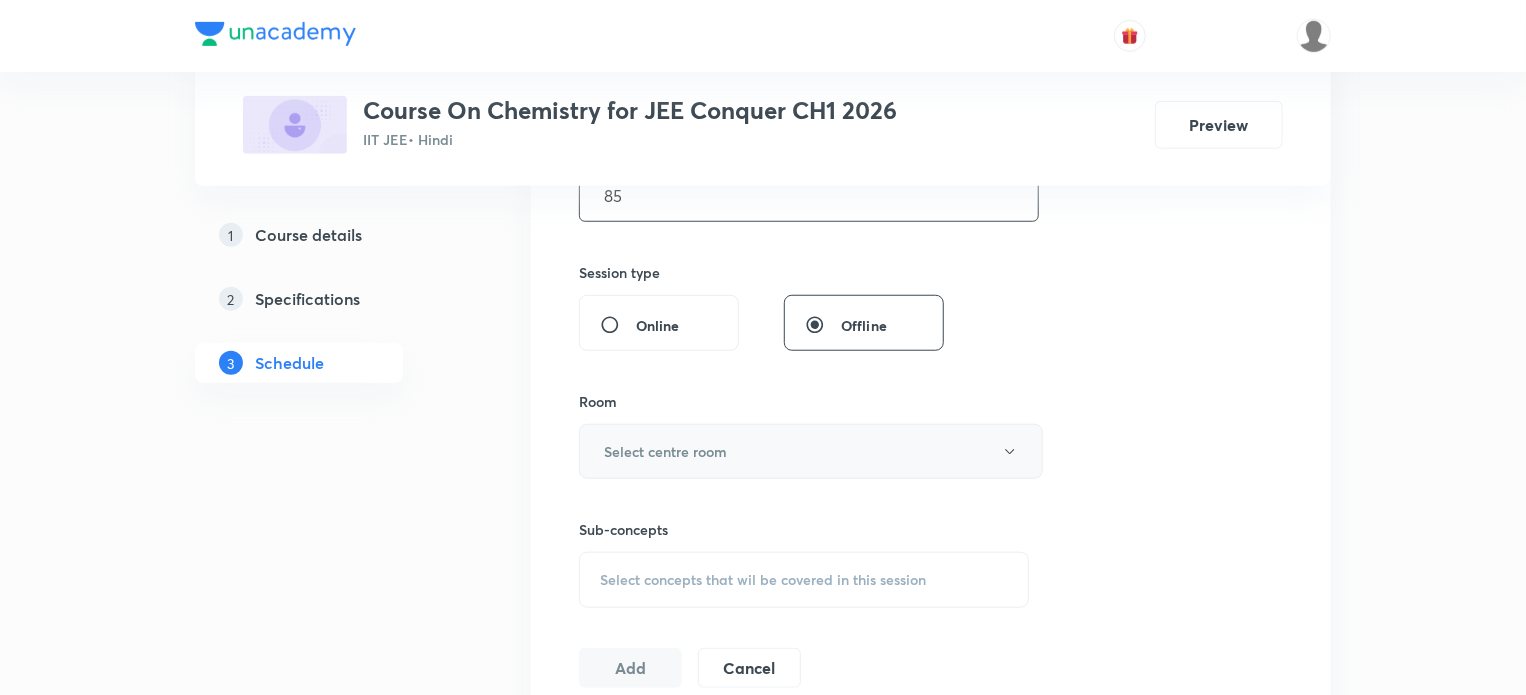 type on "85" 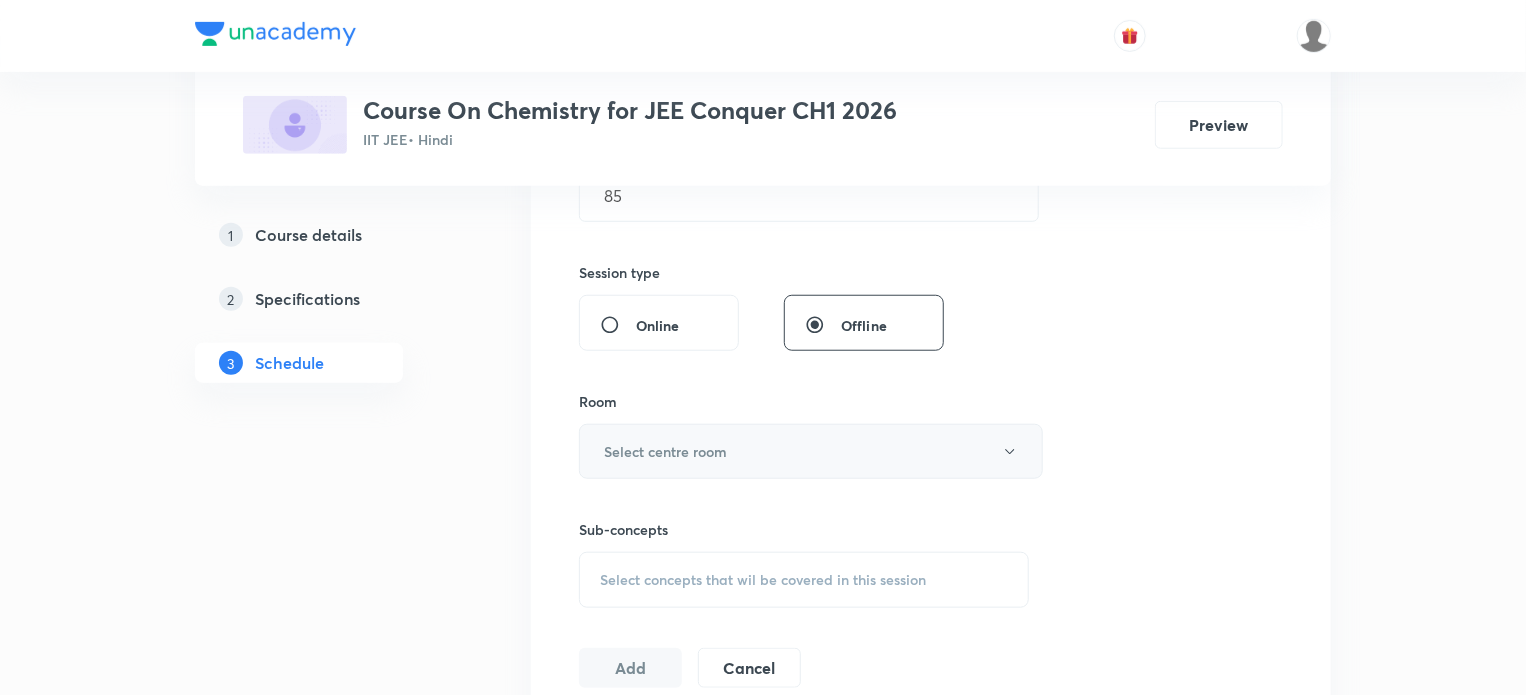 click on "Select centre room" at bounding box center (665, 451) 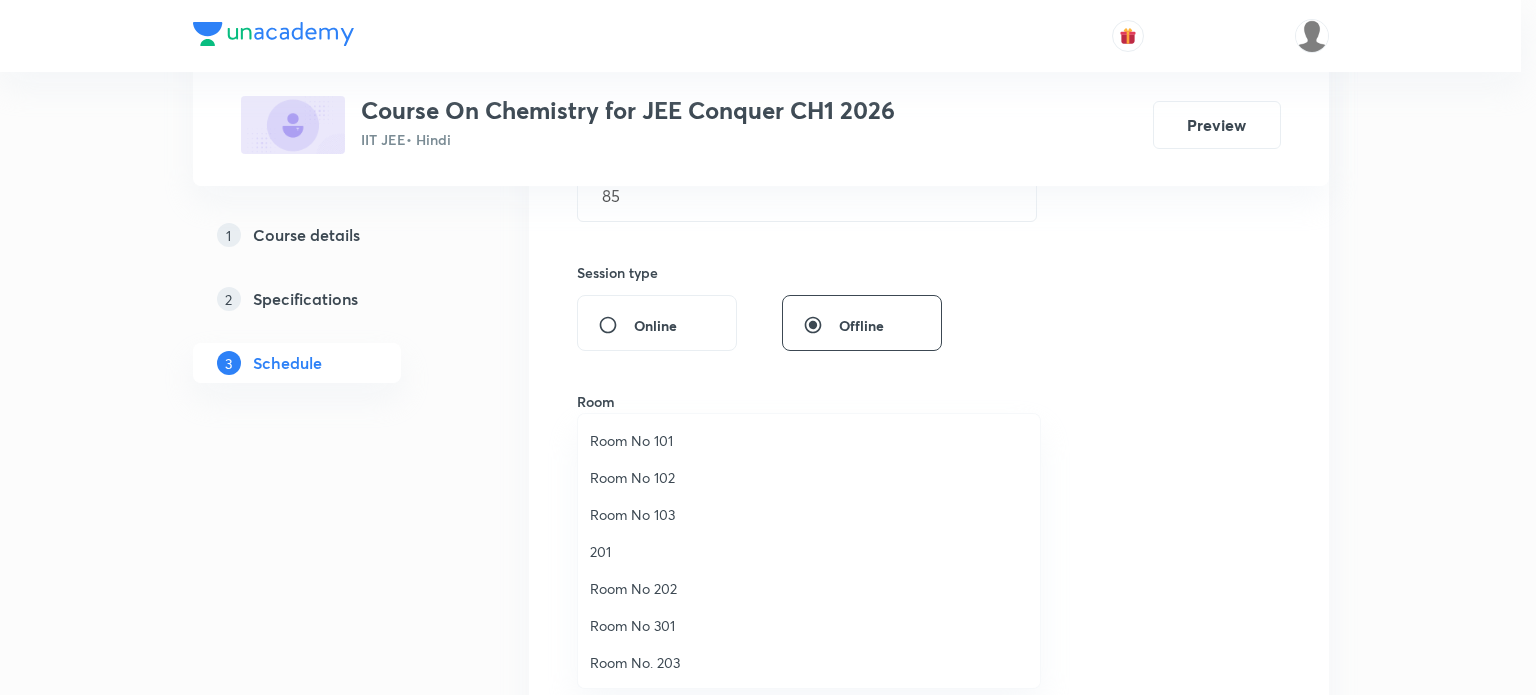click on "Room No 102" at bounding box center [809, 477] 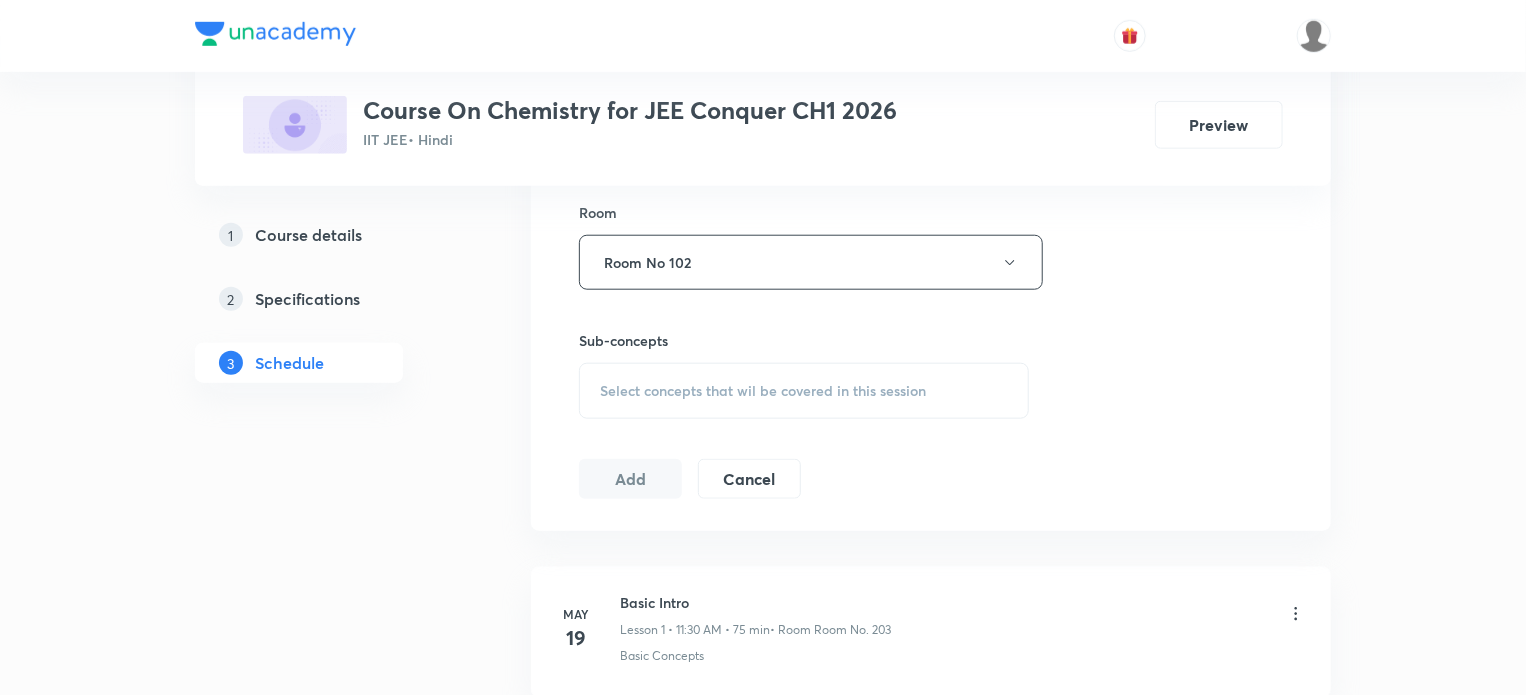 scroll, scrollTop: 873, scrollLeft: 0, axis: vertical 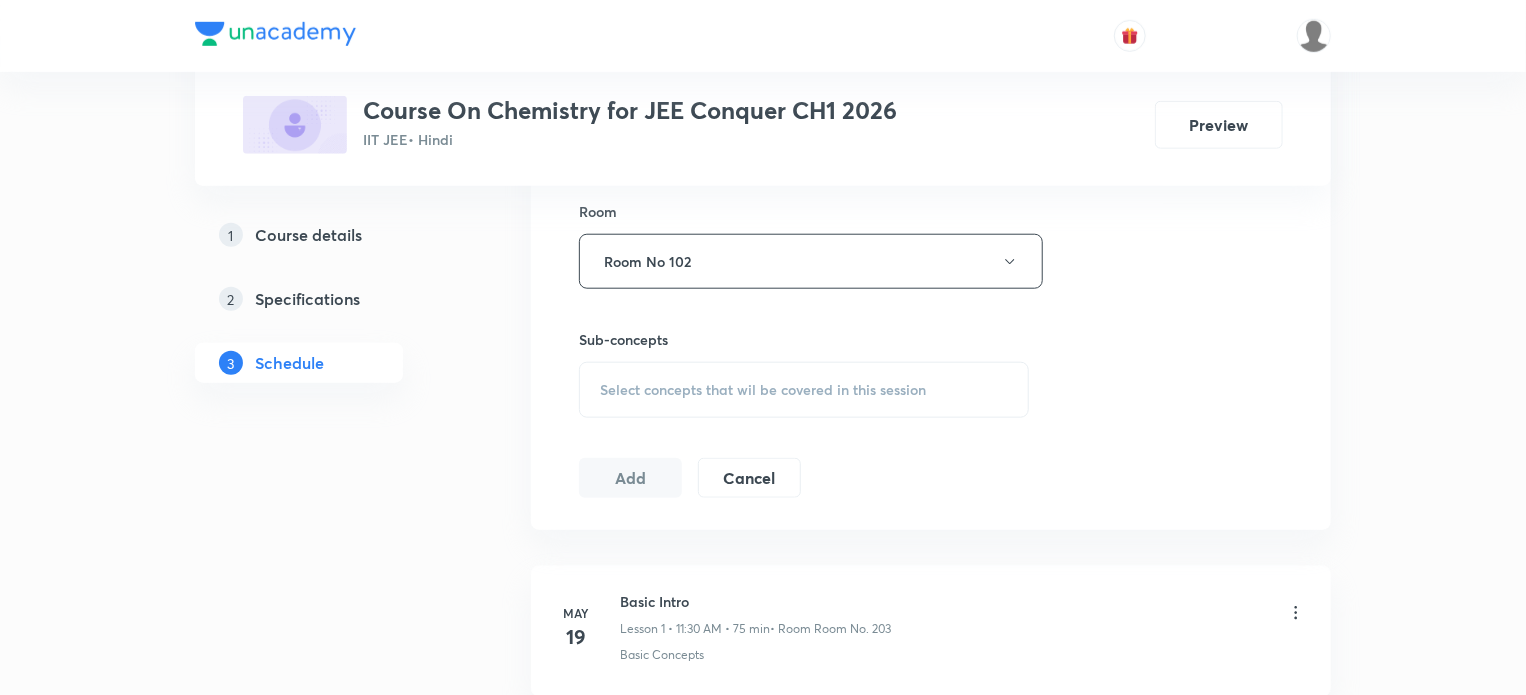 click on "Select concepts that wil be covered in this session" at bounding box center (804, 390) 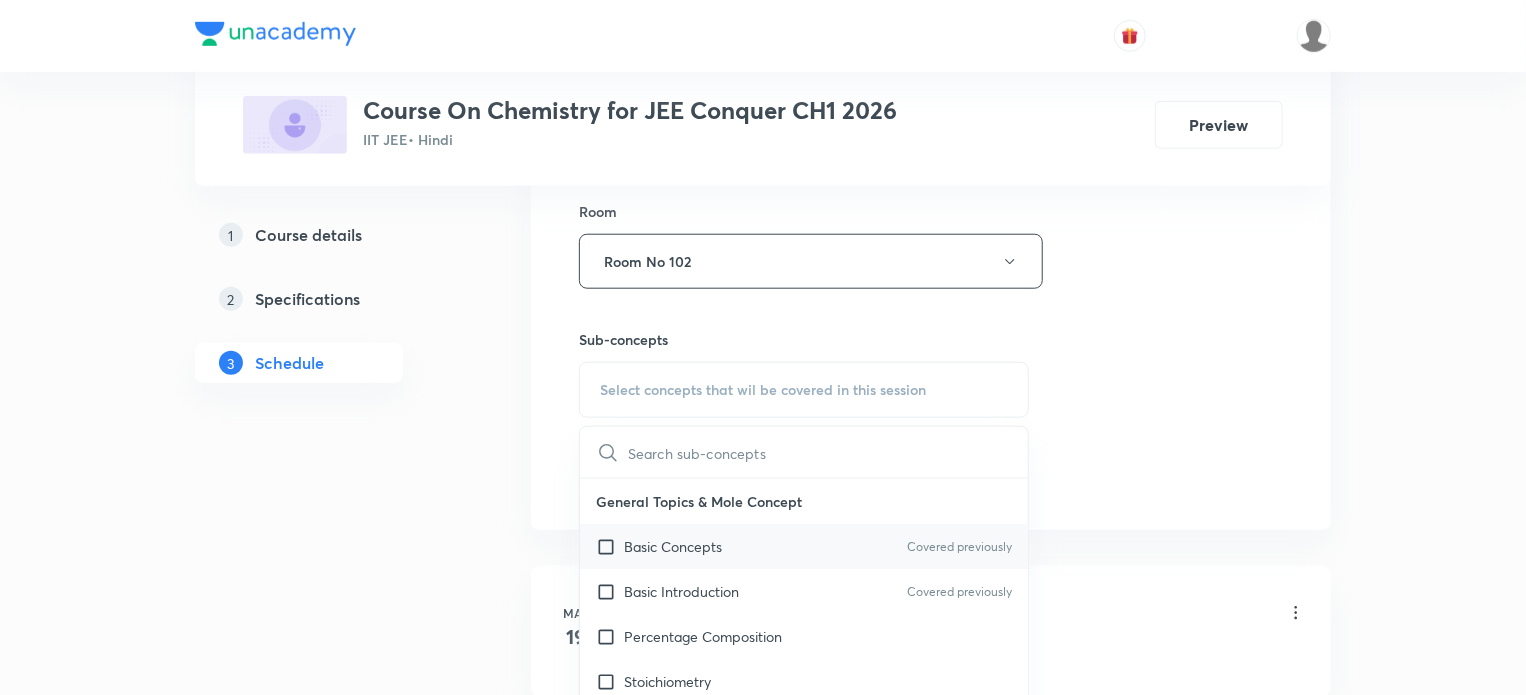 click on "Basic Concepts" at bounding box center [673, 546] 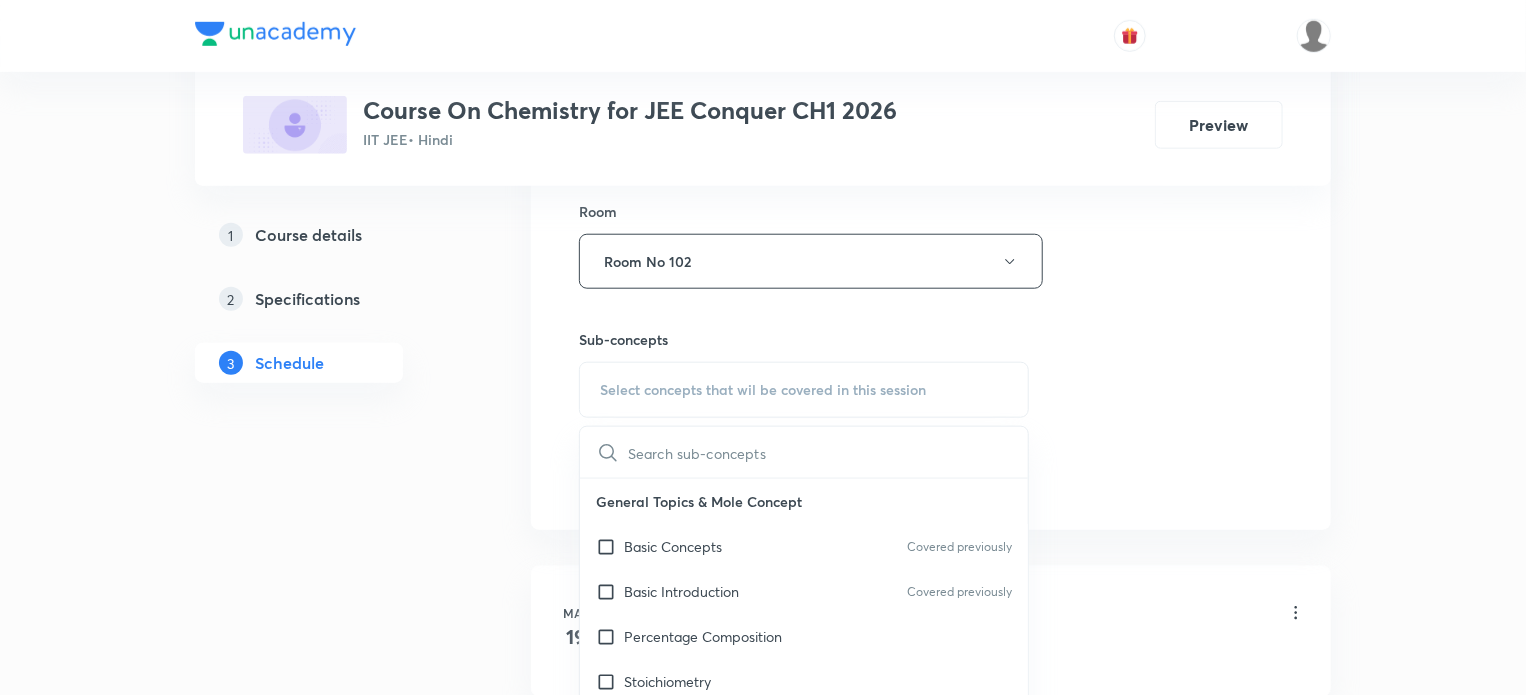 checkbox on "true" 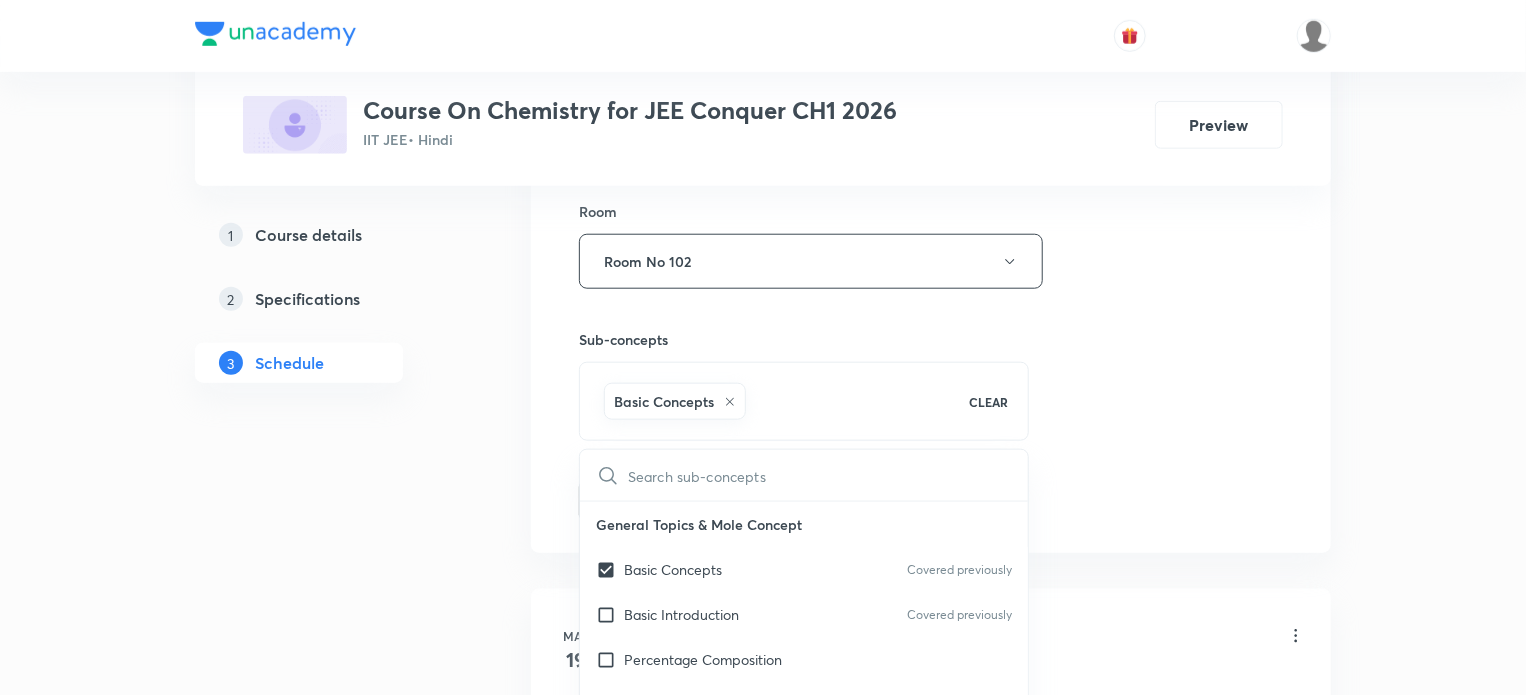 click on "1 Course details 2 Specifications 3 Schedule" at bounding box center [331, 4198] 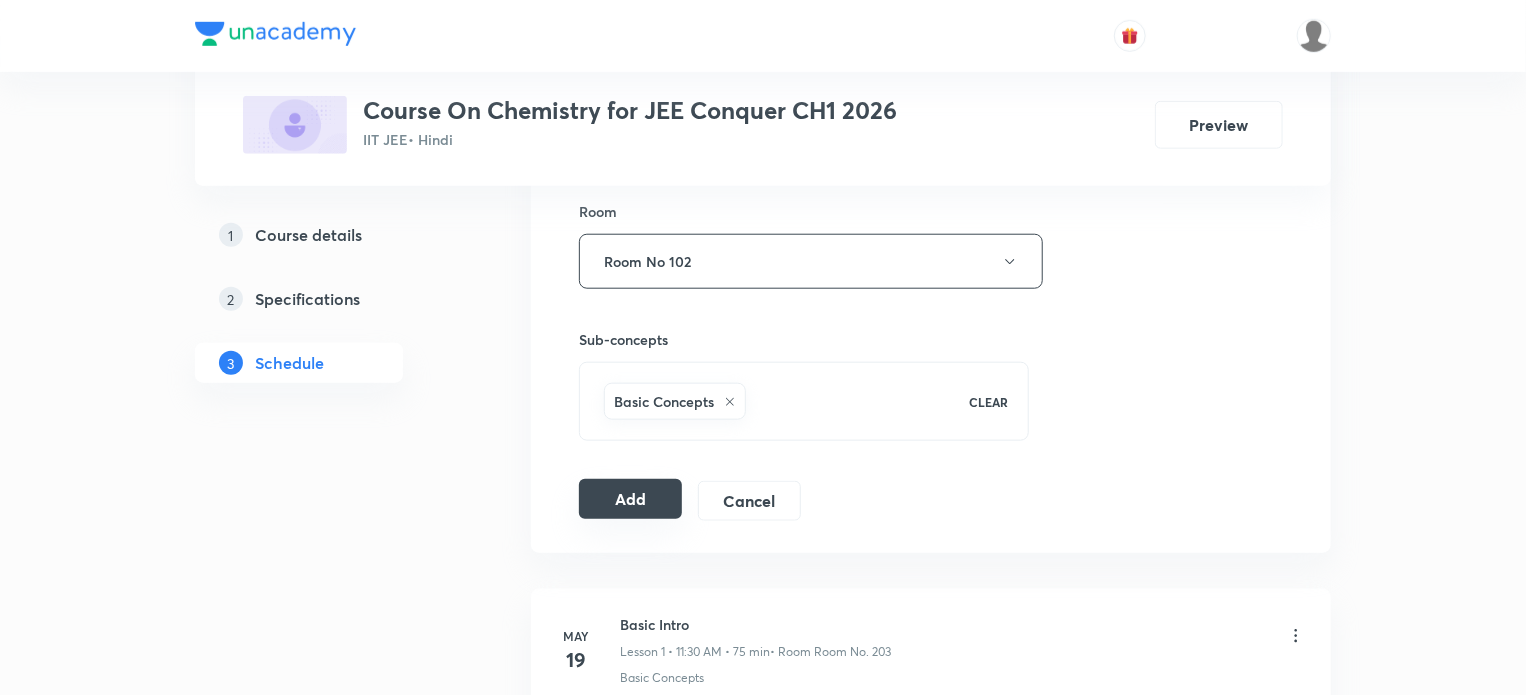 click on "Add" at bounding box center (630, 499) 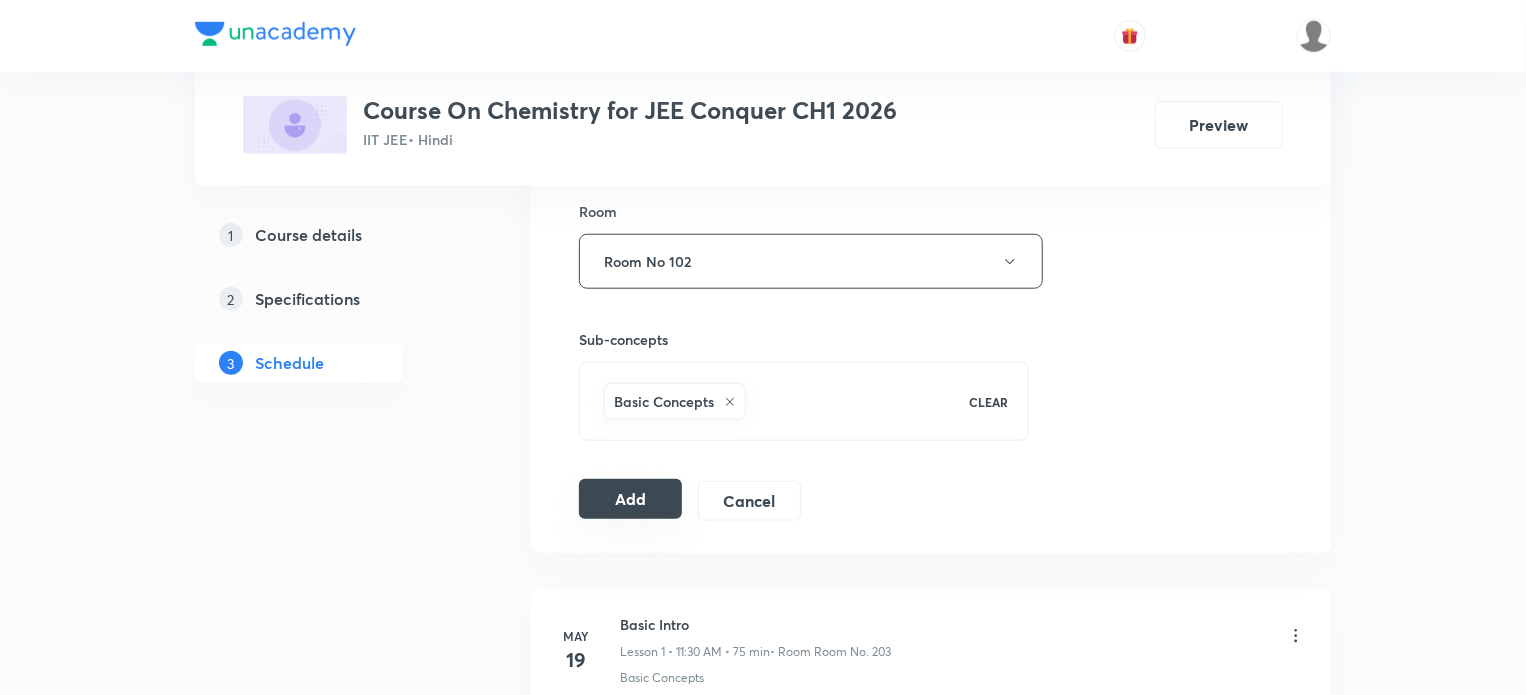 type 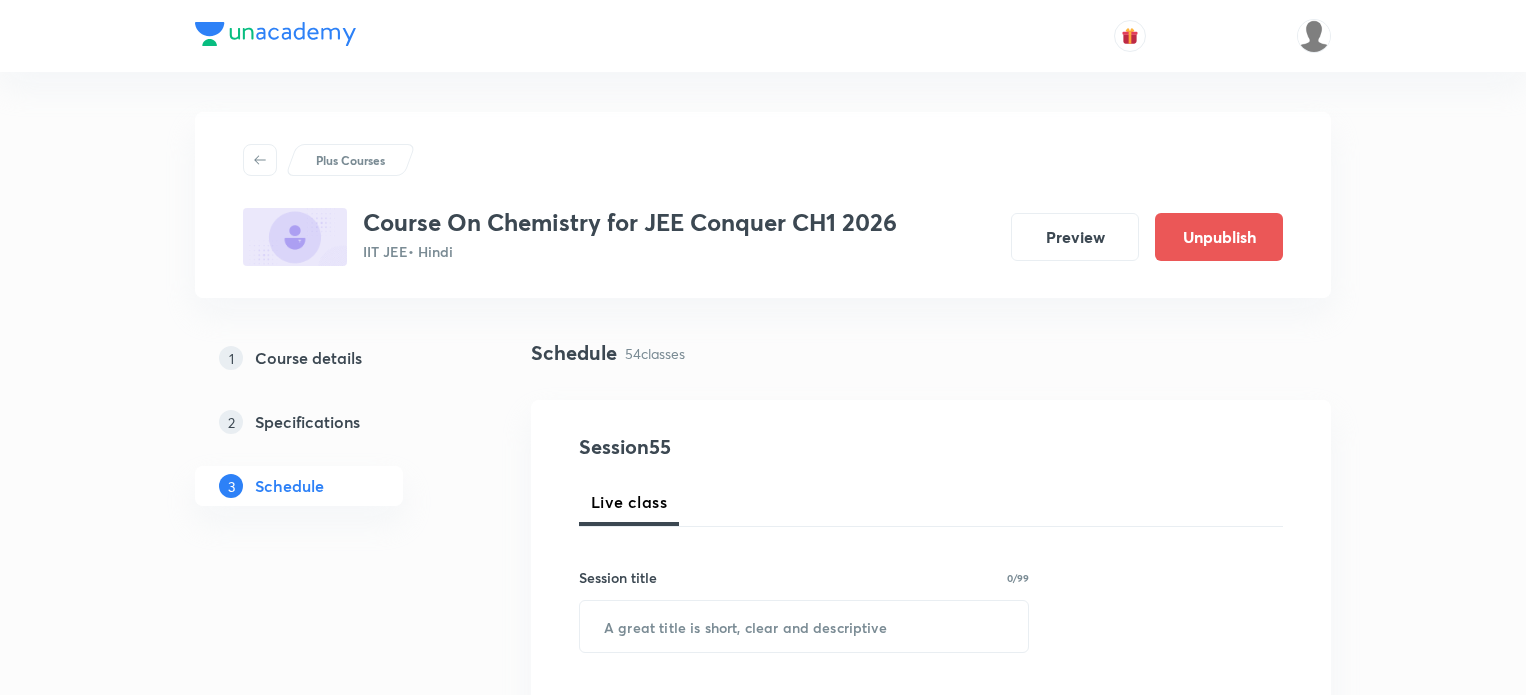 scroll, scrollTop: 9255, scrollLeft: 0, axis: vertical 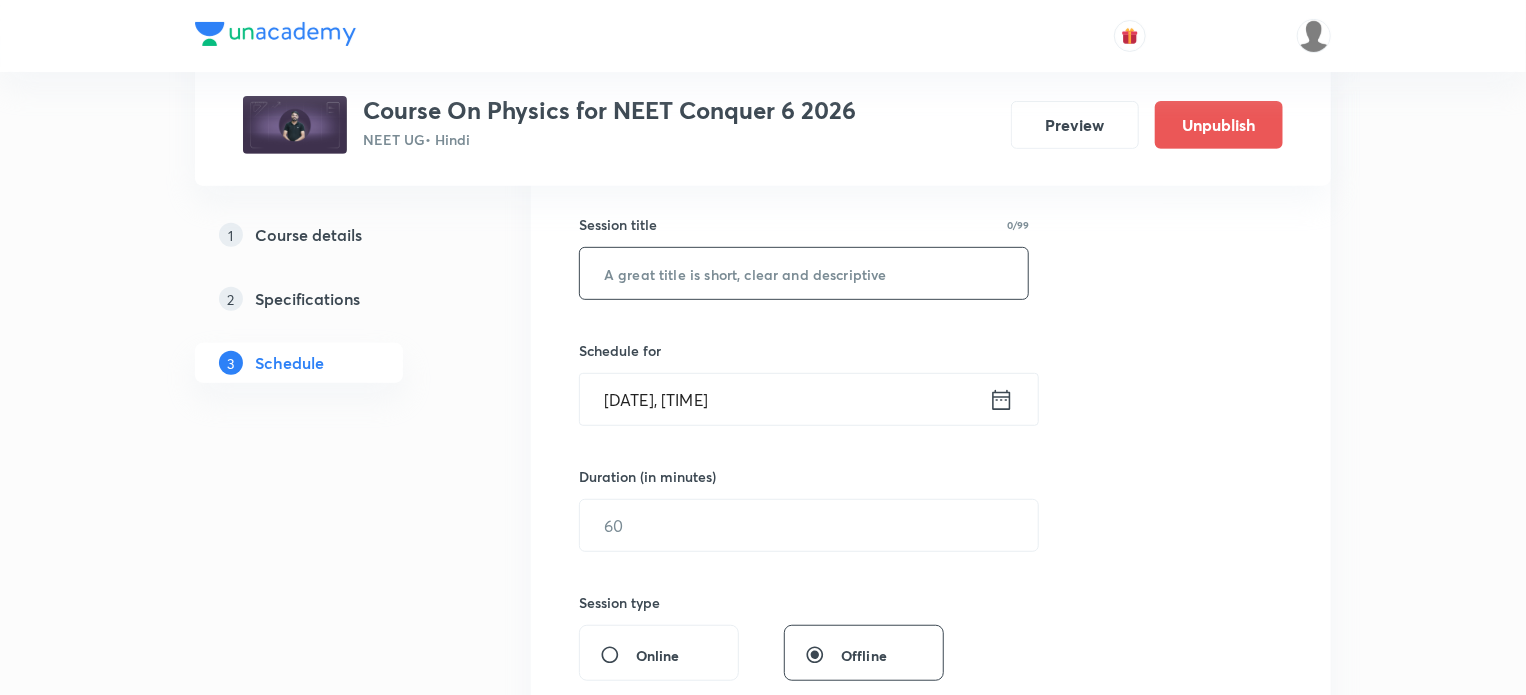 click at bounding box center [804, 273] 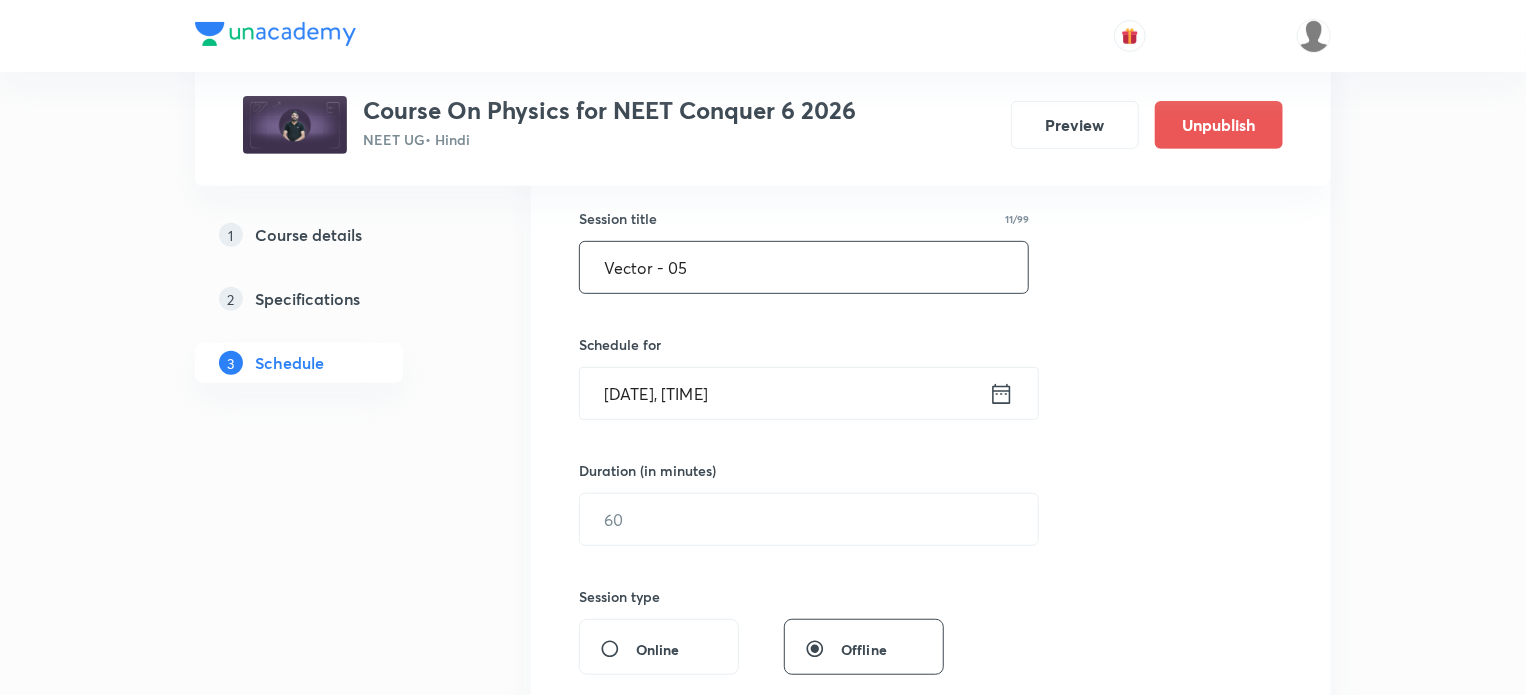 scroll, scrollTop: 360, scrollLeft: 0, axis: vertical 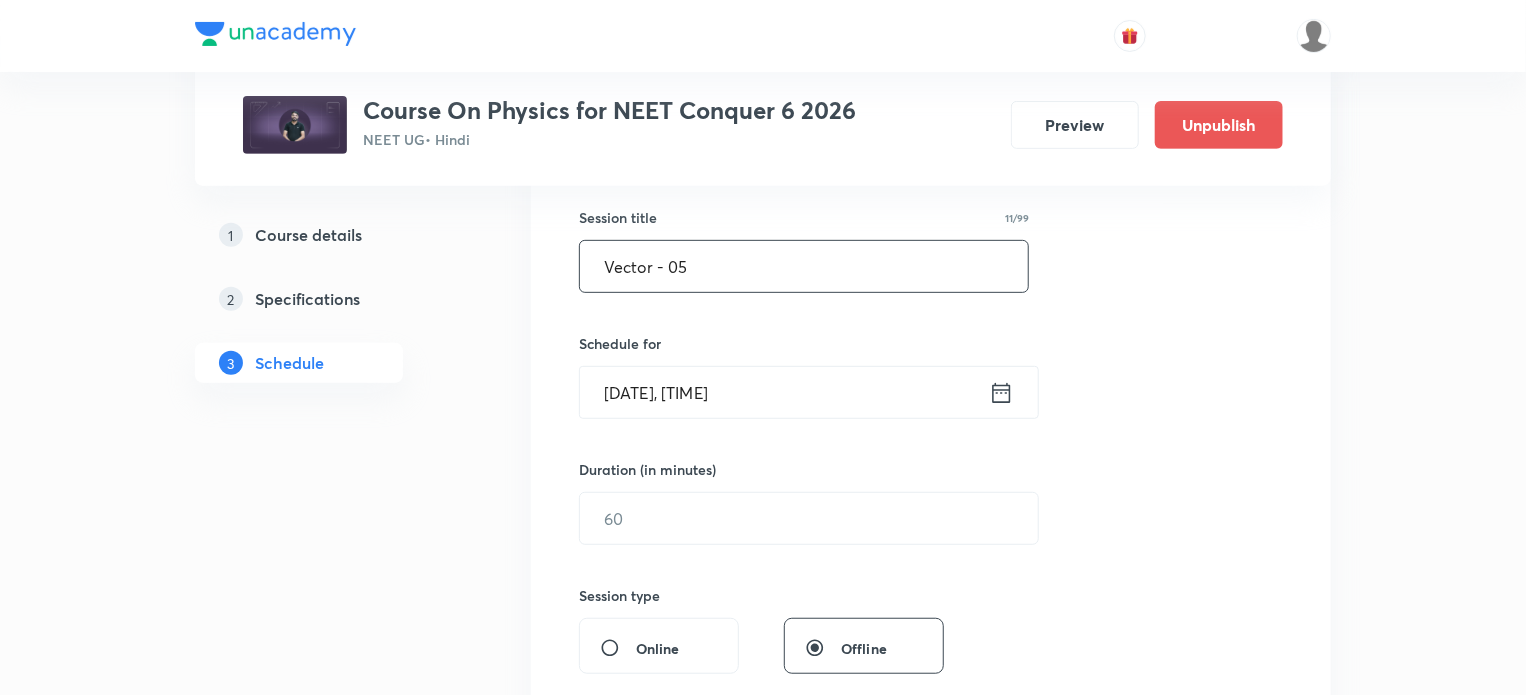 type on "Vector - 05" 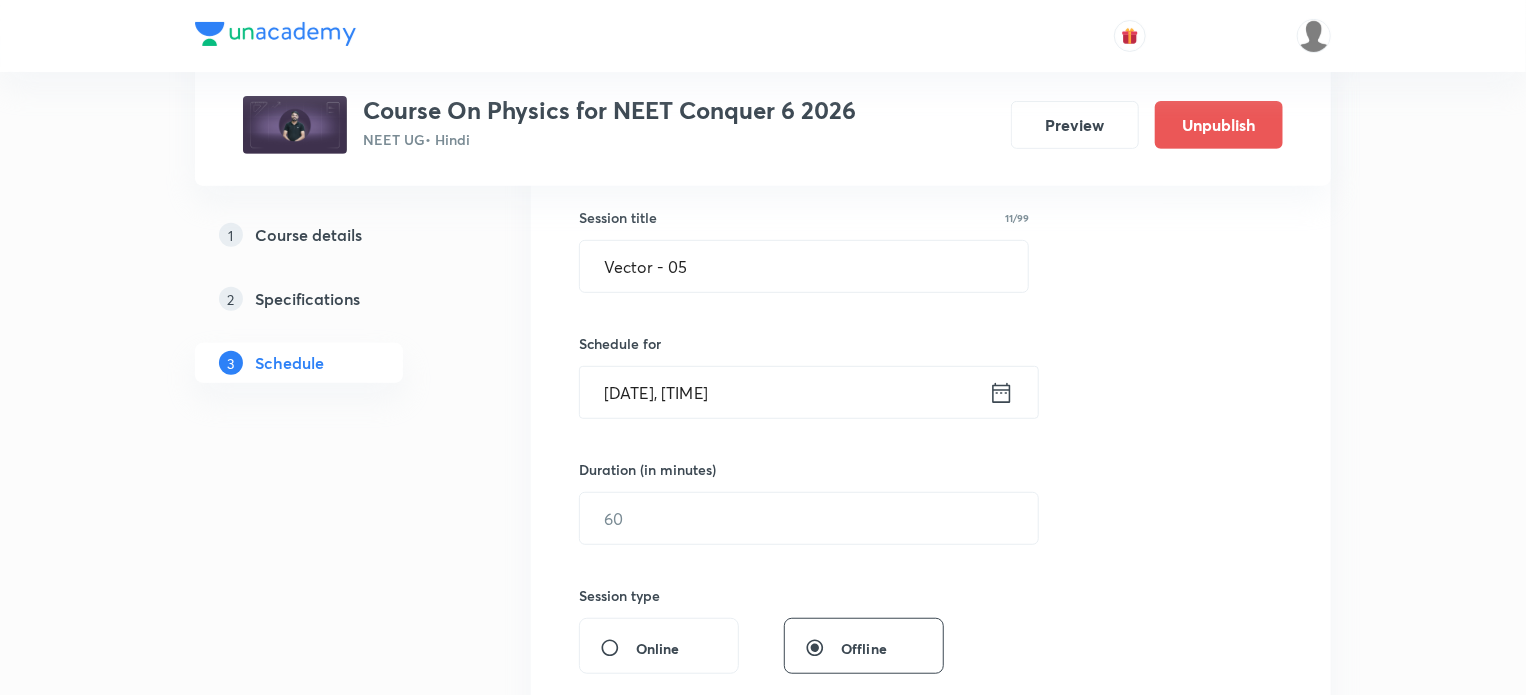 click 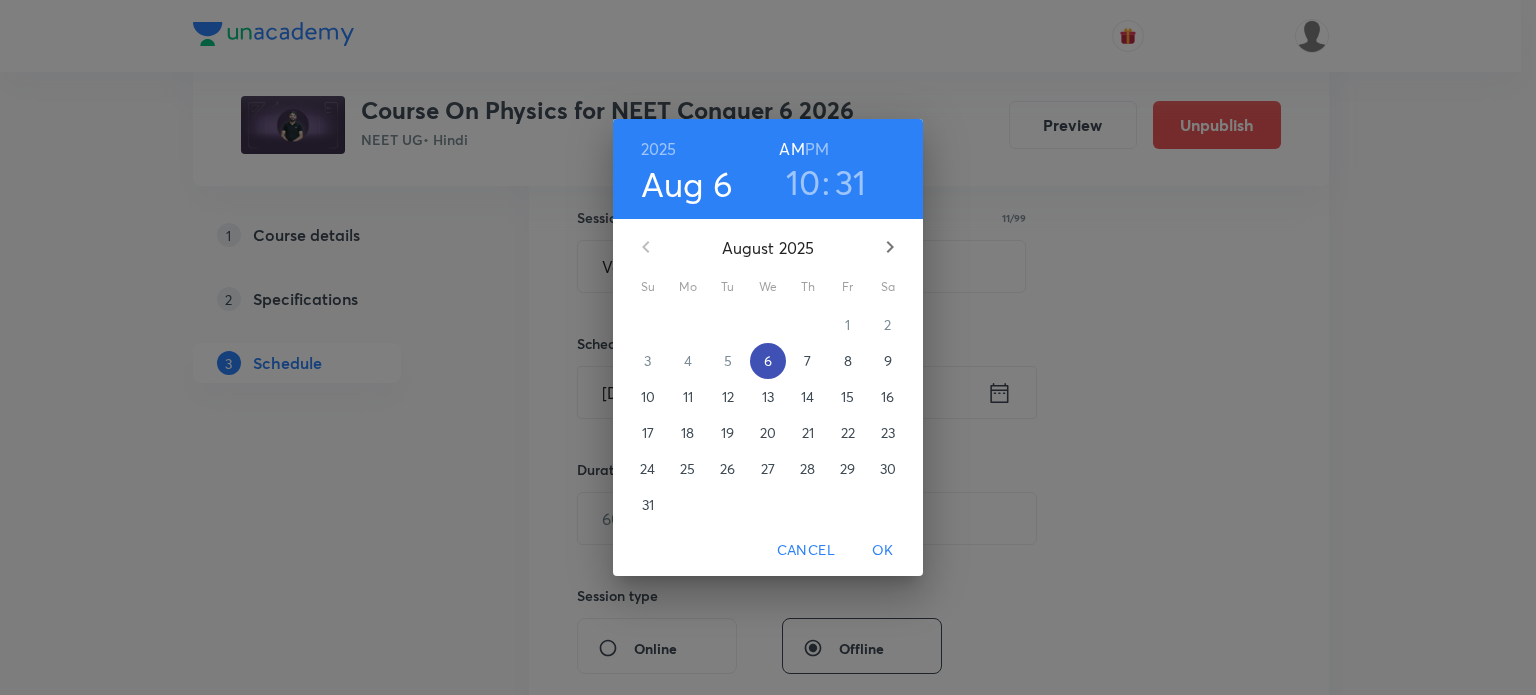 click on "6" at bounding box center (768, 361) 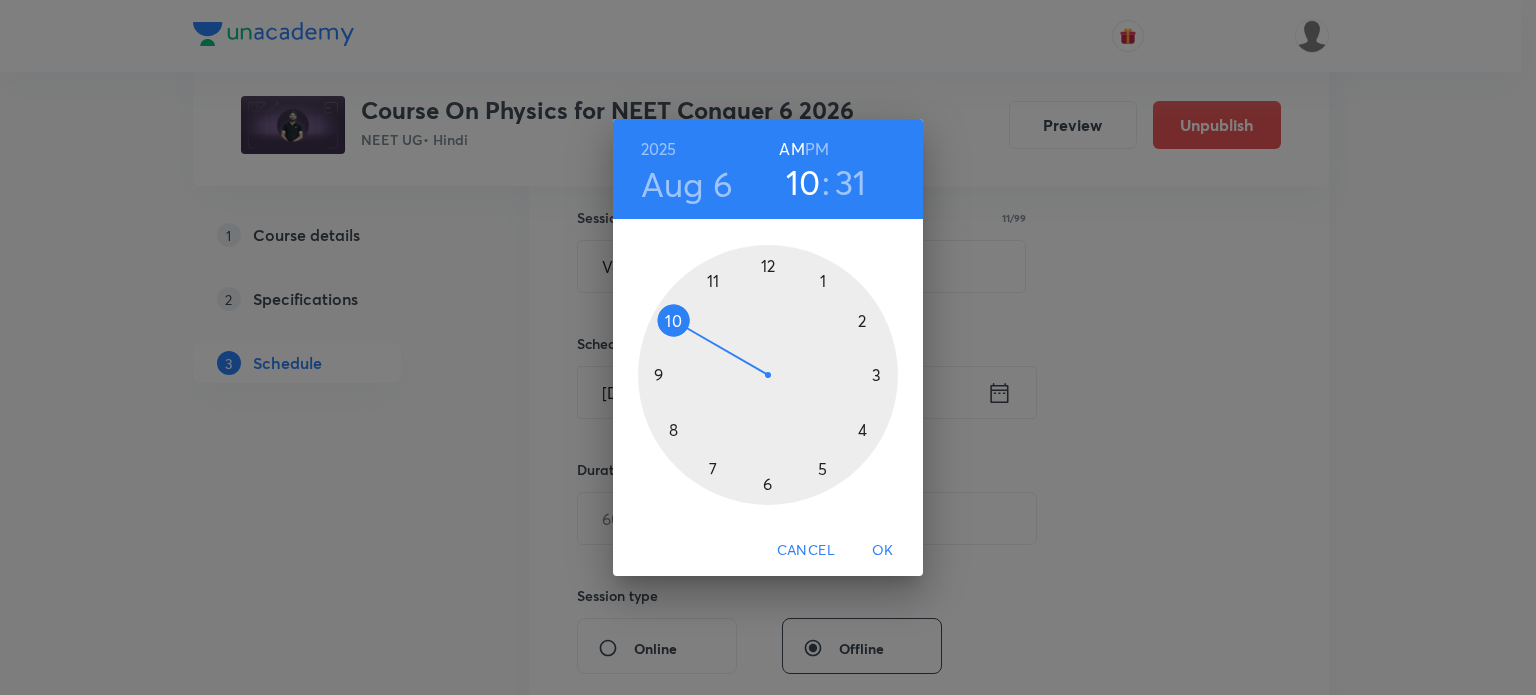 click on "PM" at bounding box center (817, 149) 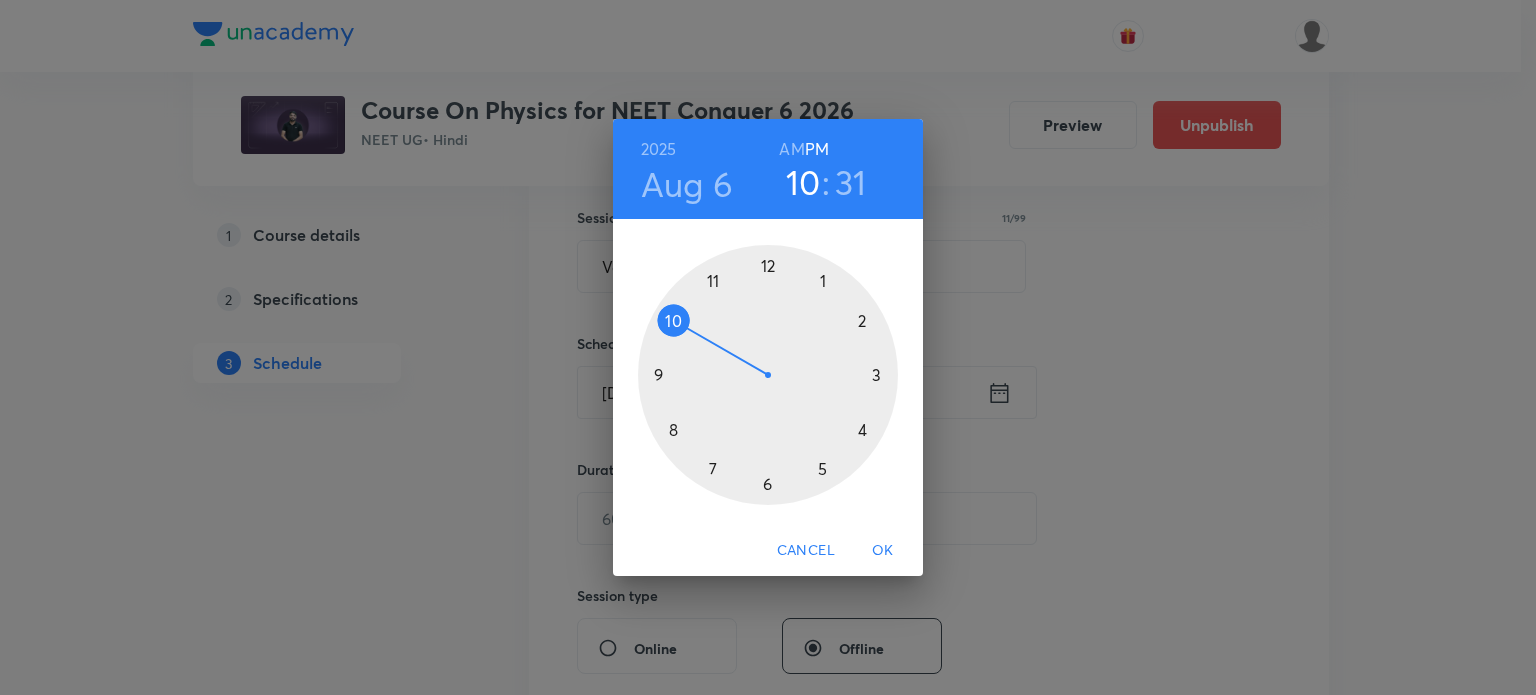 click at bounding box center (768, 375) 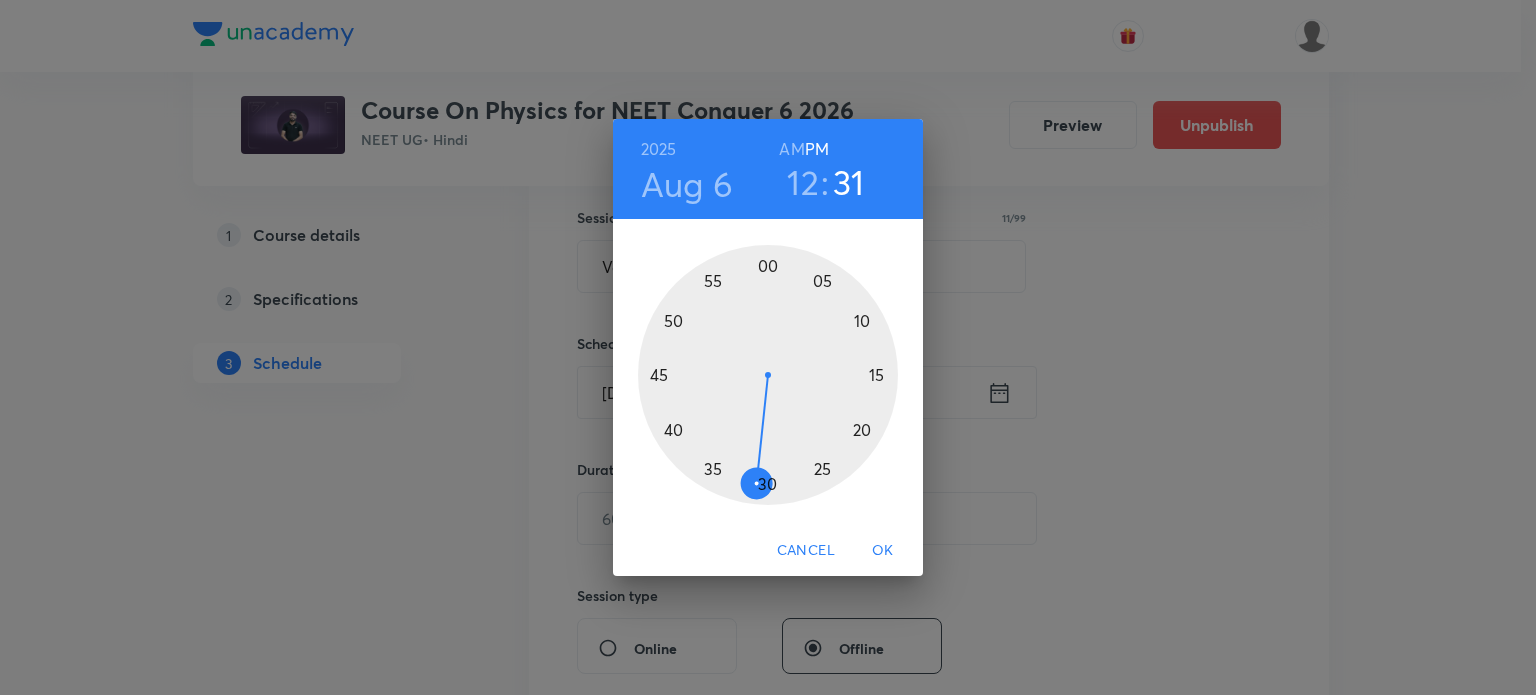click at bounding box center (768, 375) 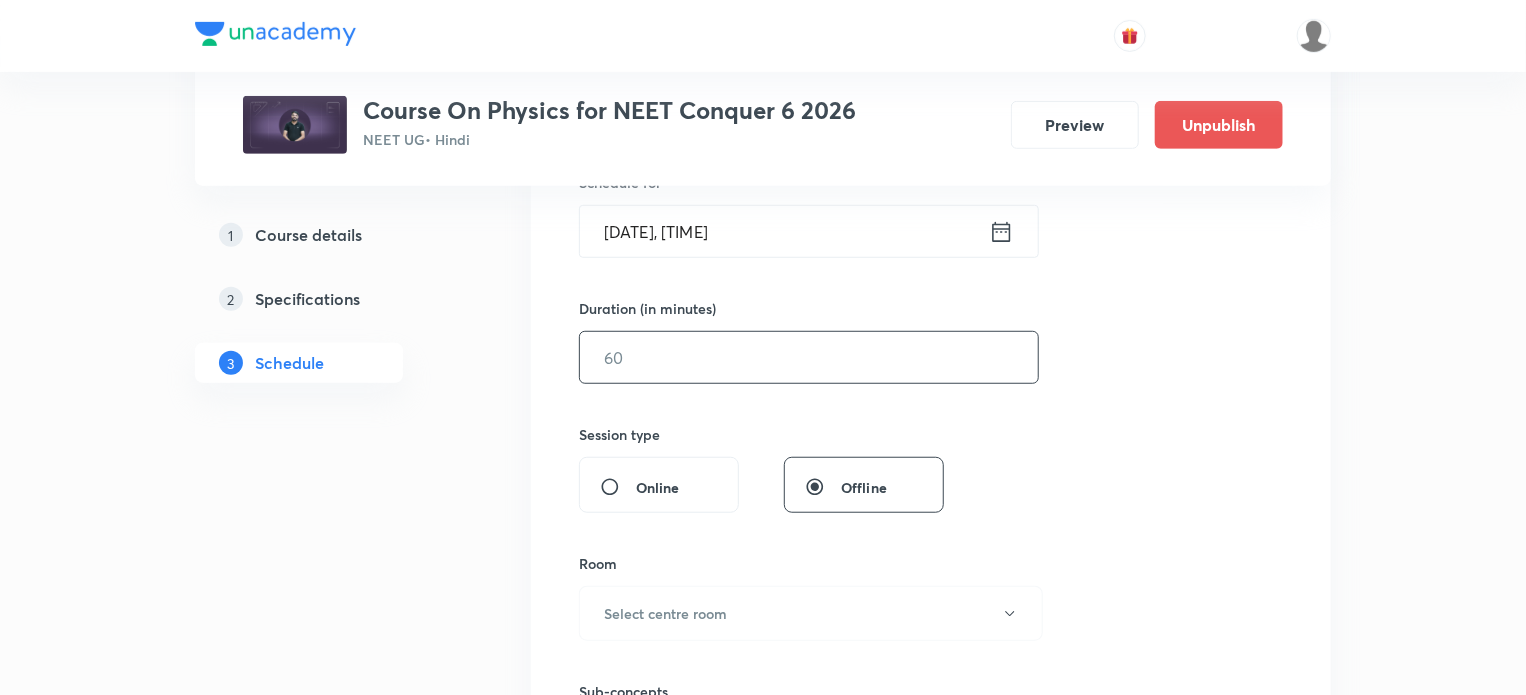 scroll, scrollTop: 536, scrollLeft: 0, axis: vertical 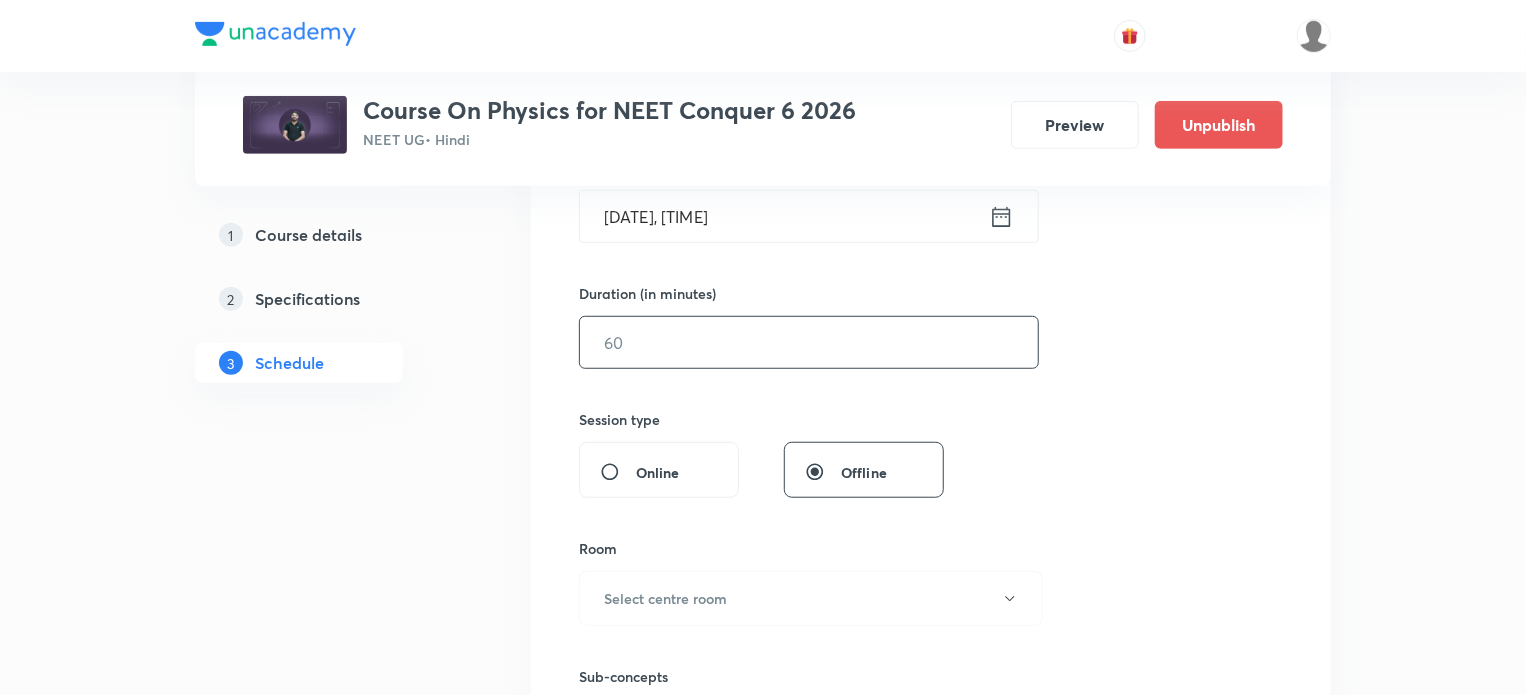 click at bounding box center (809, 342) 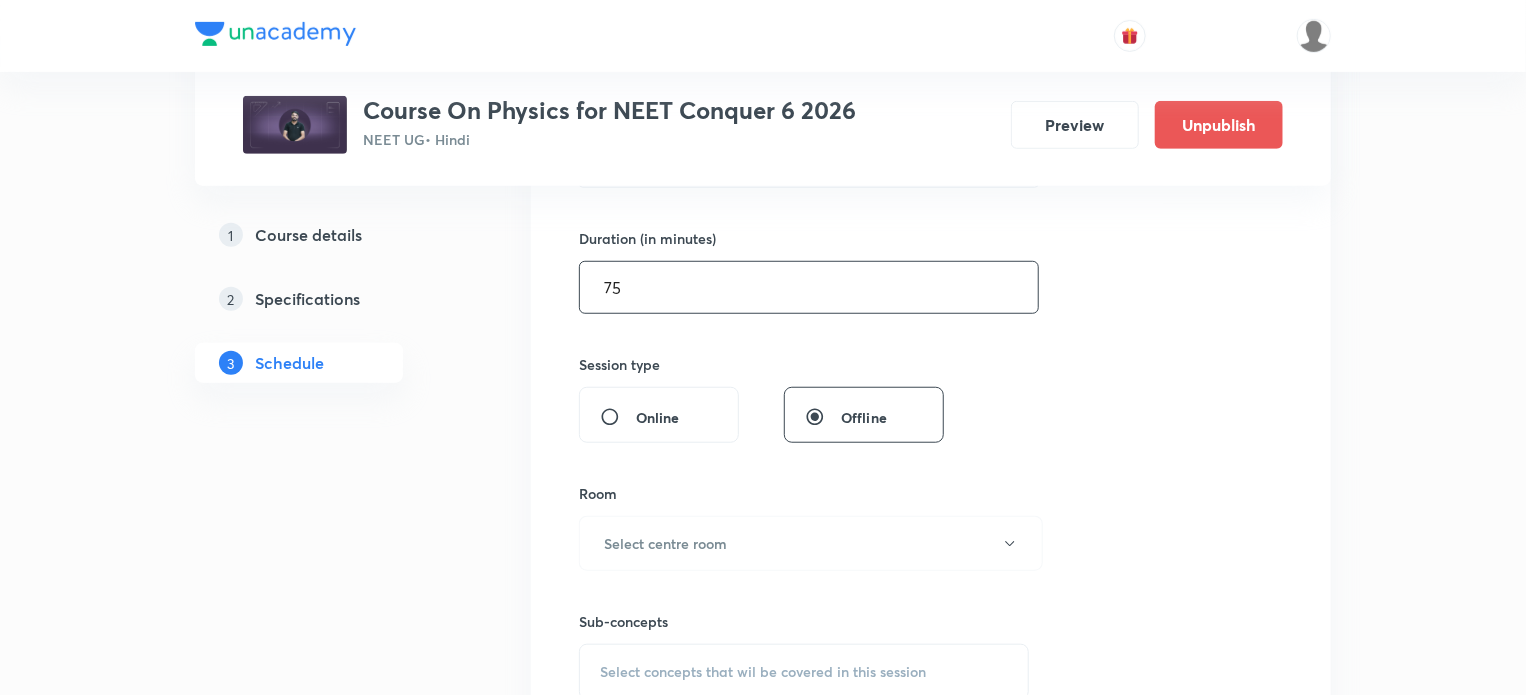 scroll, scrollTop: 596, scrollLeft: 0, axis: vertical 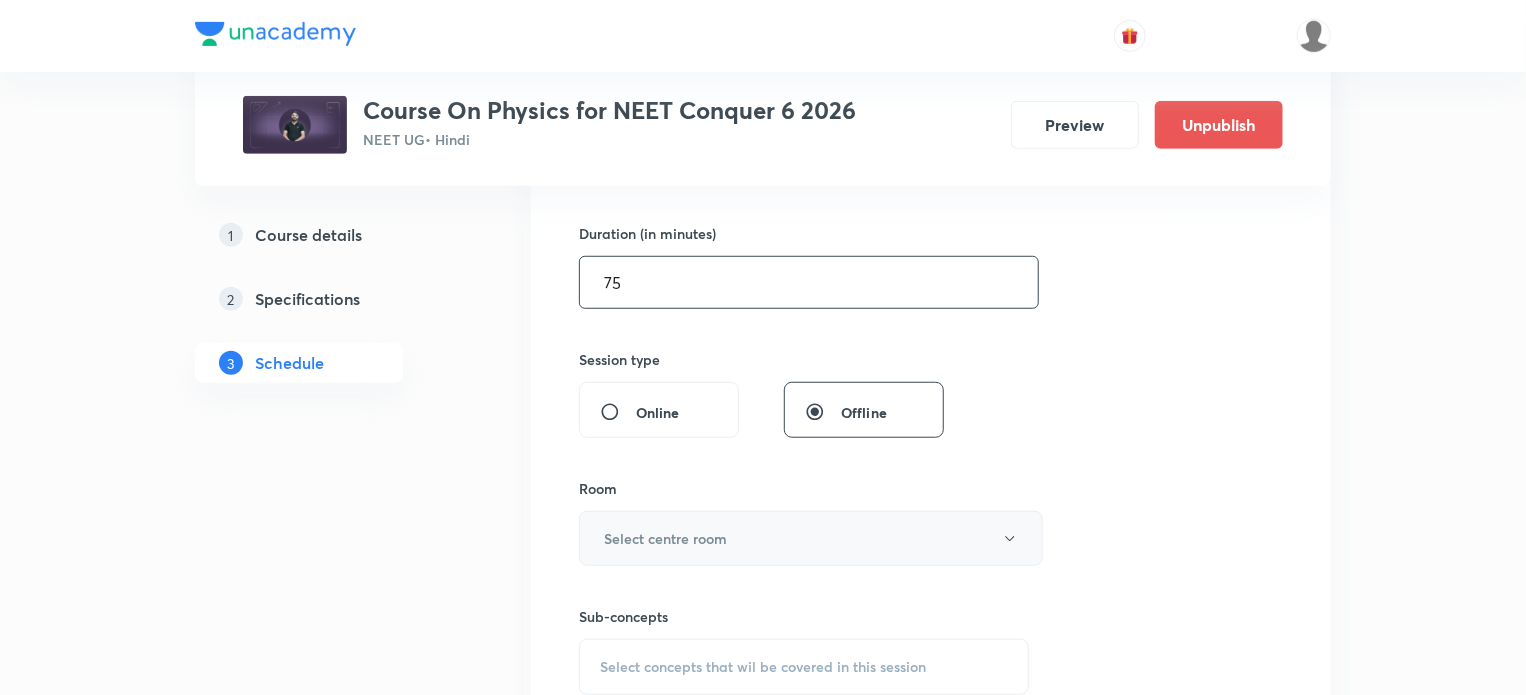 type on "75" 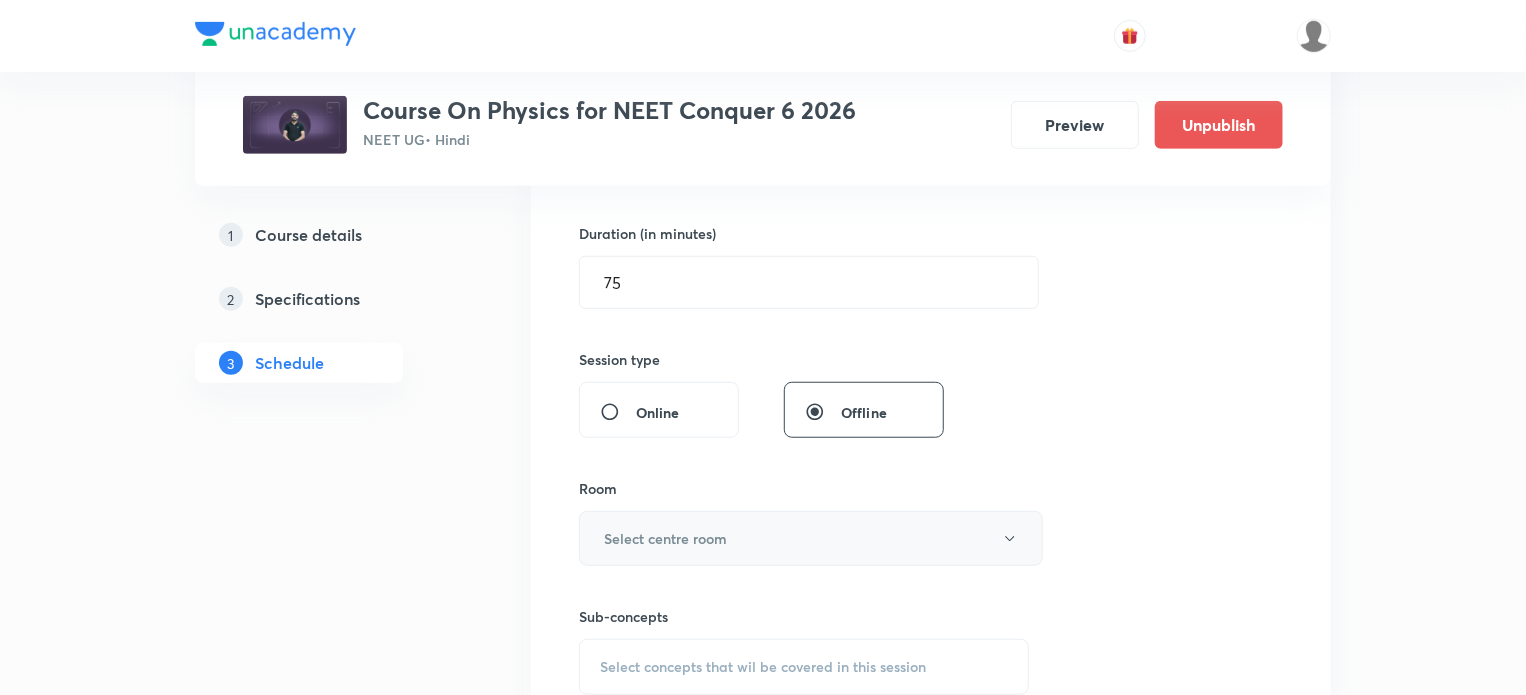 click on "Select centre room" at bounding box center [811, 538] 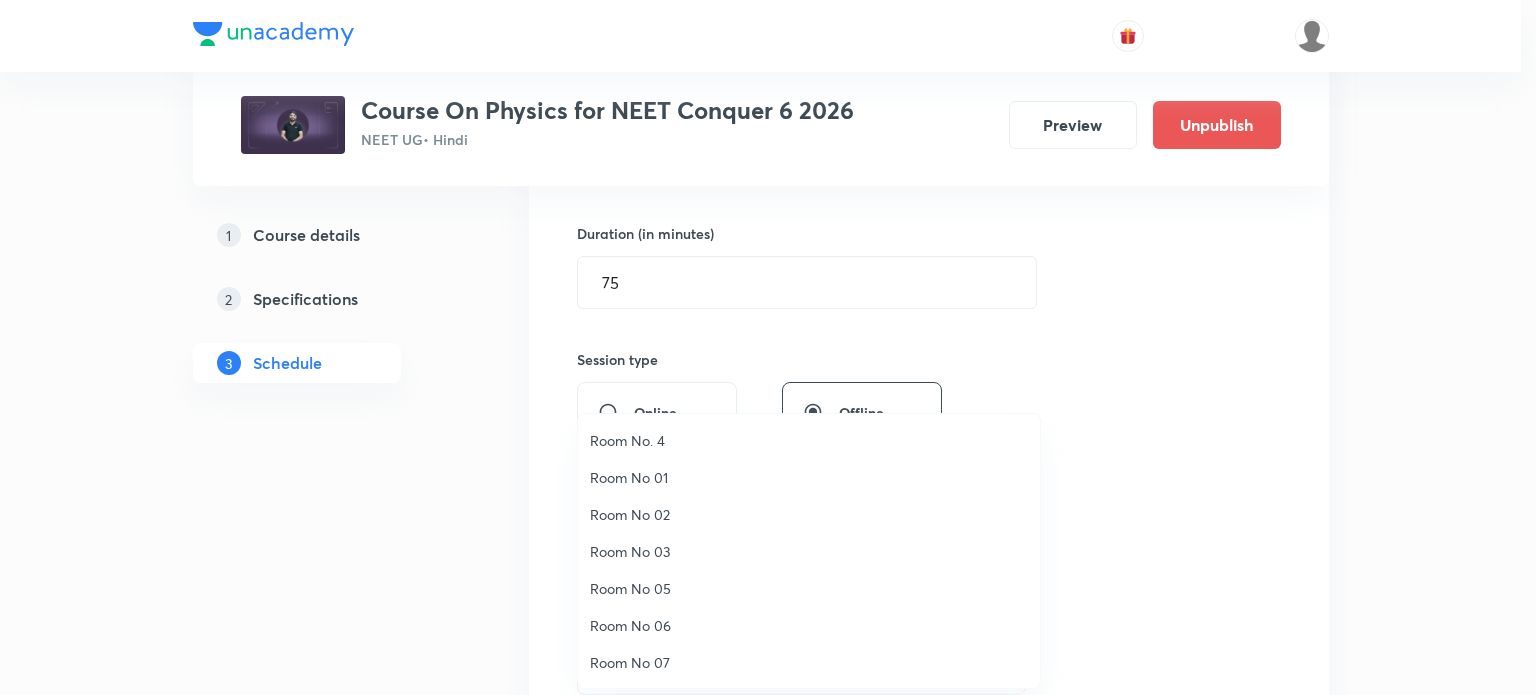 click on "Room No 01" at bounding box center (809, 477) 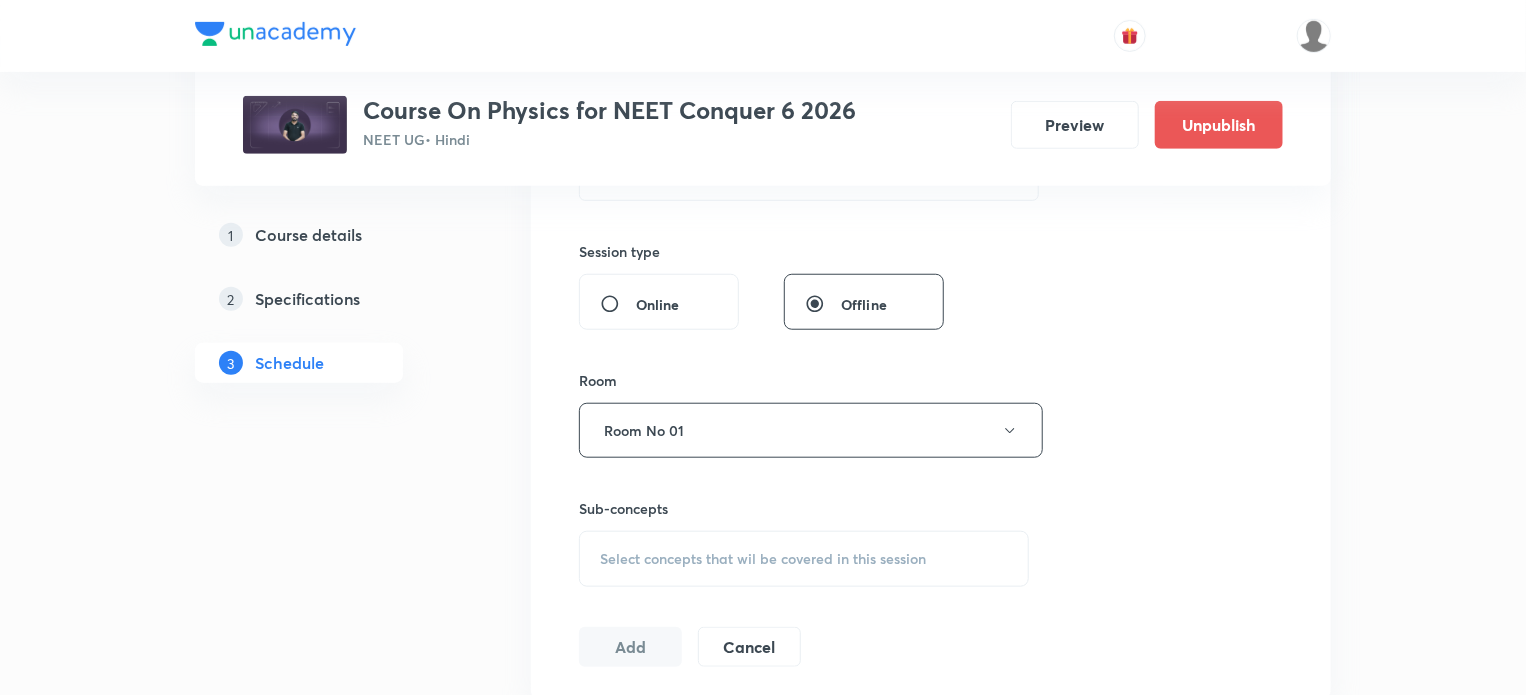 scroll, scrollTop: 709, scrollLeft: 0, axis: vertical 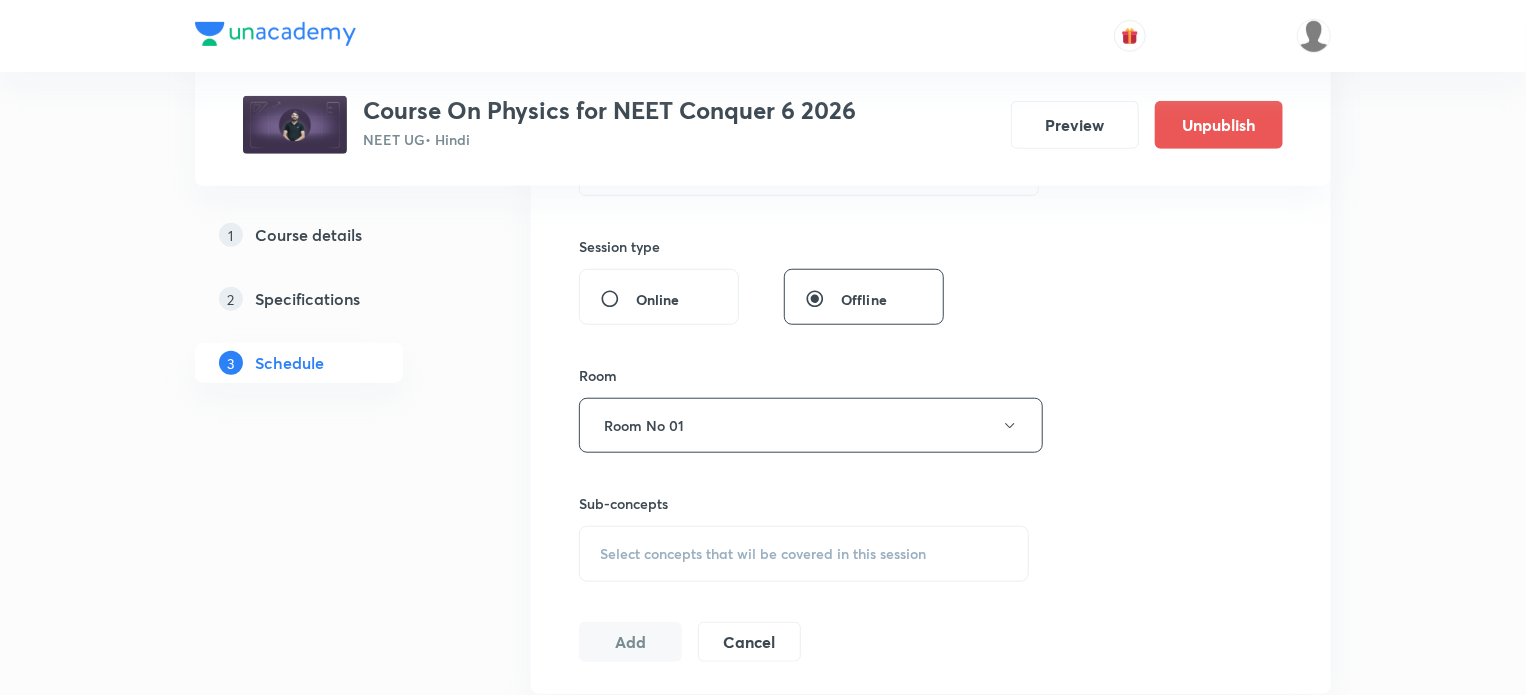 click on "Select concepts that wil be covered in this session" at bounding box center (763, 554) 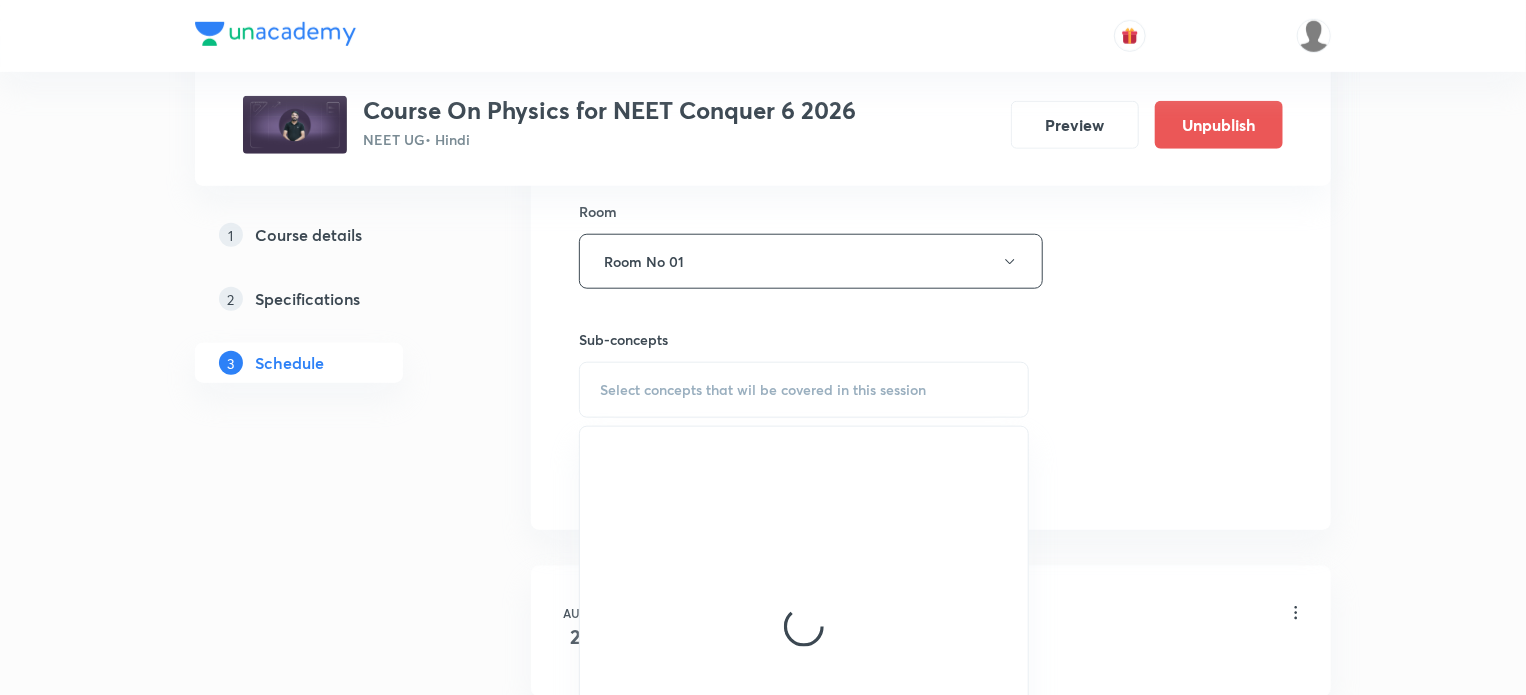 scroll, scrollTop: 929, scrollLeft: 0, axis: vertical 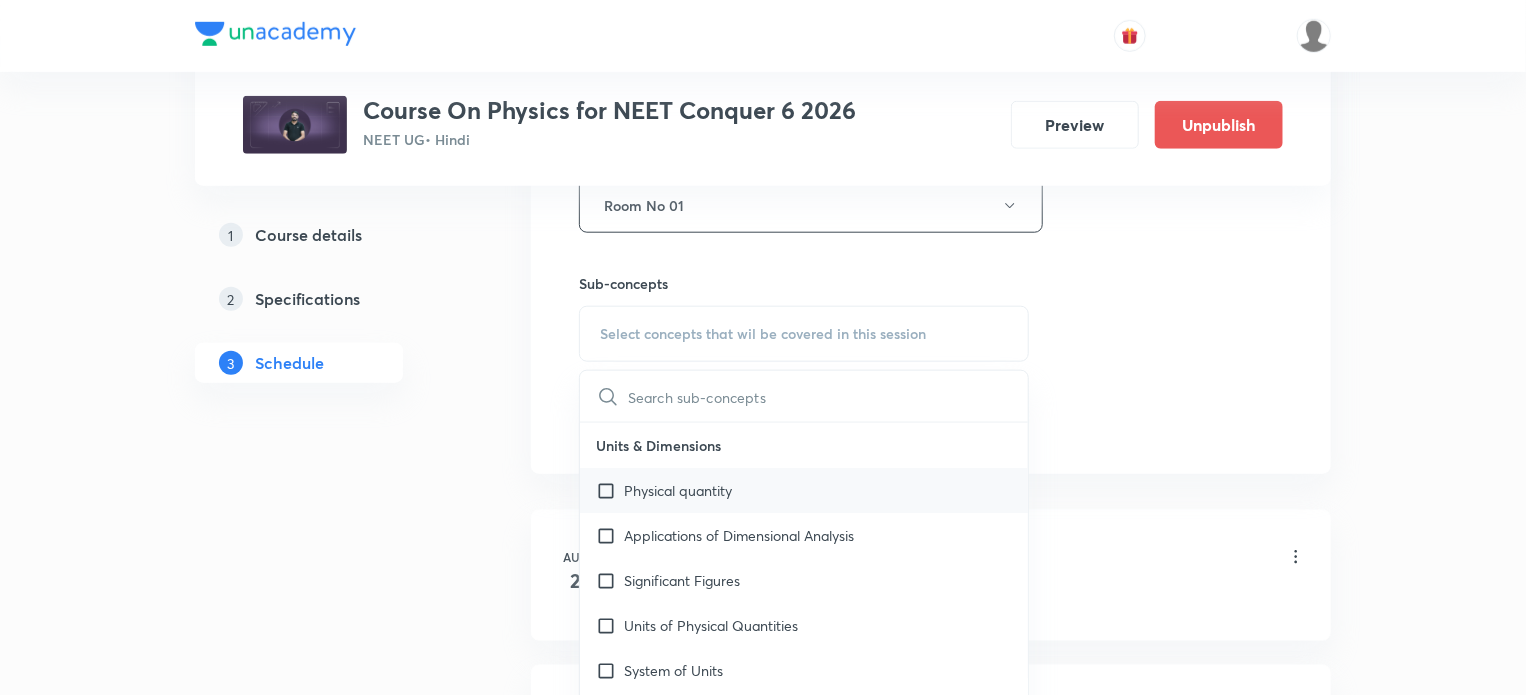 click on "Physical quantity" at bounding box center [678, 490] 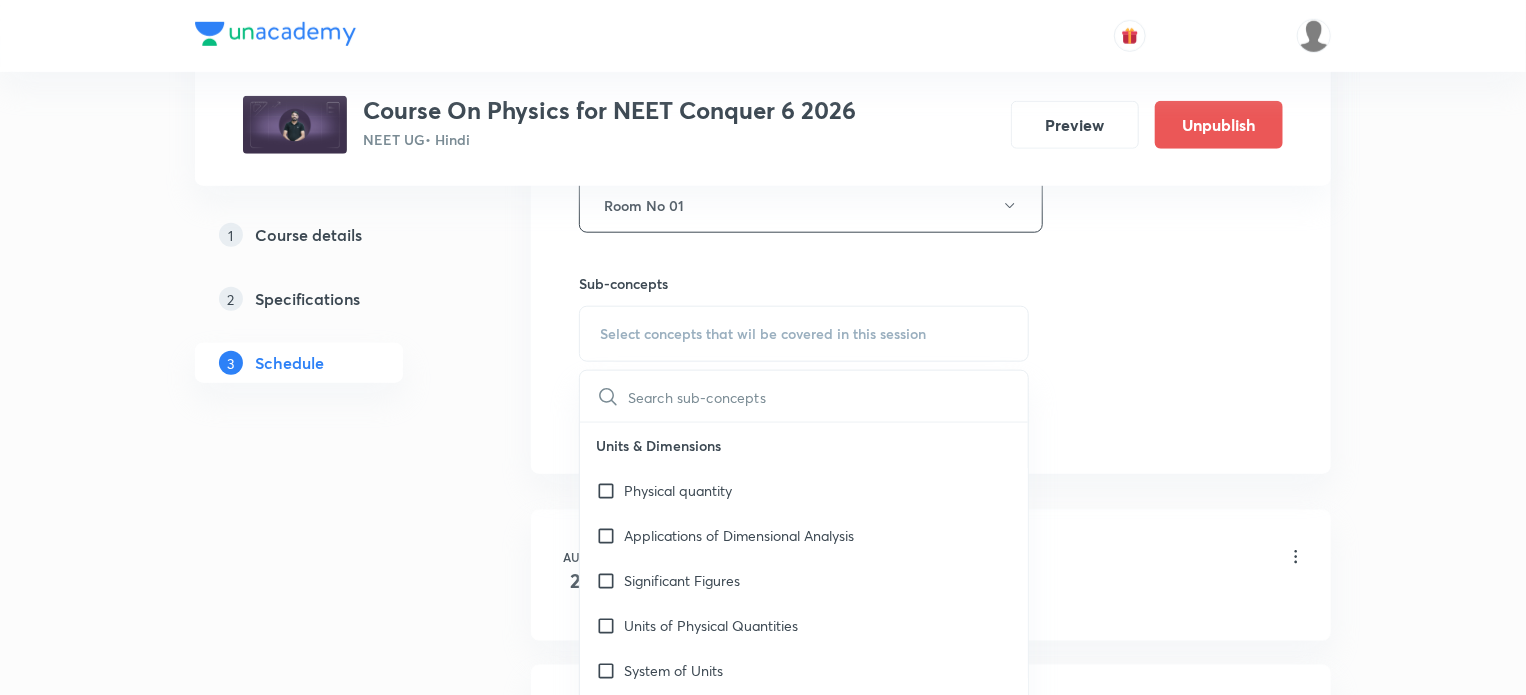checkbox on "true" 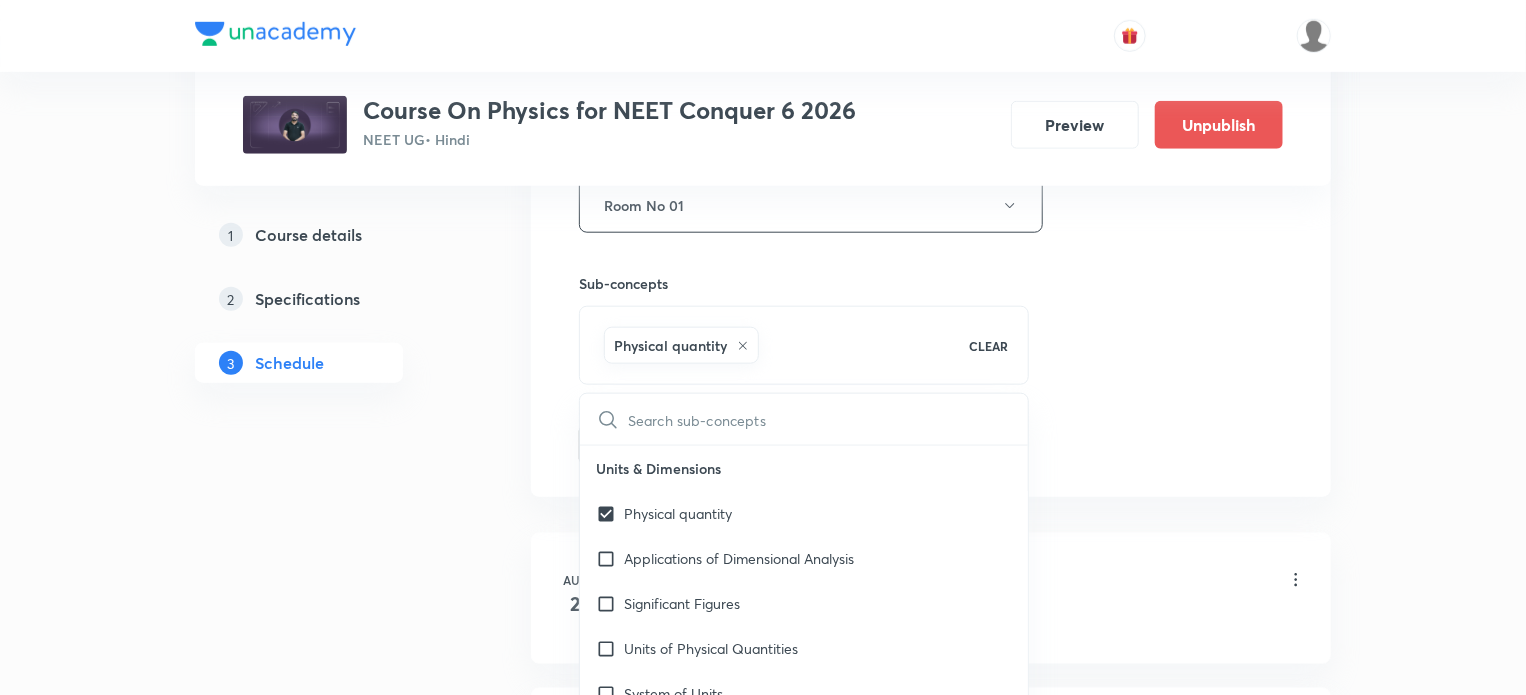 click on "1 Course details 2 Specifications 3 Schedule" at bounding box center [331, 190] 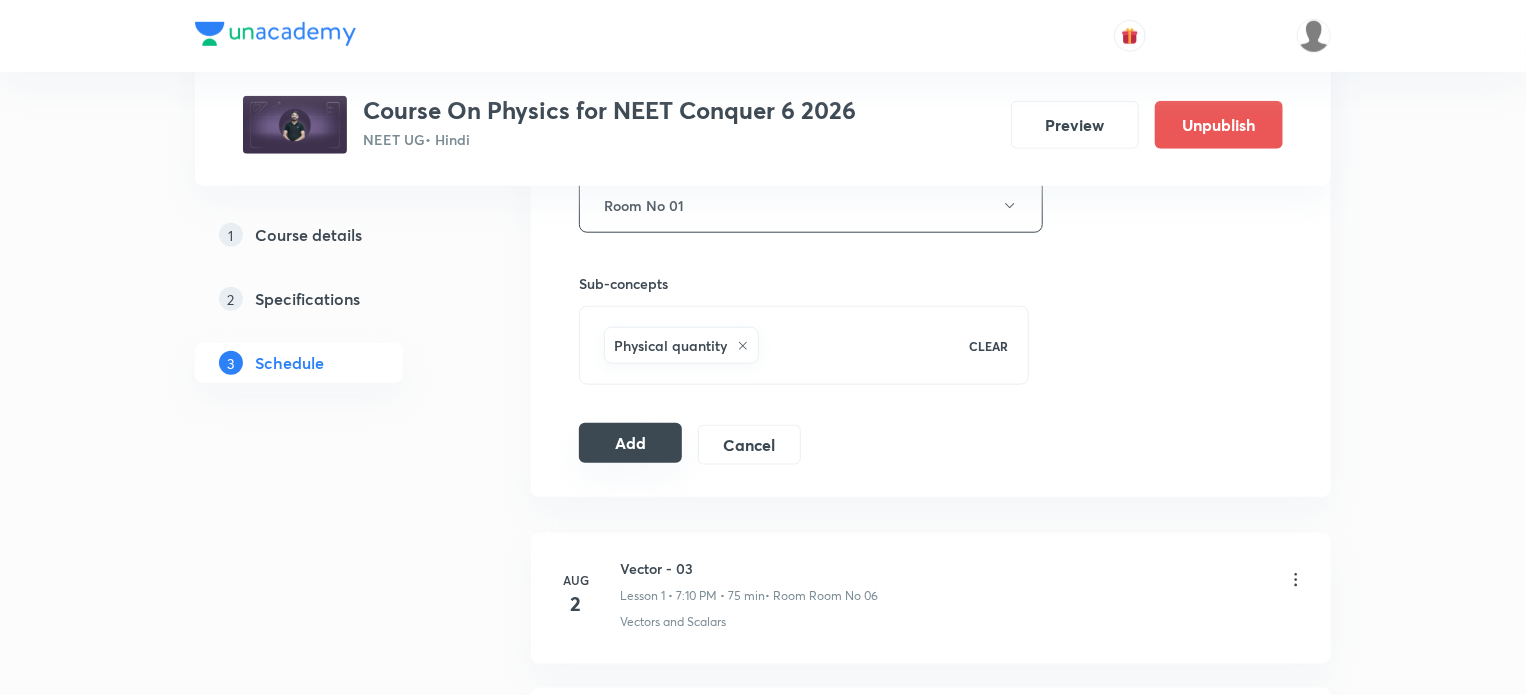 click on "Add" at bounding box center (630, 443) 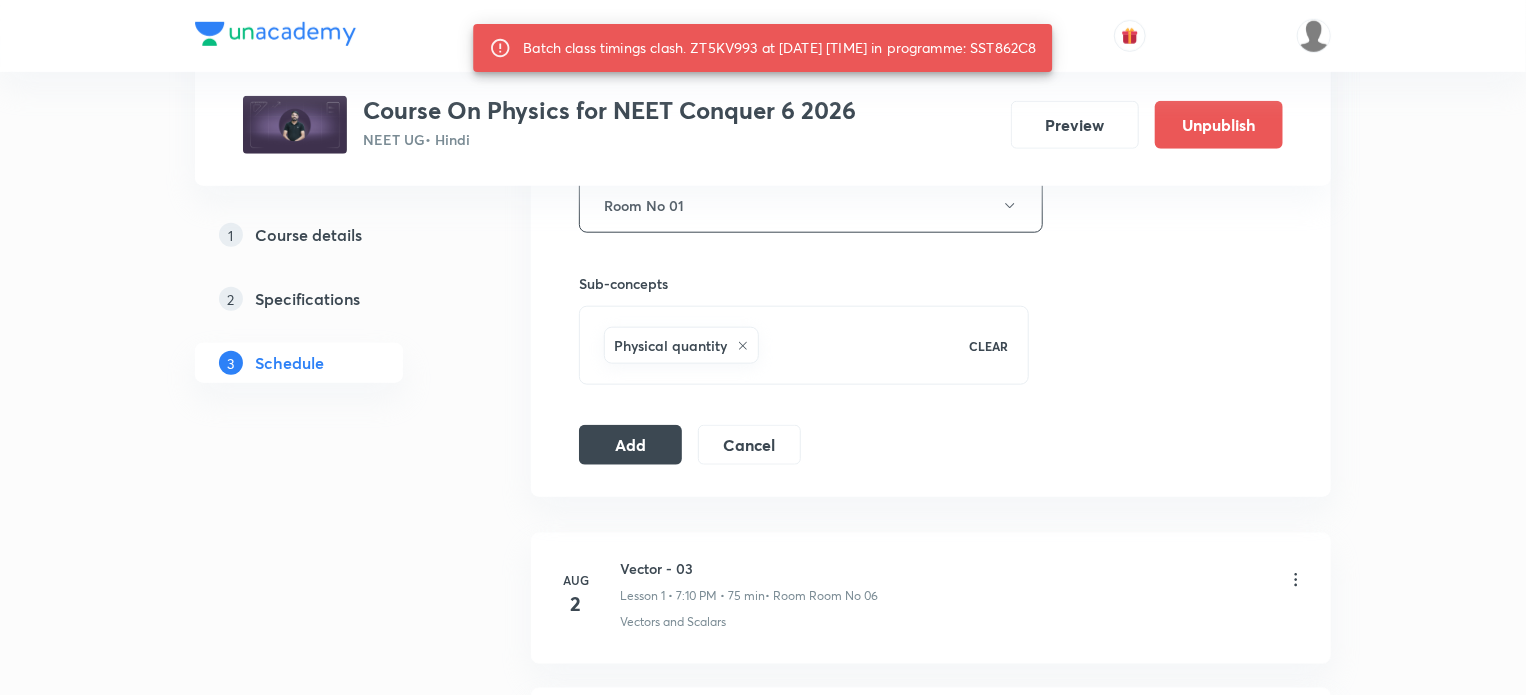 click on "Batch class timings clash. ZT5KV993 at 06 Aug 2025 12:10 PM in programme: SST862C8" at bounding box center [779, 48] 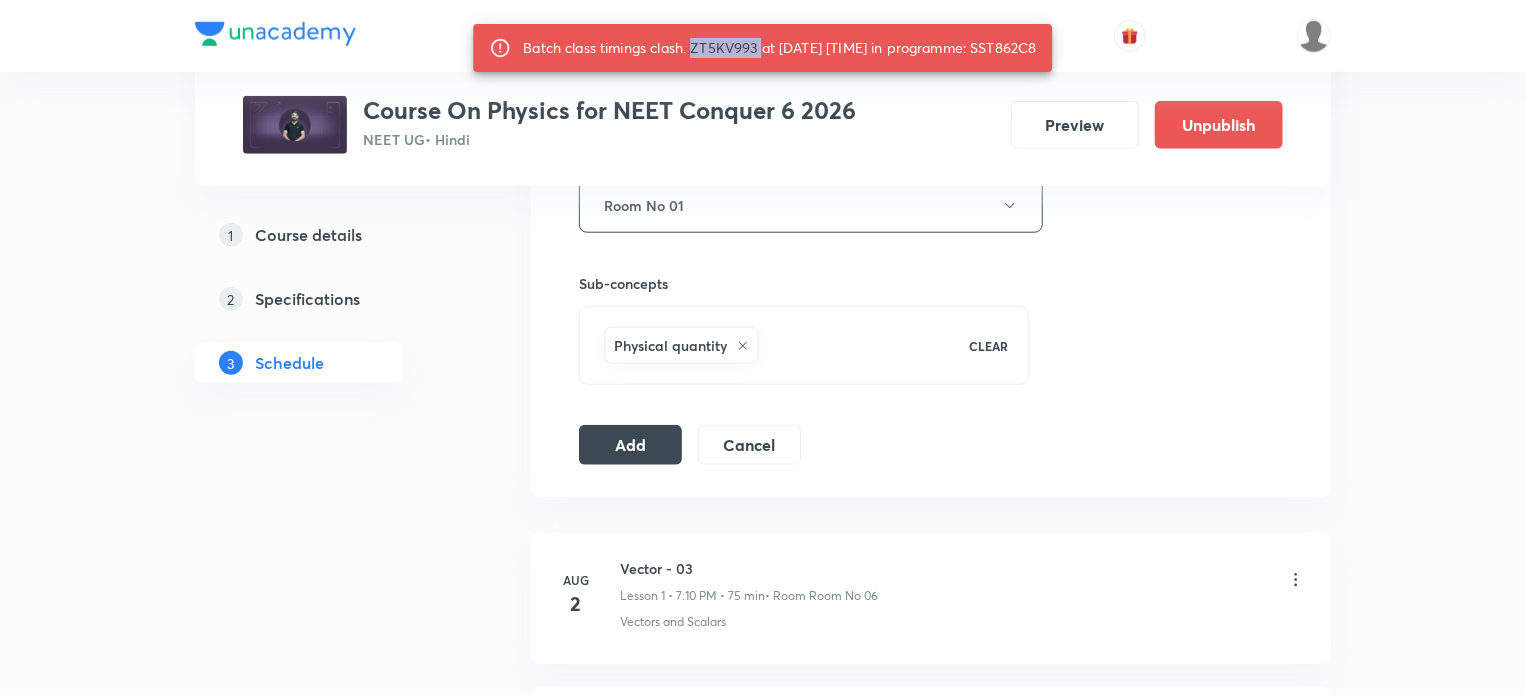copy on "ZT5KV993" 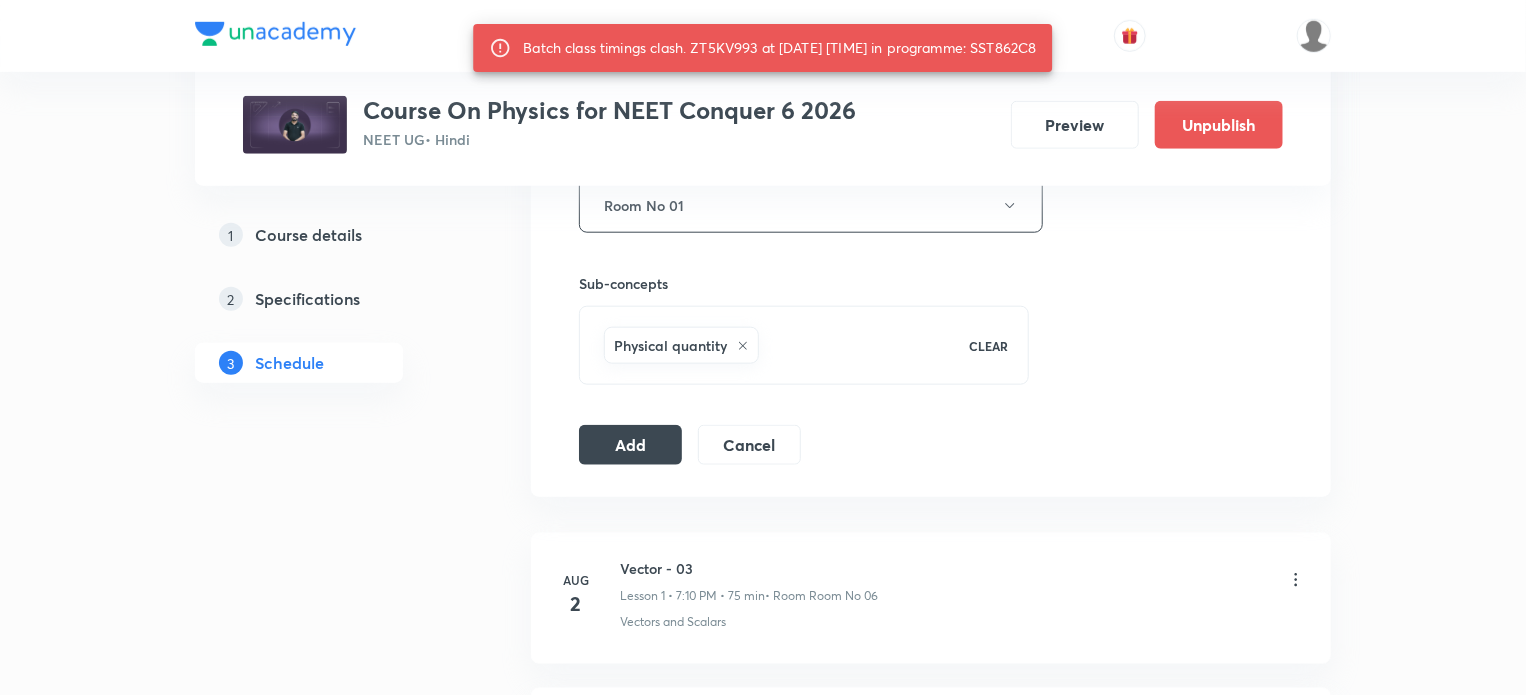 click on "Batch class timings clash. ZT5KV993 at 06 Aug 2025 12:10 PM in programme: SST862C8" at bounding box center [779, 48] 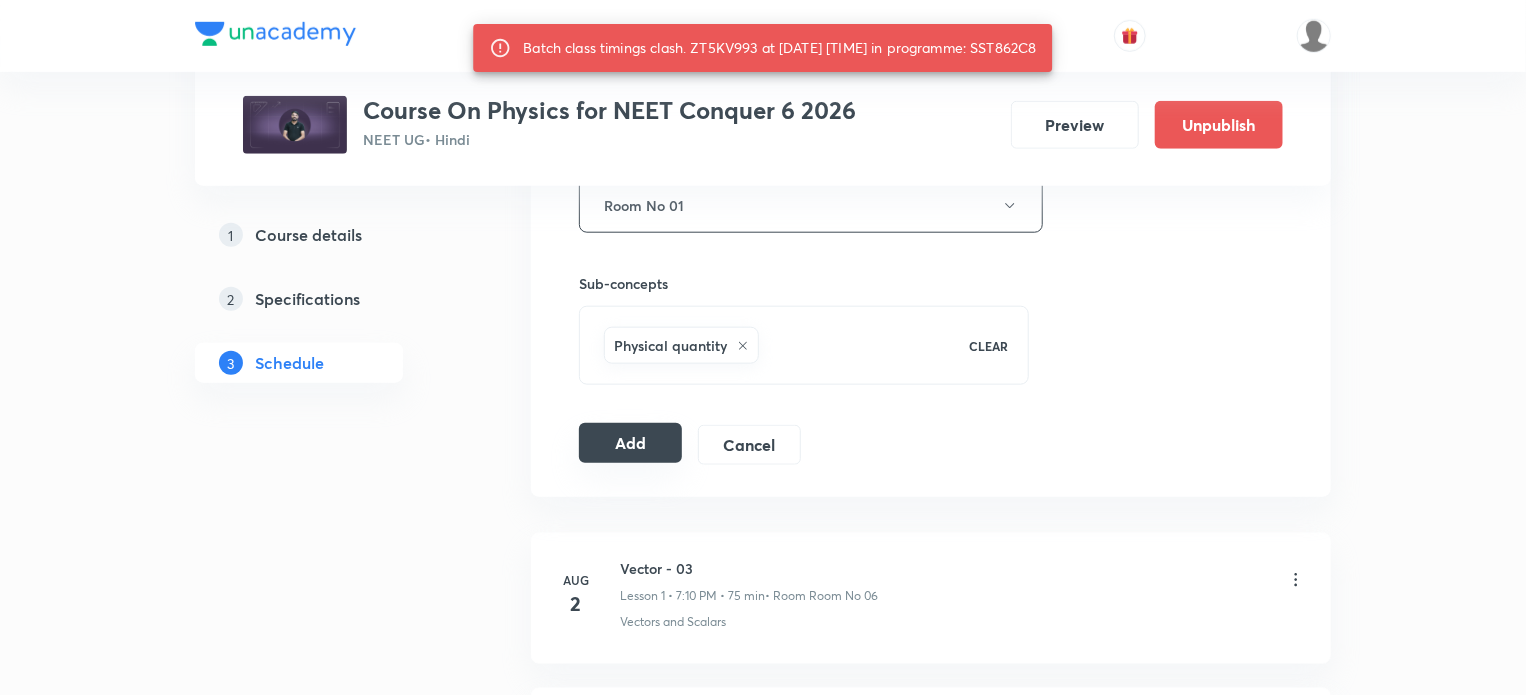 click on "Add" at bounding box center (630, 443) 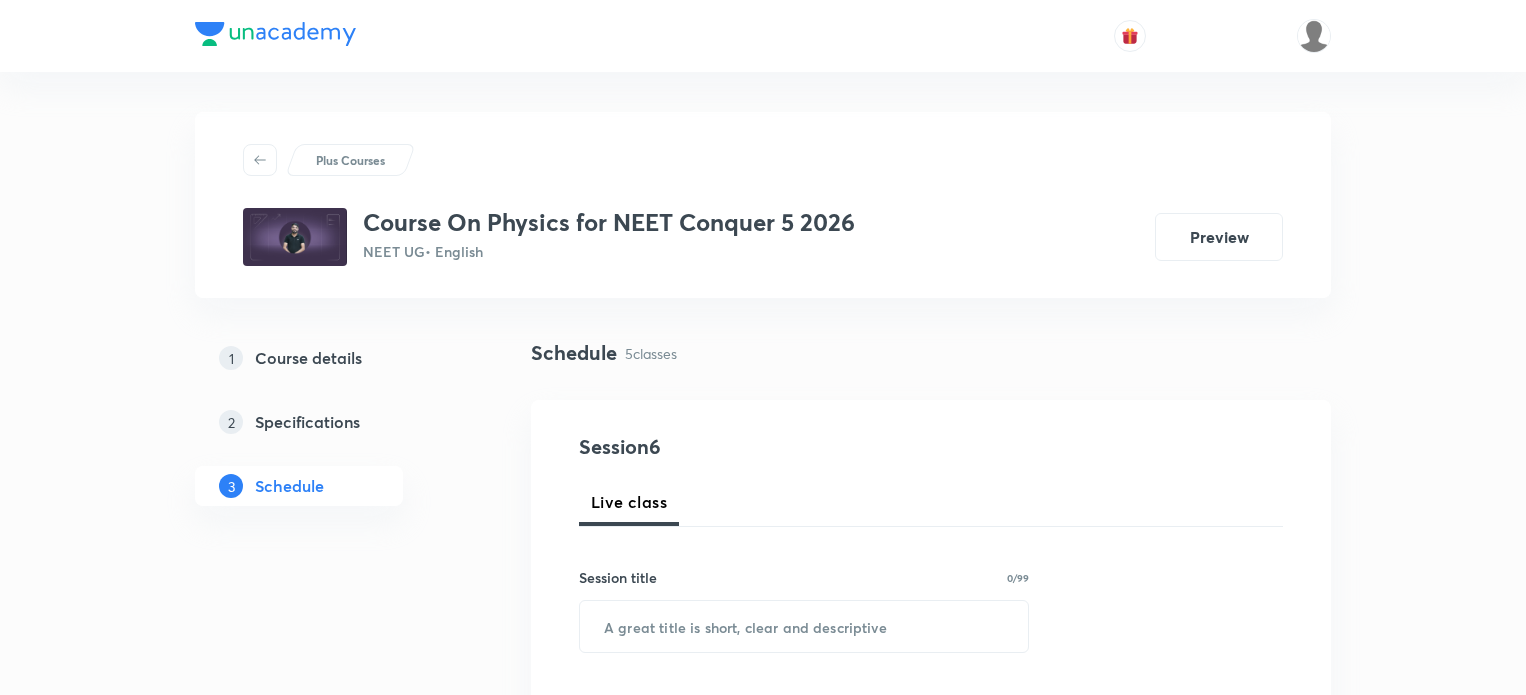 scroll, scrollTop: 0, scrollLeft: 0, axis: both 